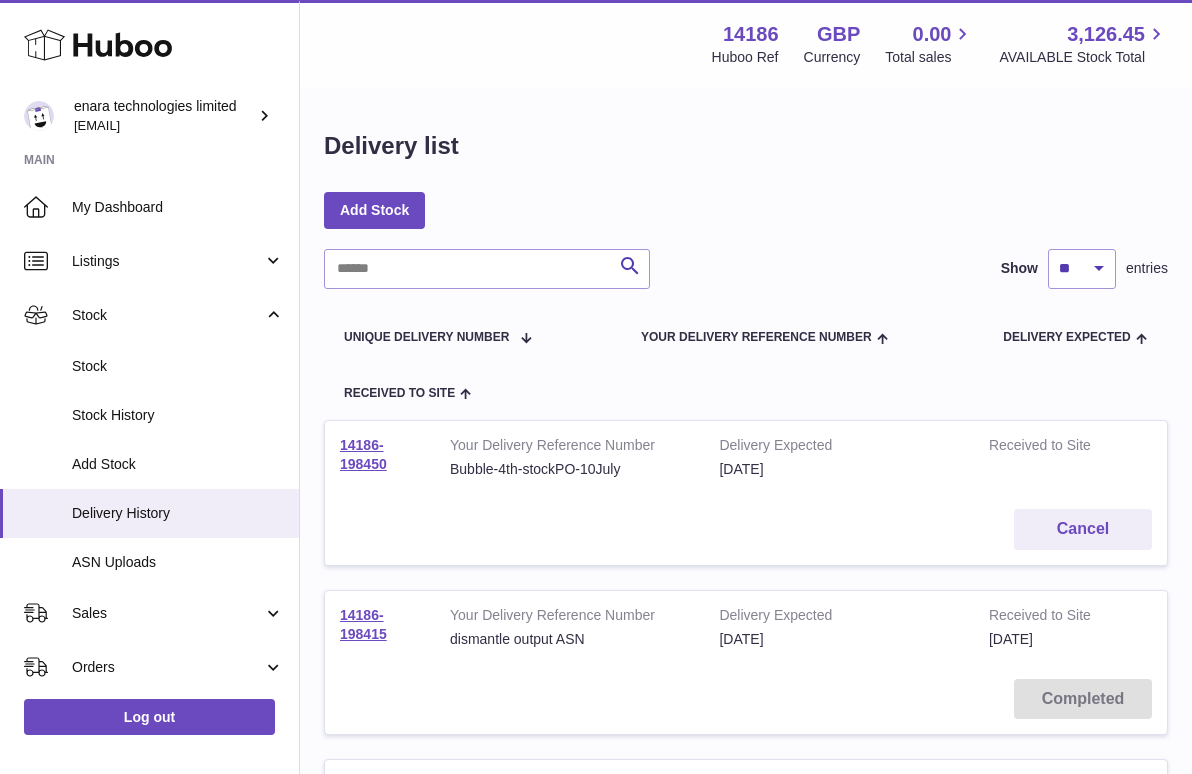 scroll, scrollTop: 543, scrollLeft: 0, axis: vertical 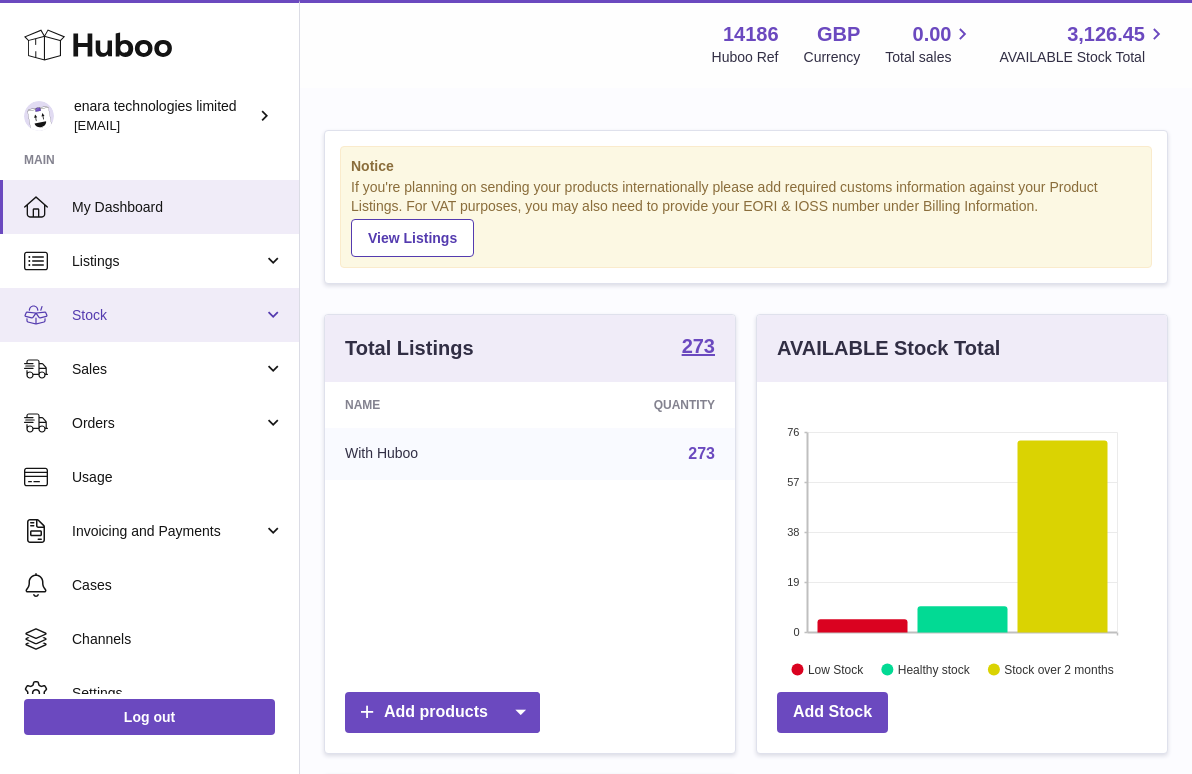 click on "Stock" at bounding box center [167, 315] 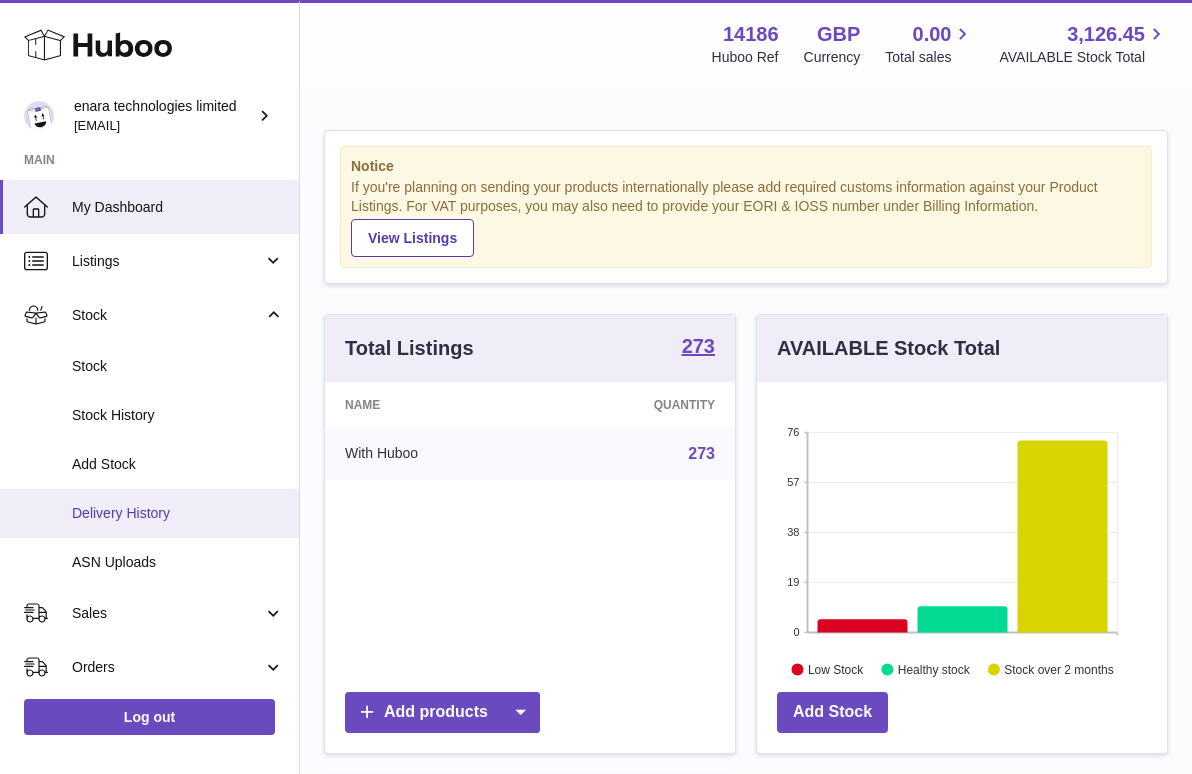 click on "Delivery History" at bounding box center (178, 513) 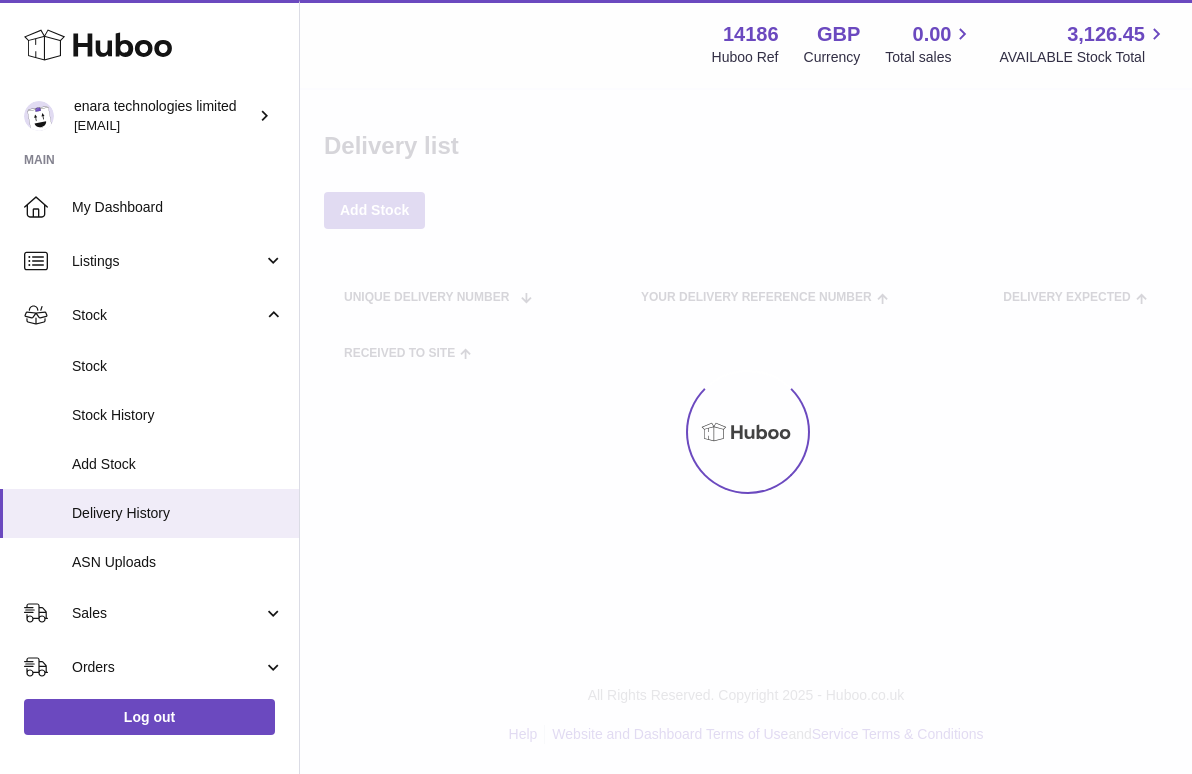 scroll, scrollTop: 0, scrollLeft: 0, axis: both 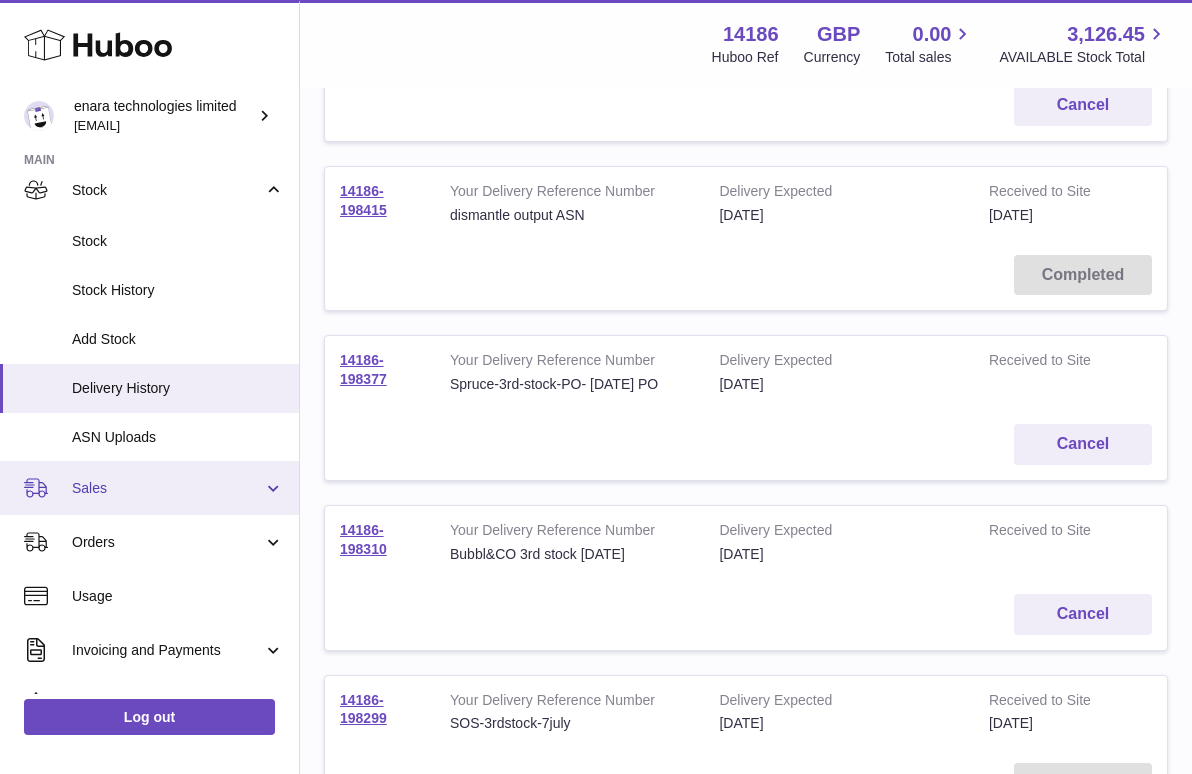 click on "Sales" at bounding box center [149, 488] 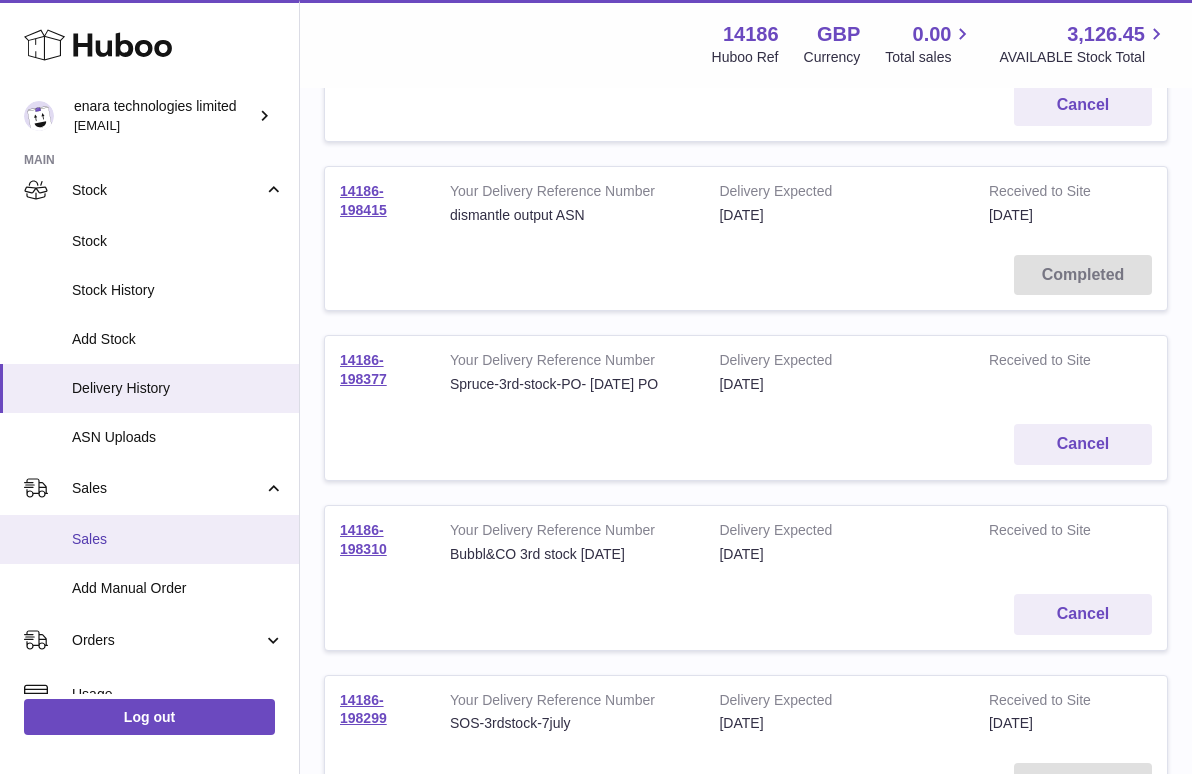 click on "Sales" at bounding box center [178, 539] 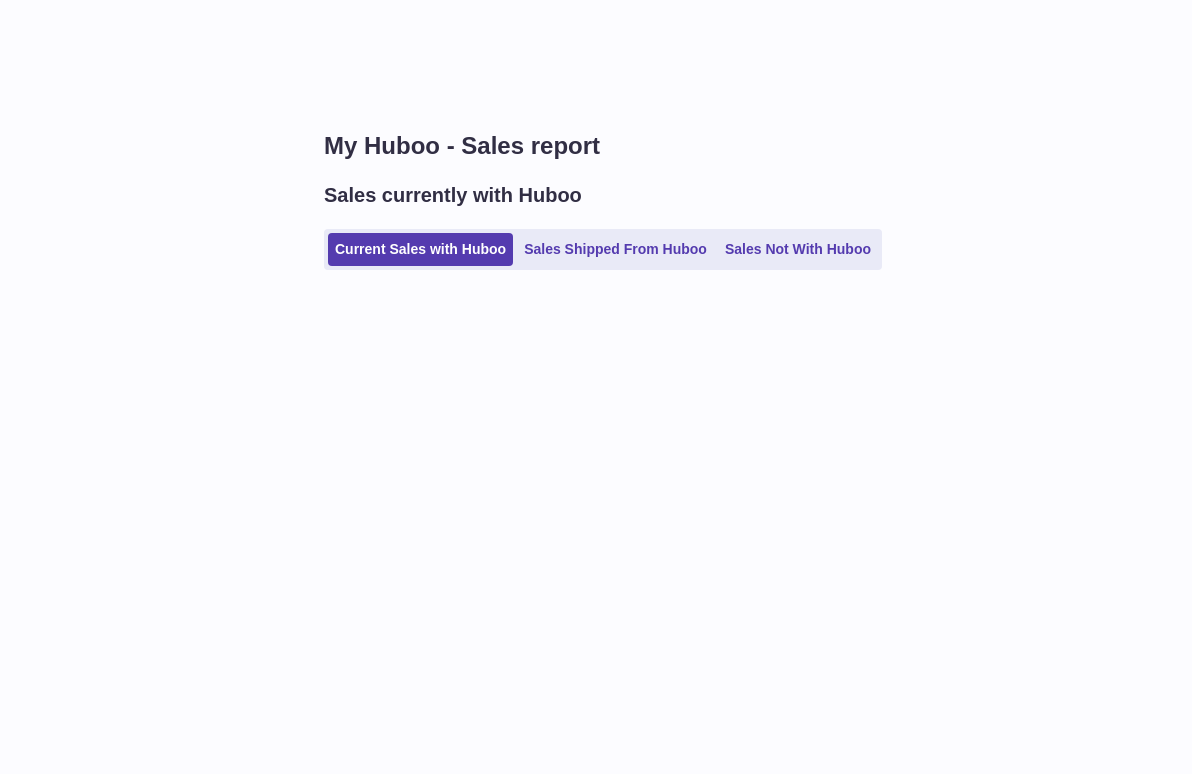 scroll, scrollTop: 0, scrollLeft: 0, axis: both 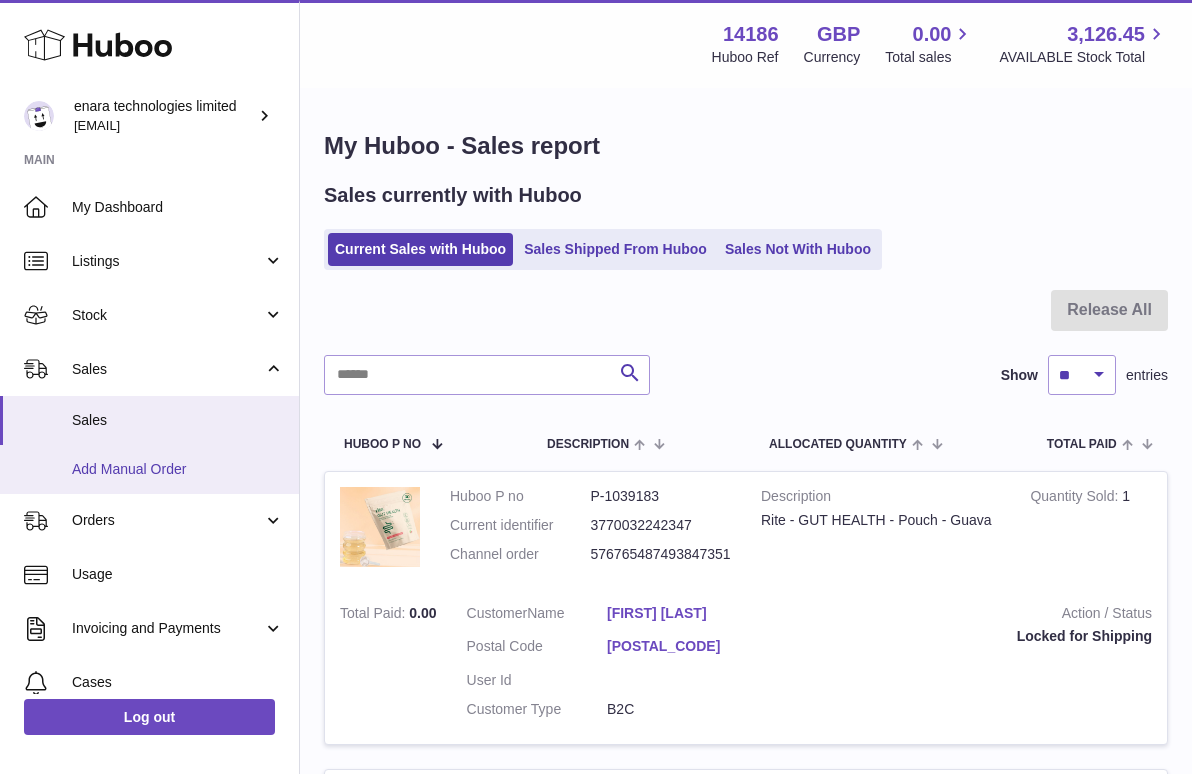 click on "Add Manual Order" at bounding box center (178, 469) 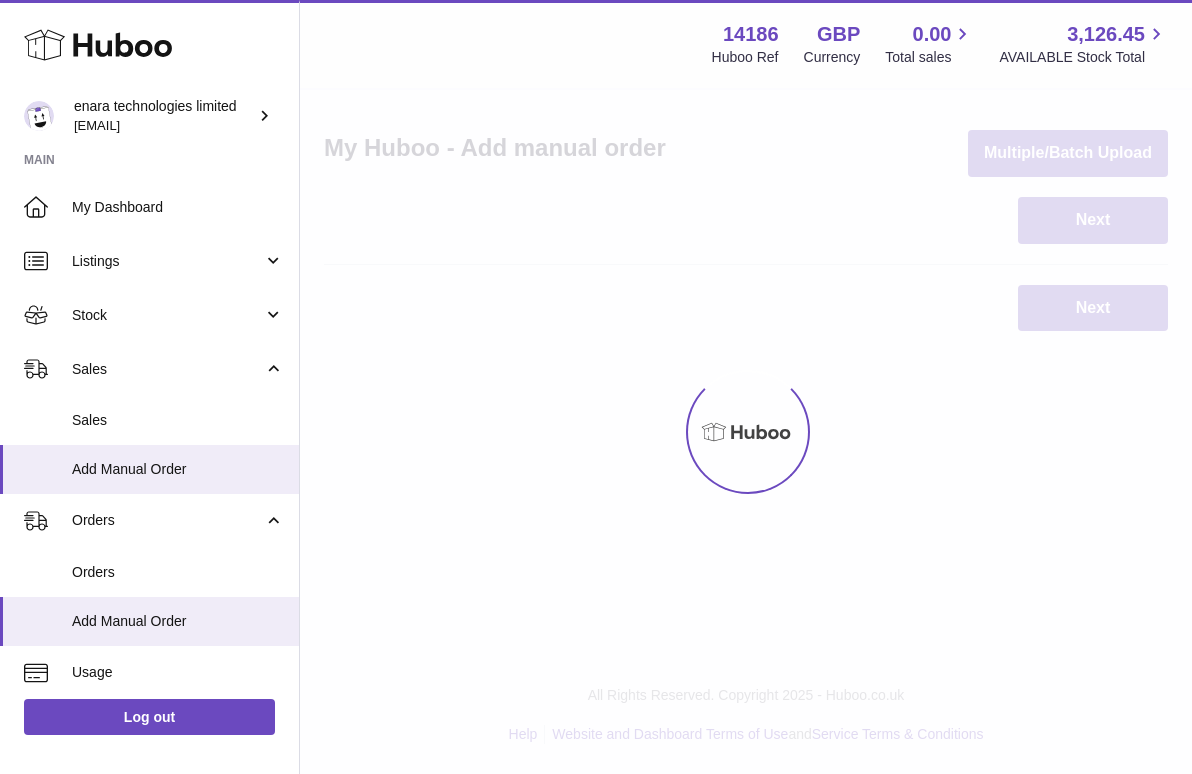 scroll, scrollTop: 0, scrollLeft: 0, axis: both 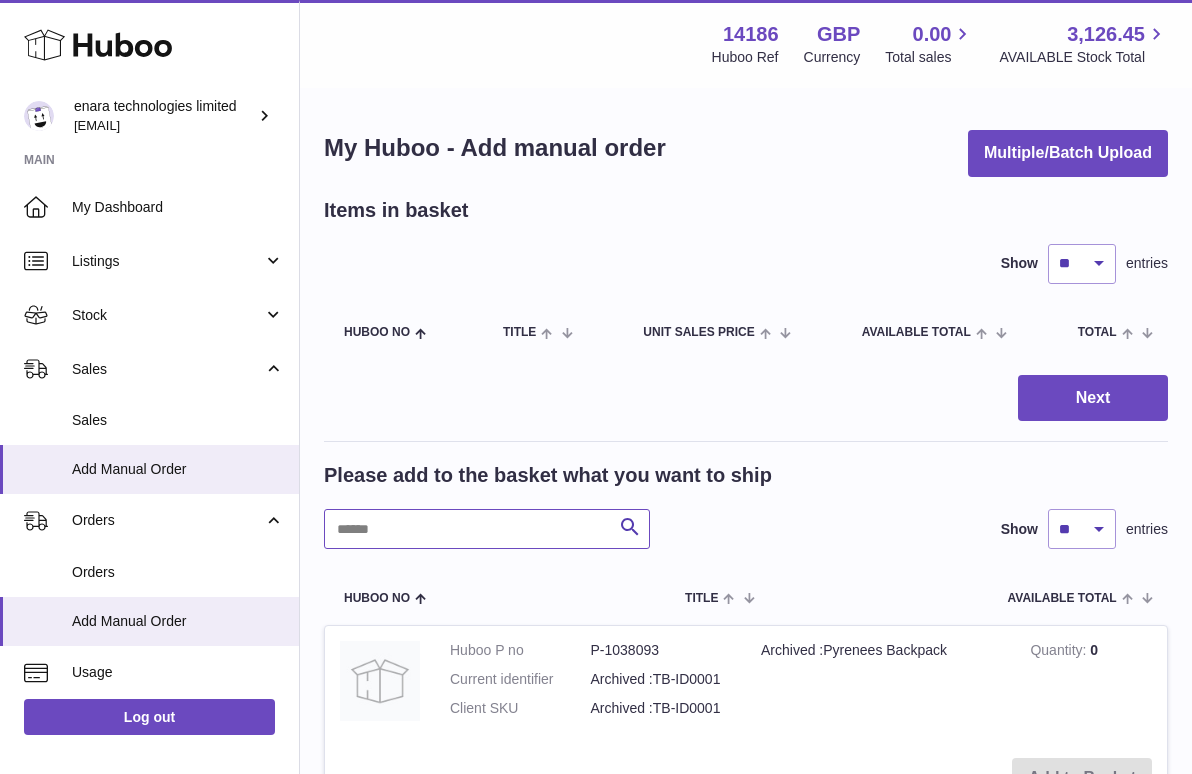 click at bounding box center [487, 529] 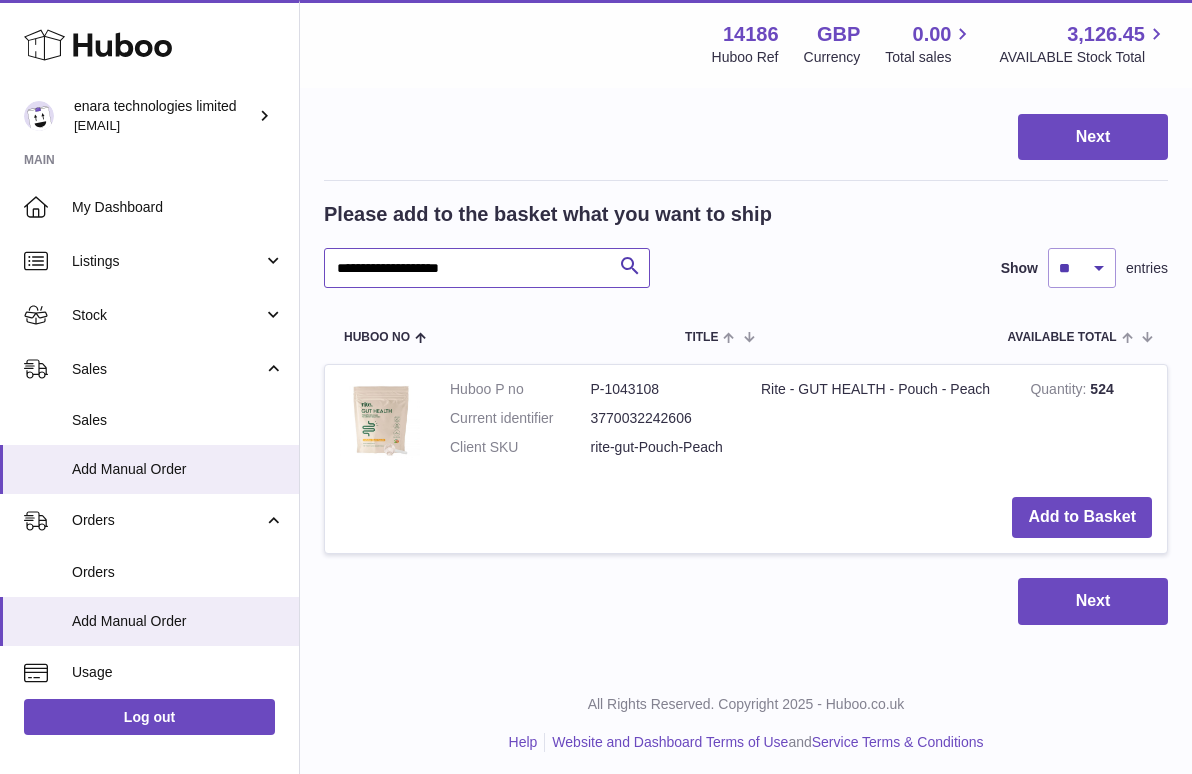 scroll, scrollTop: 260, scrollLeft: 0, axis: vertical 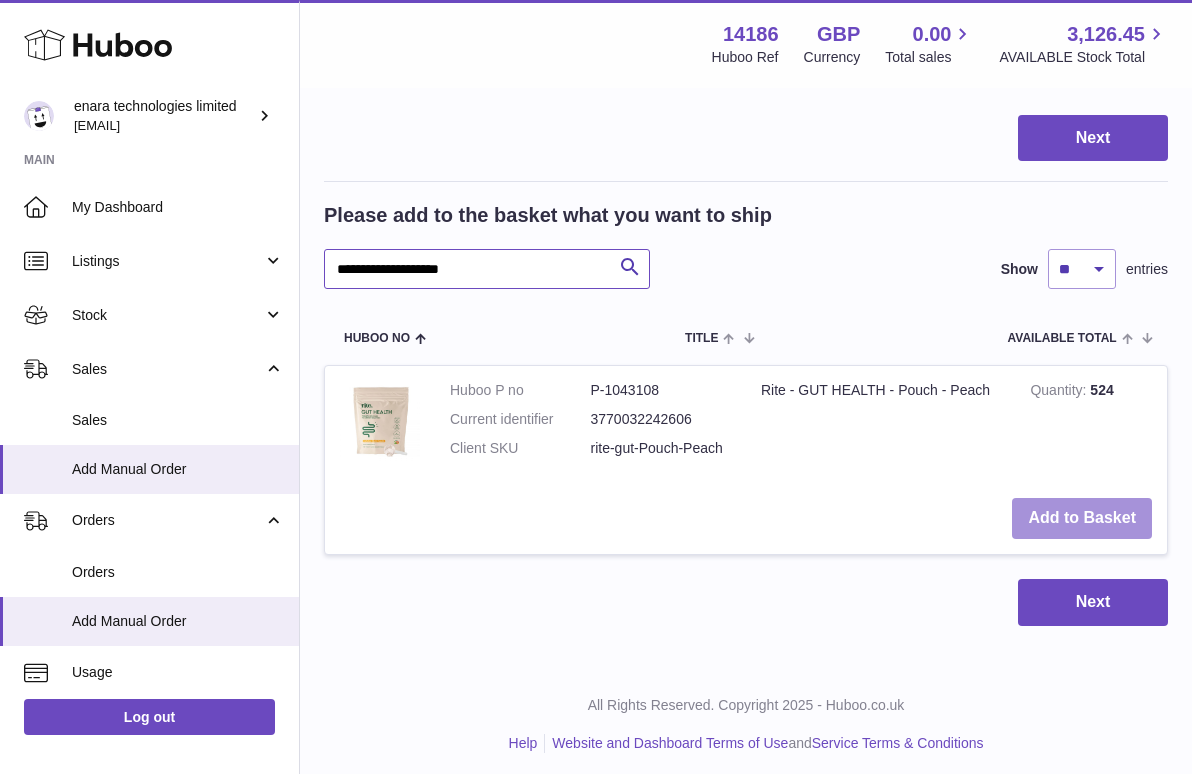 type on "**********" 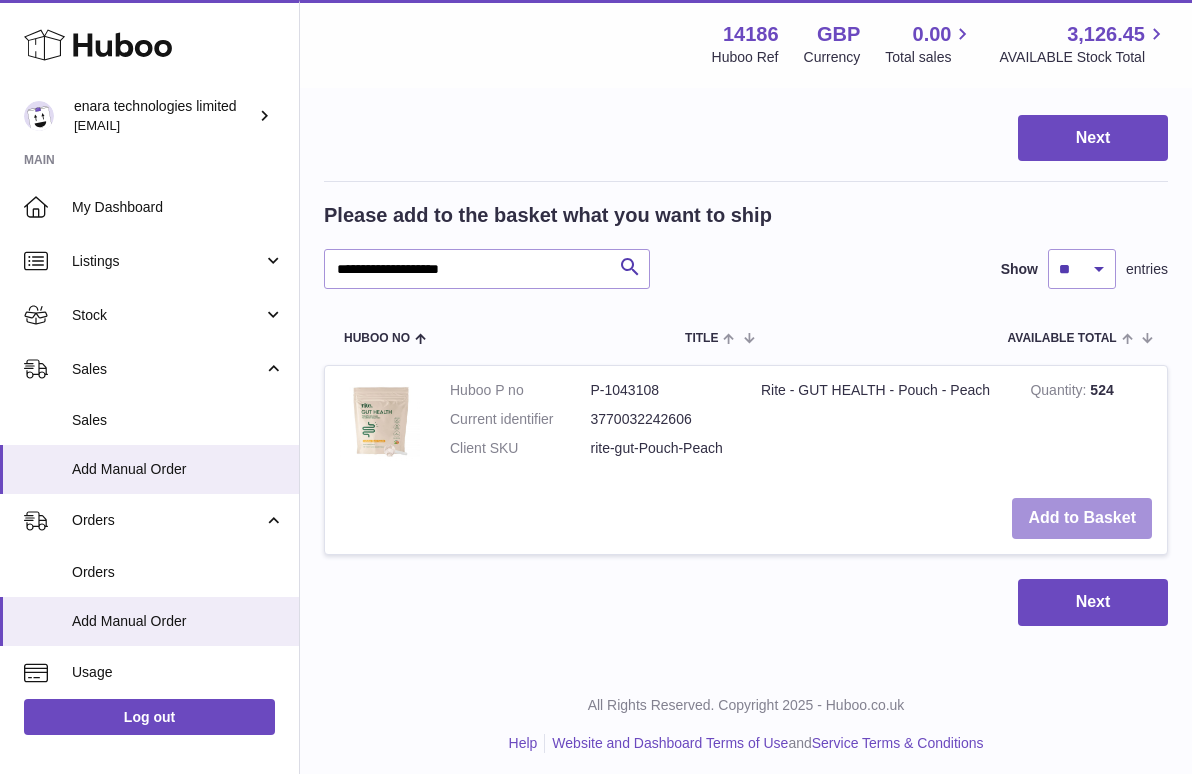 click on "Add to Basket" at bounding box center [1082, 518] 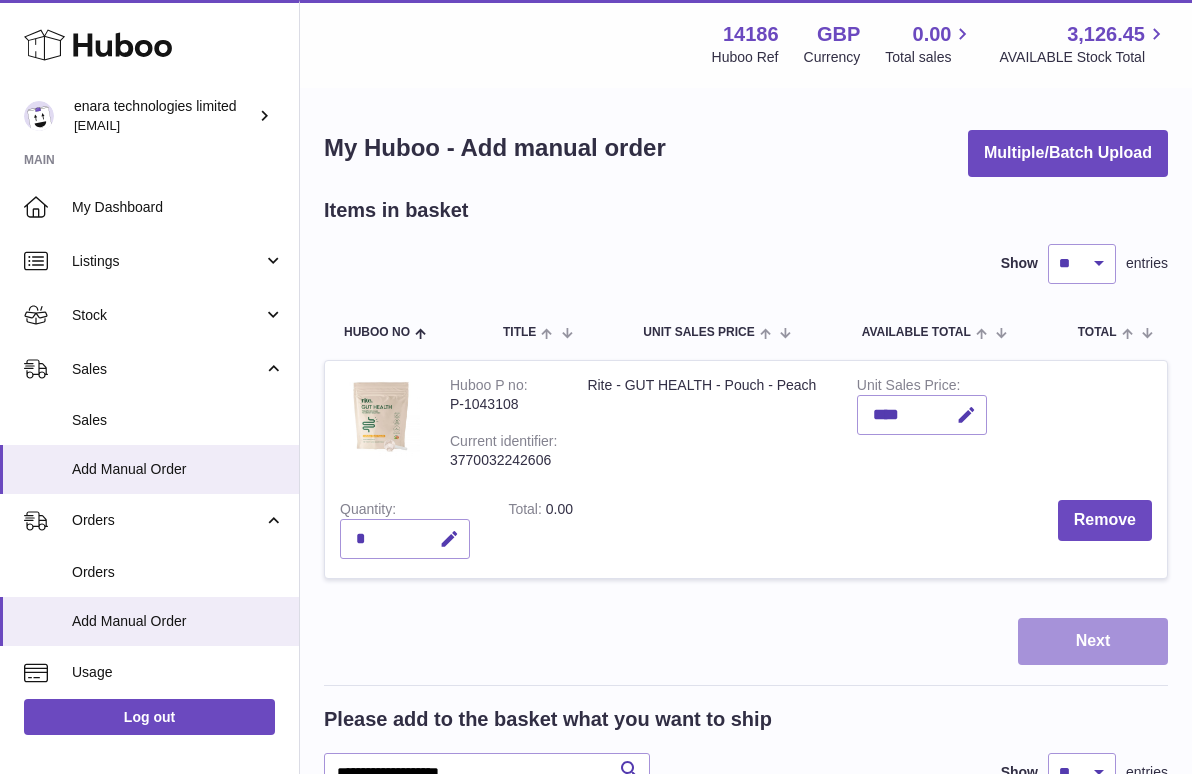 scroll, scrollTop: 0, scrollLeft: 0, axis: both 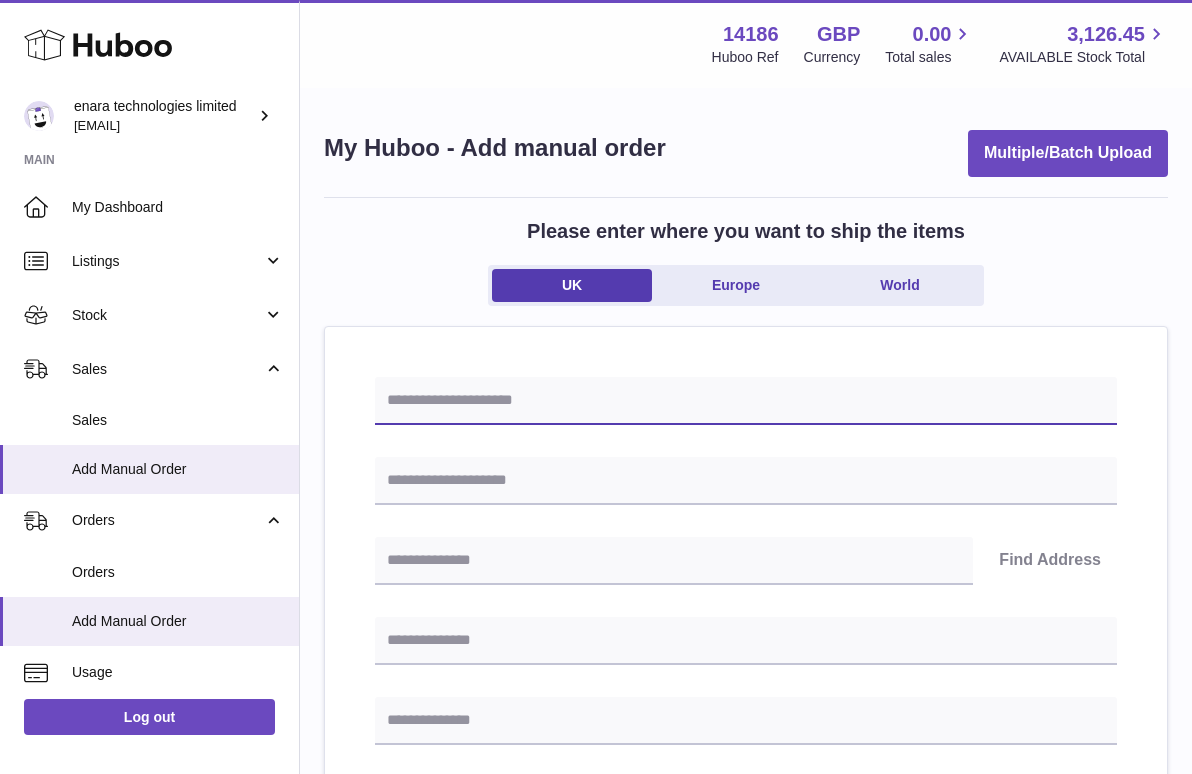 click at bounding box center [746, 401] 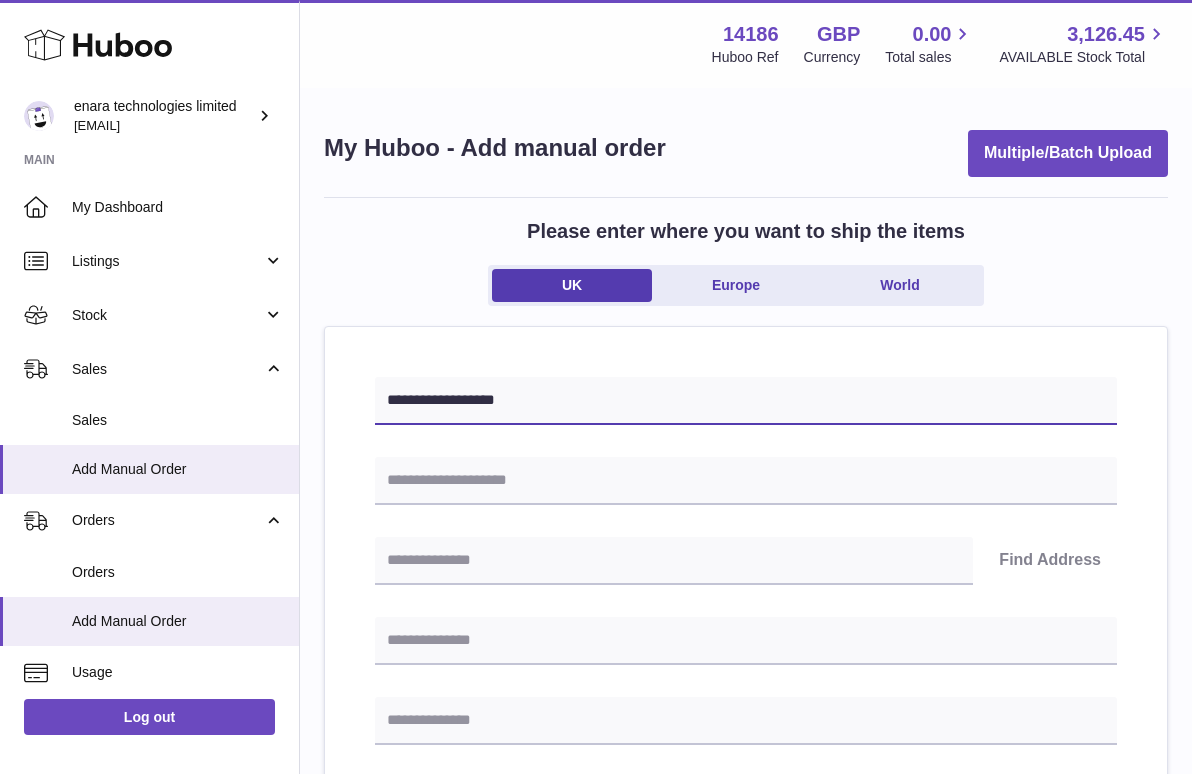 type on "**********" 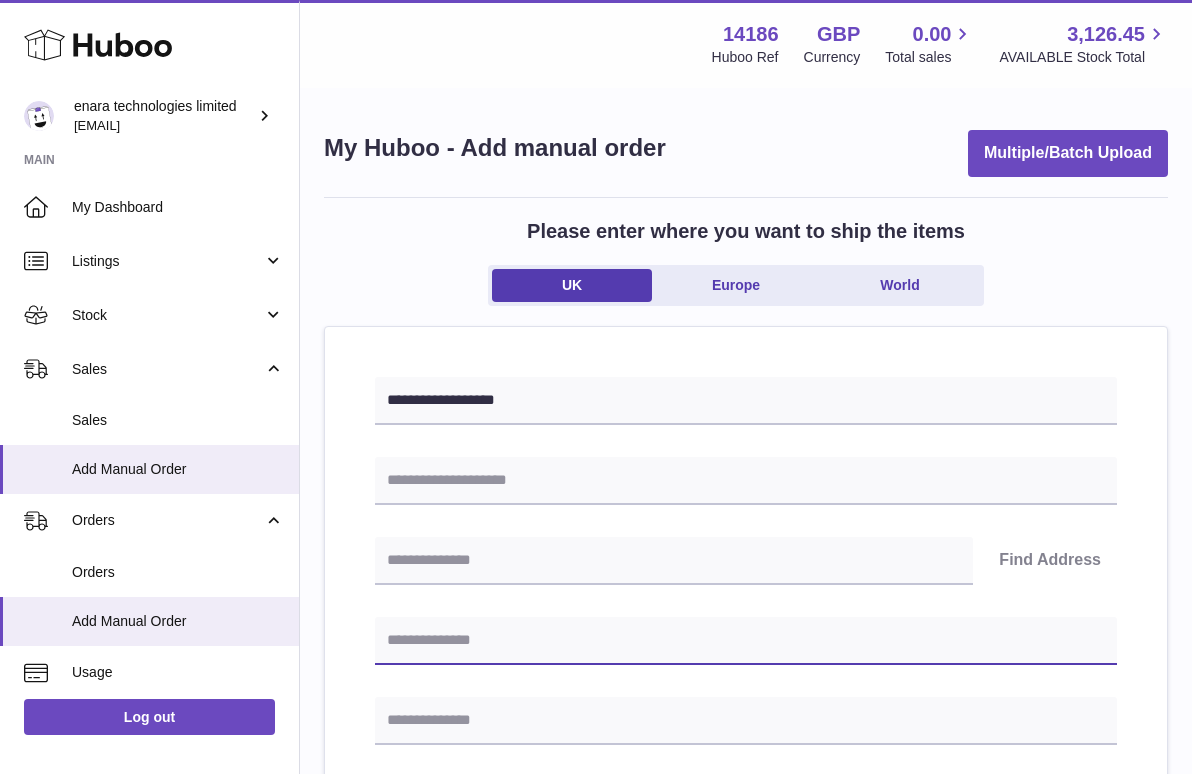 paste on "**********" 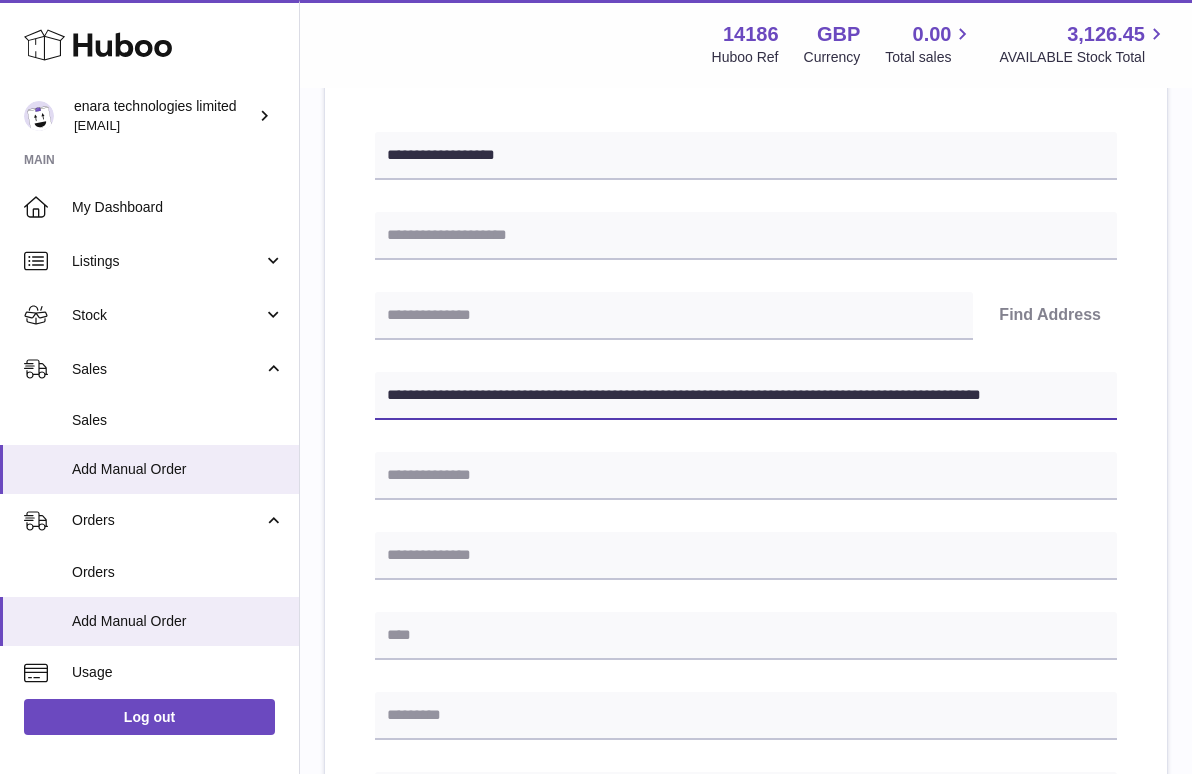 scroll, scrollTop: 247, scrollLeft: 0, axis: vertical 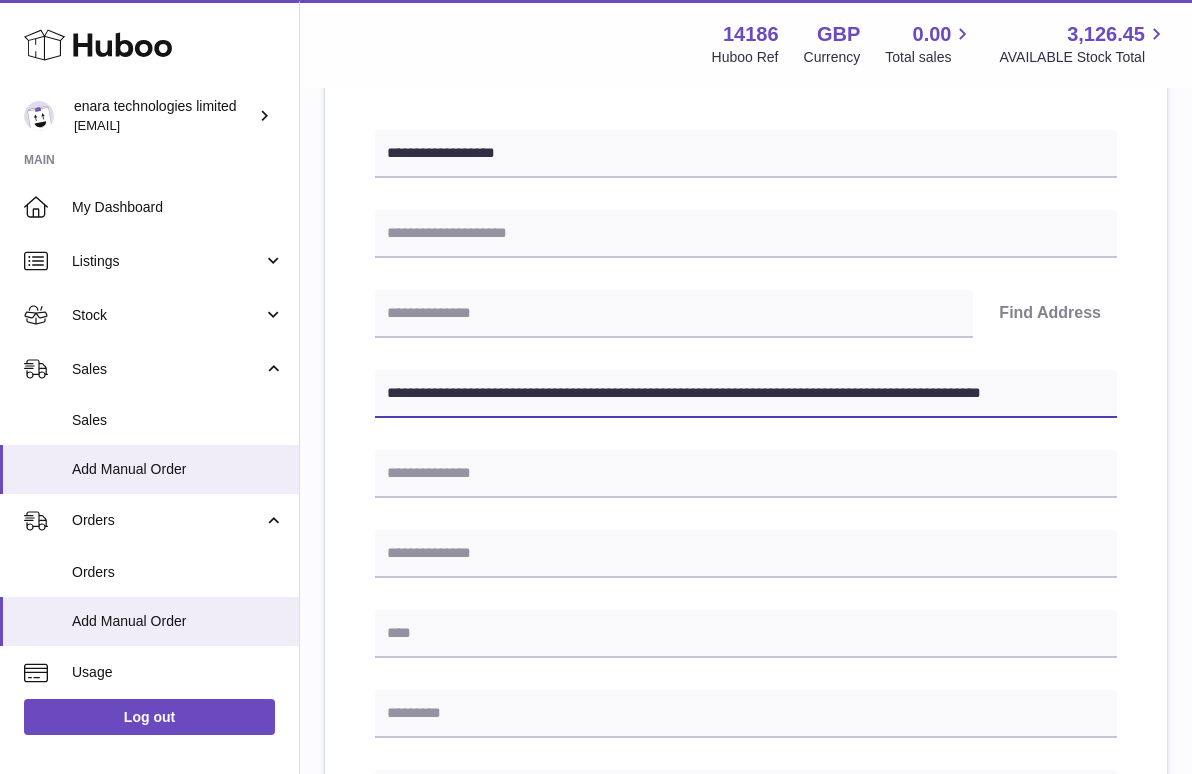 drag, startPoint x: 728, startPoint y: 389, endPoint x: 1216, endPoint y: 393, distance: 488.0164 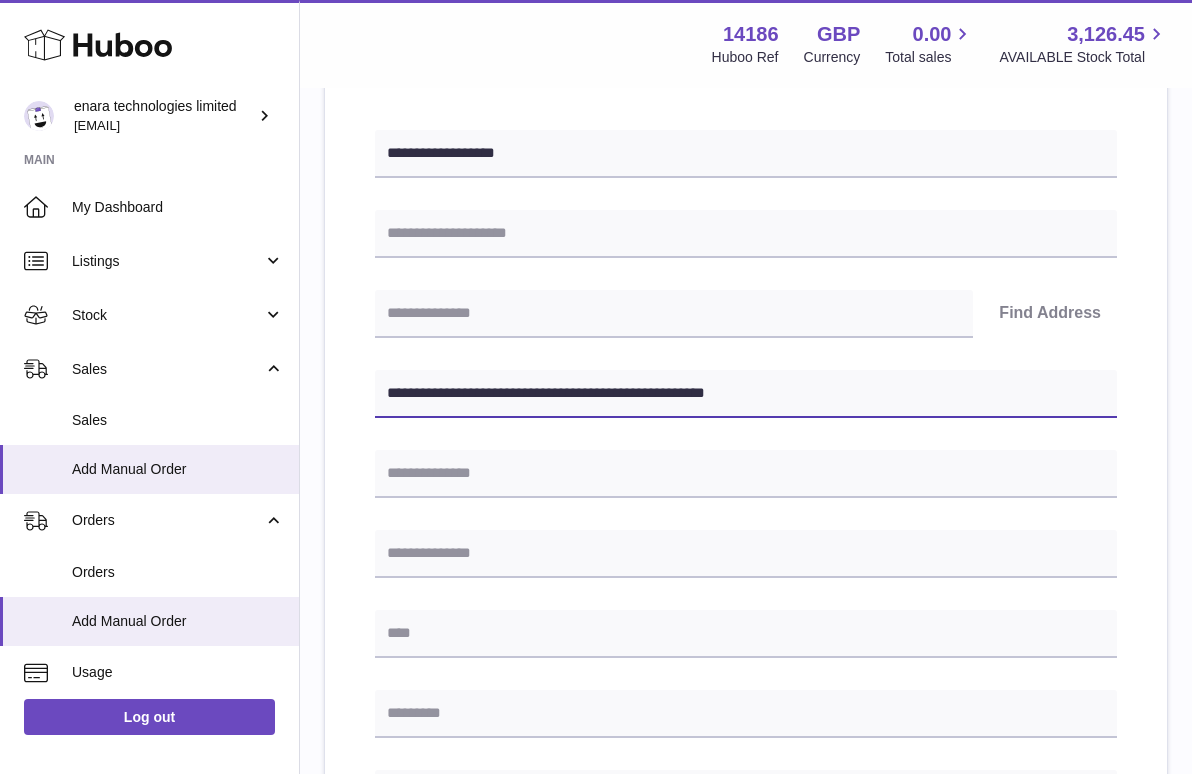 type on "**********" 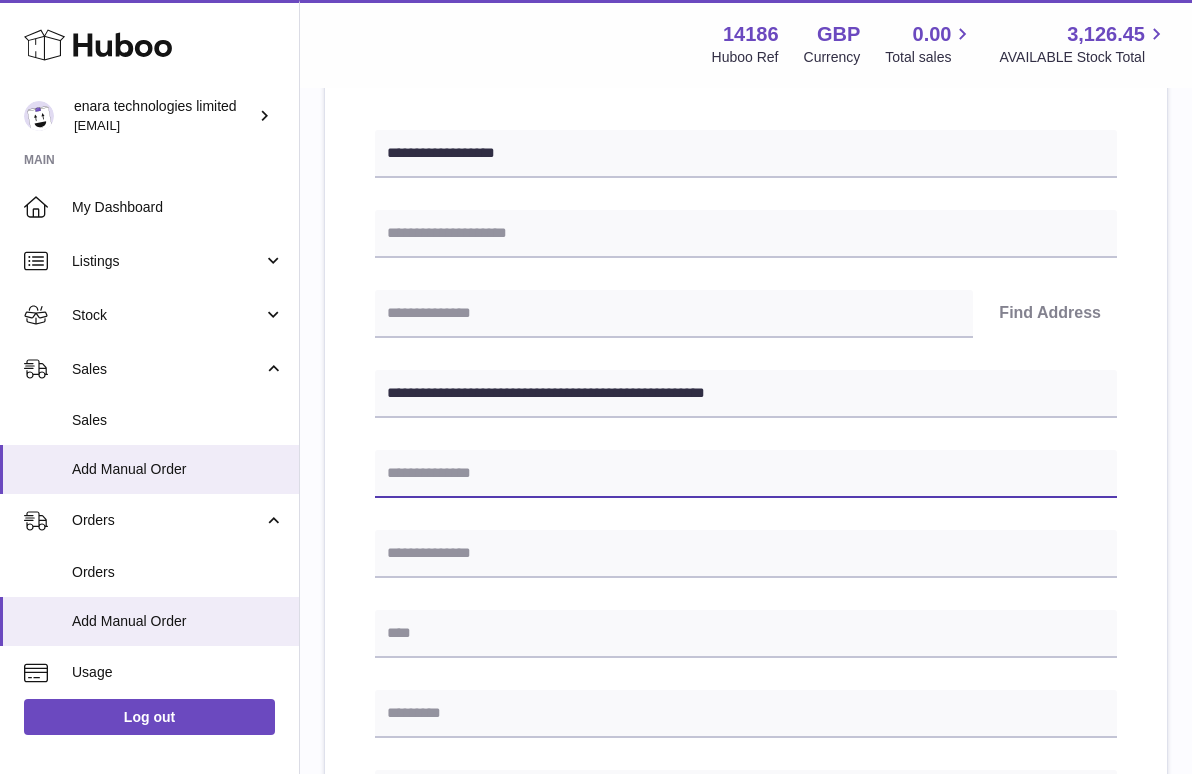 paste on "**********" 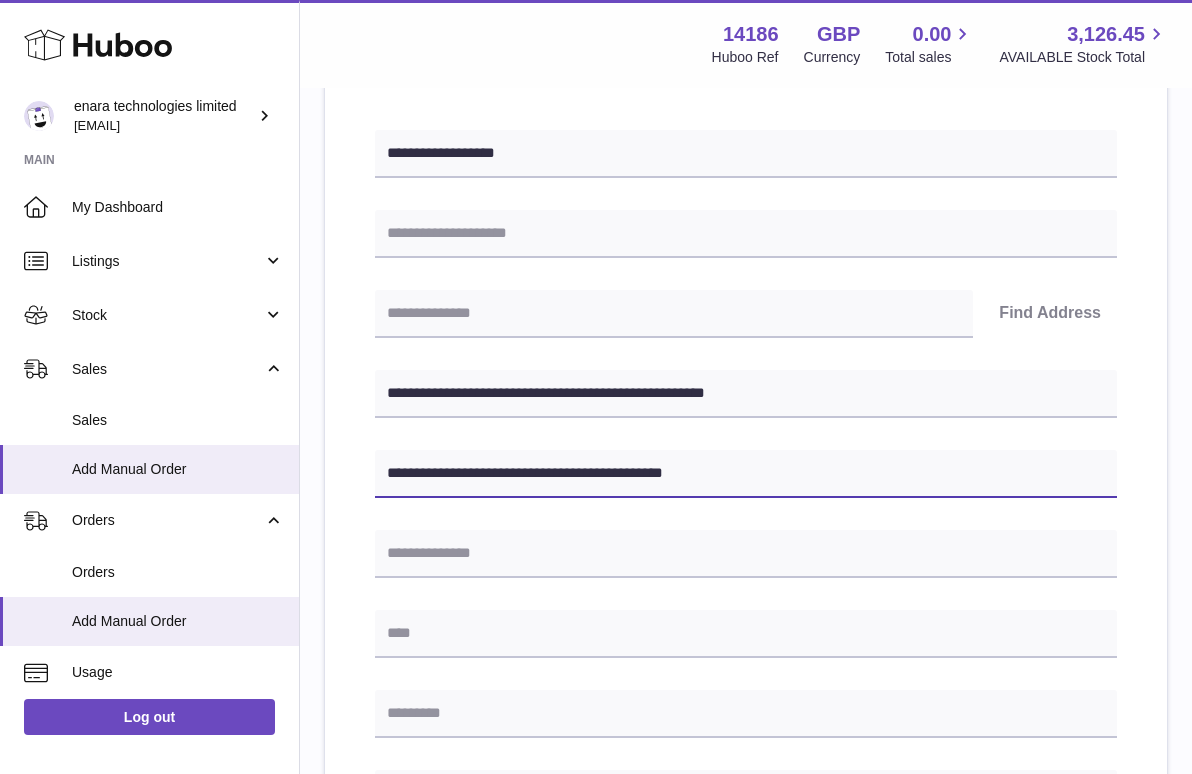 drag, startPoint x: 551, startPoint y: 470, endPoint x: 619, endPoint y: 469, distance: 68.007355 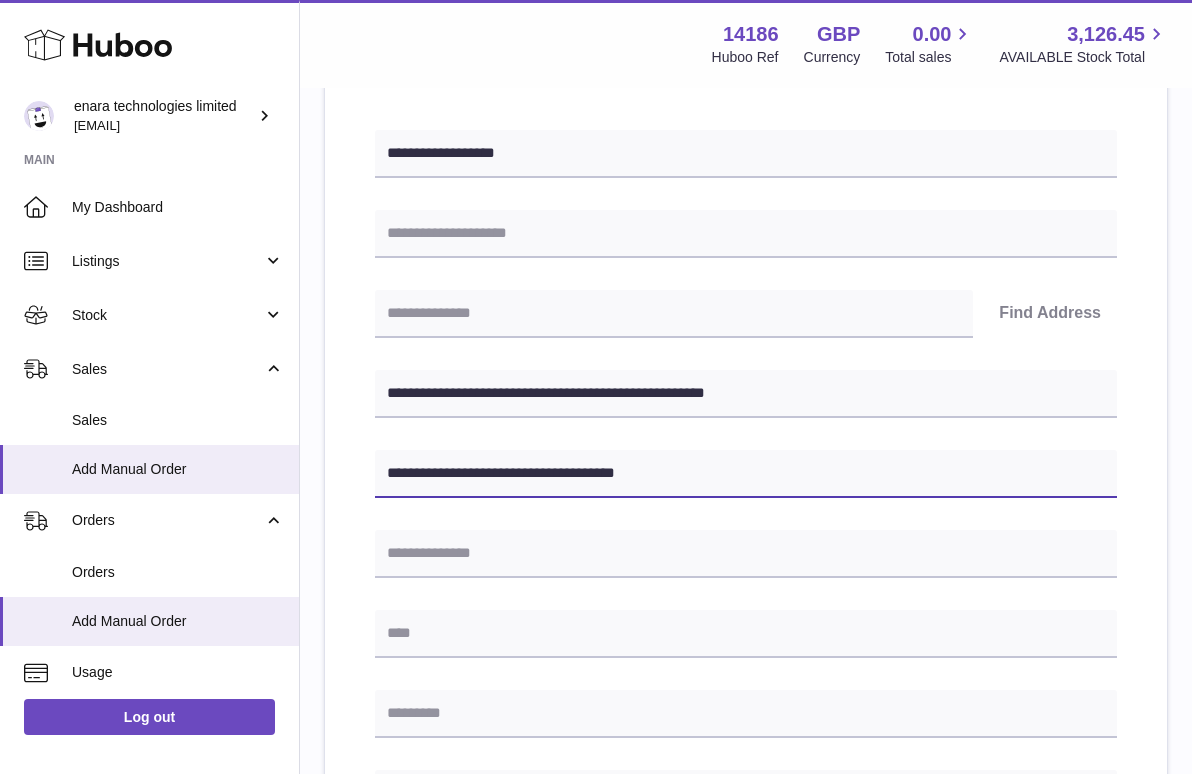 type on "**********" 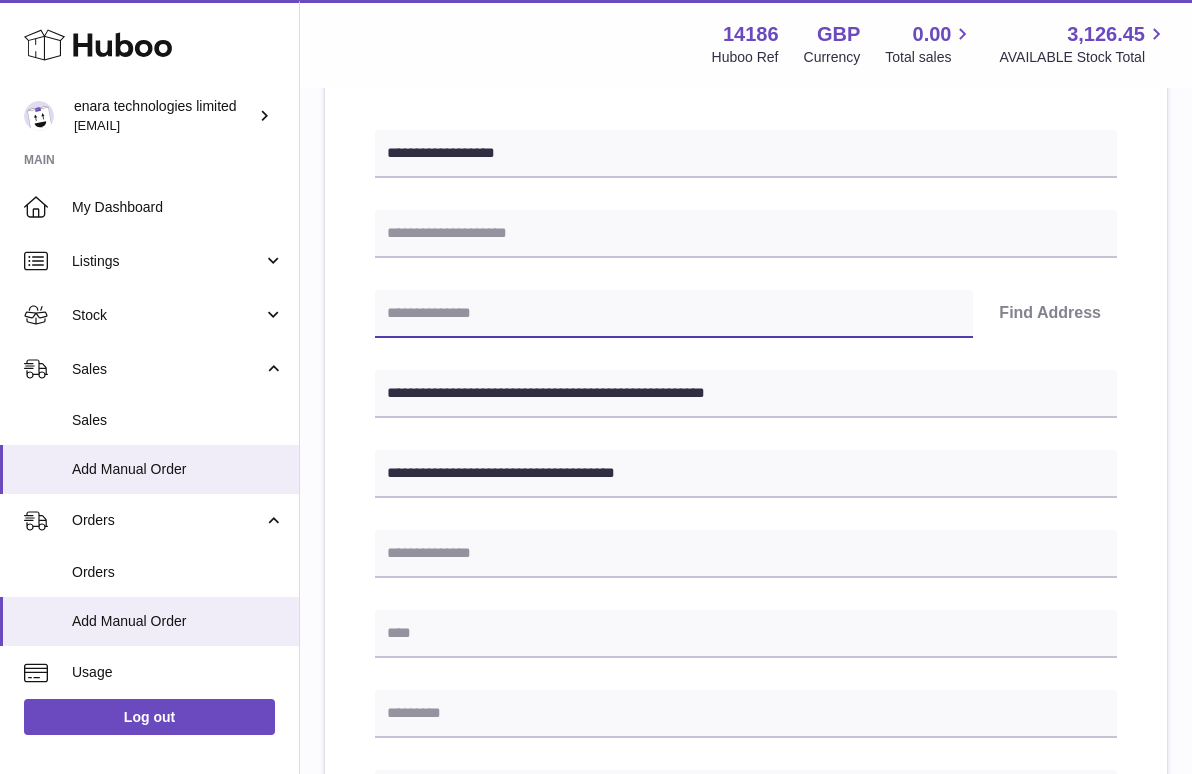 paste on "********" 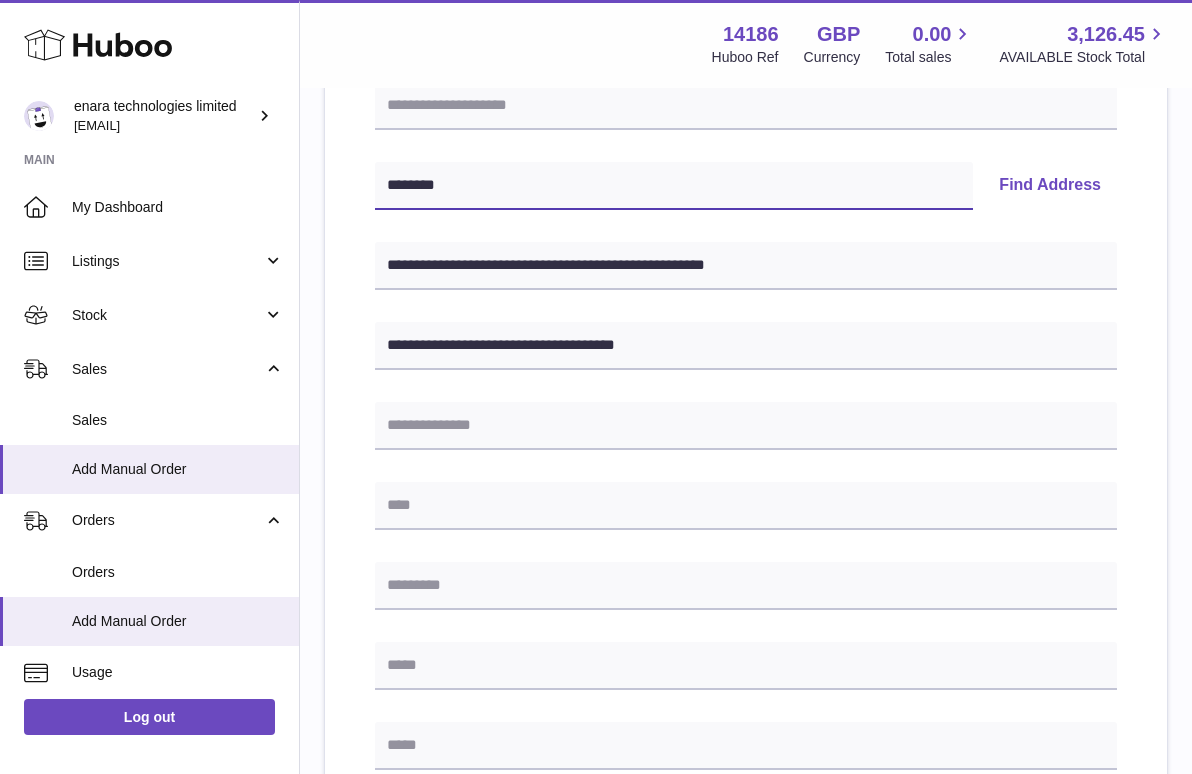 scroll, scrollTop: 377, scrollLeft: 0, axis: vertical 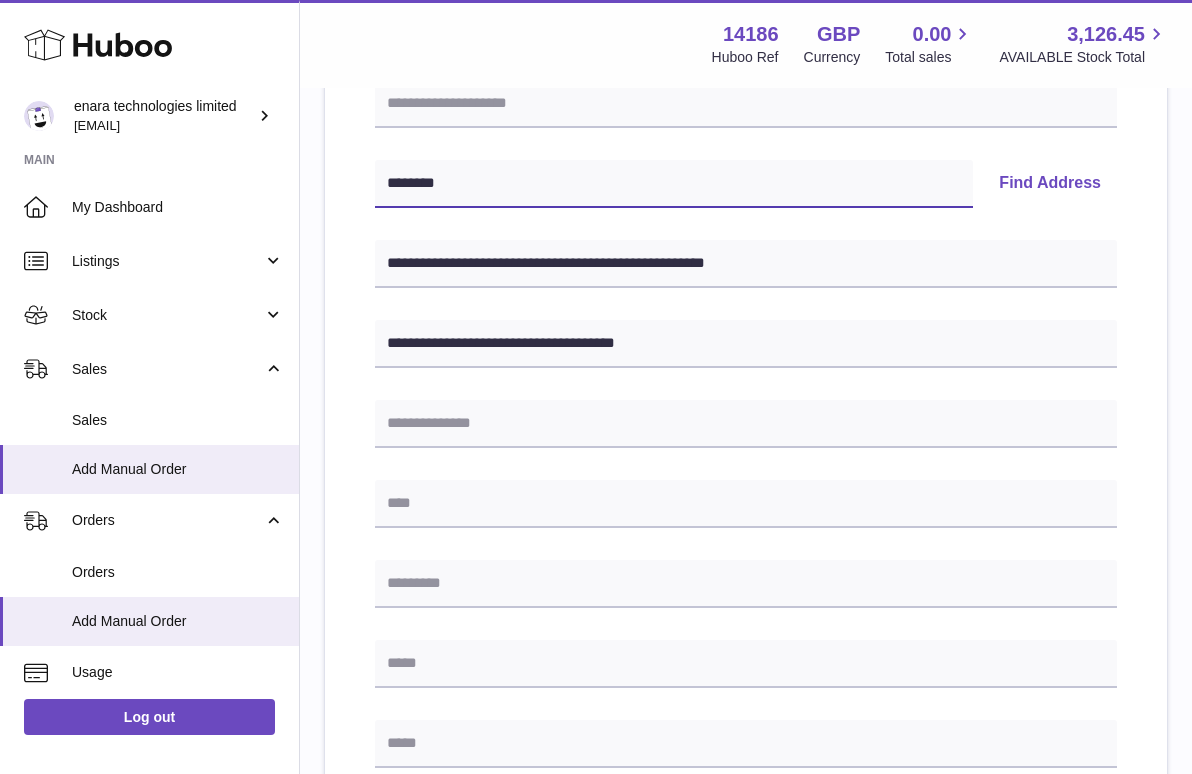 type on "********" 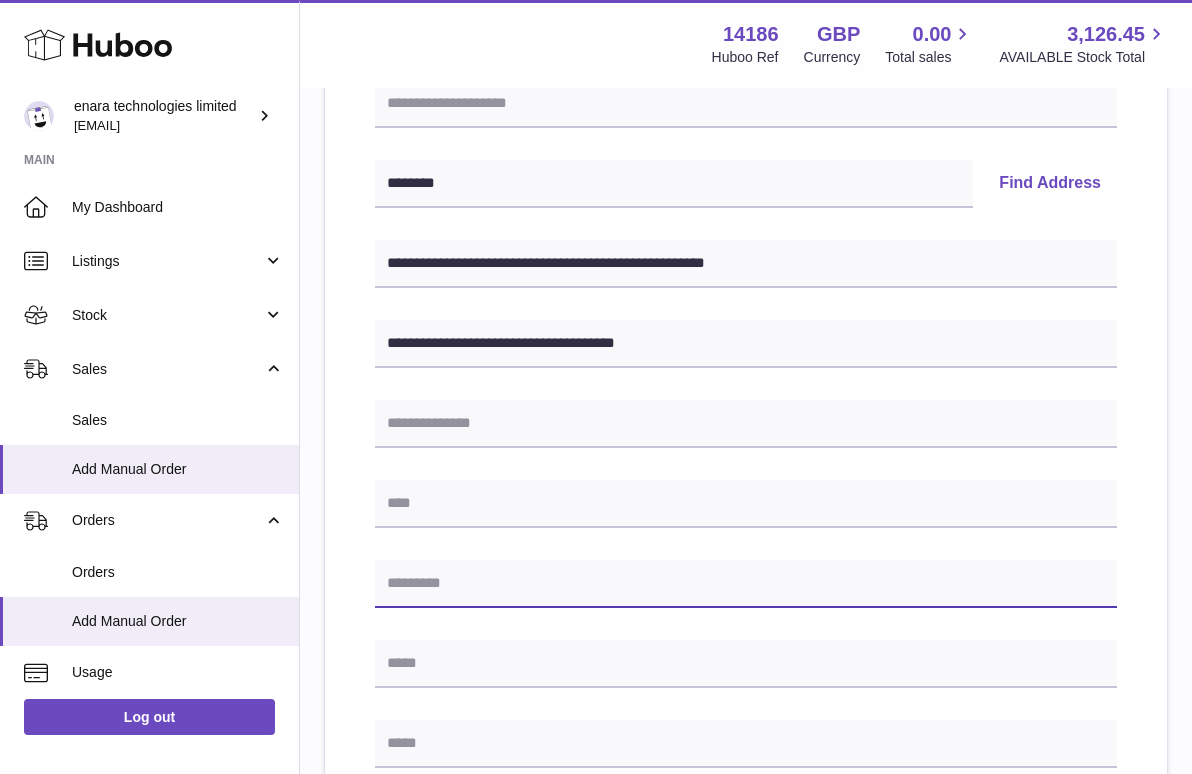 type on "*" 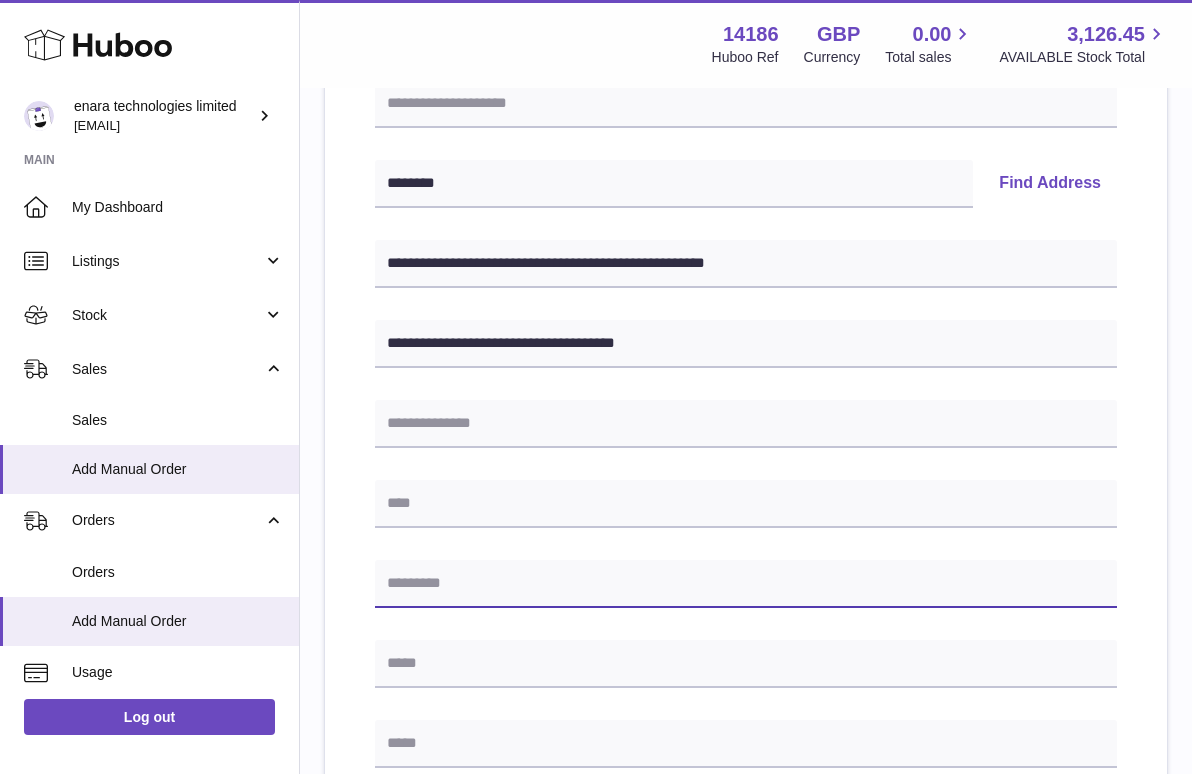 paste on "********" 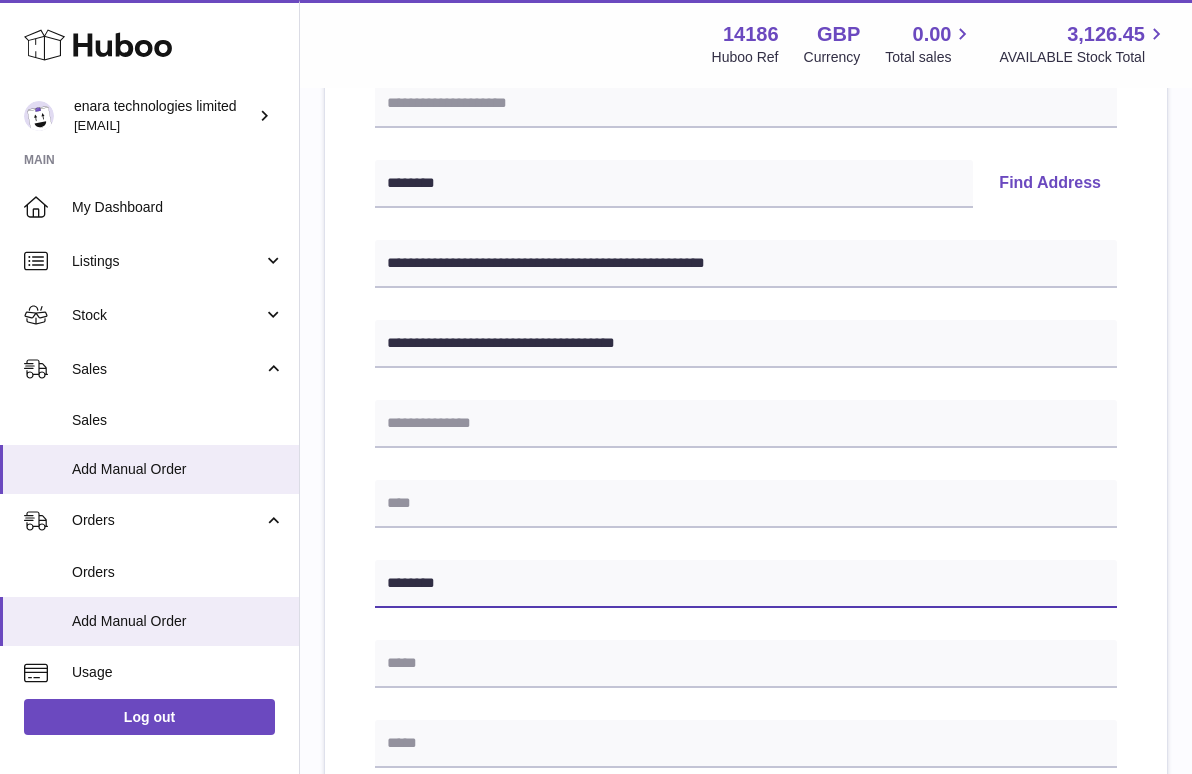 type on "********" 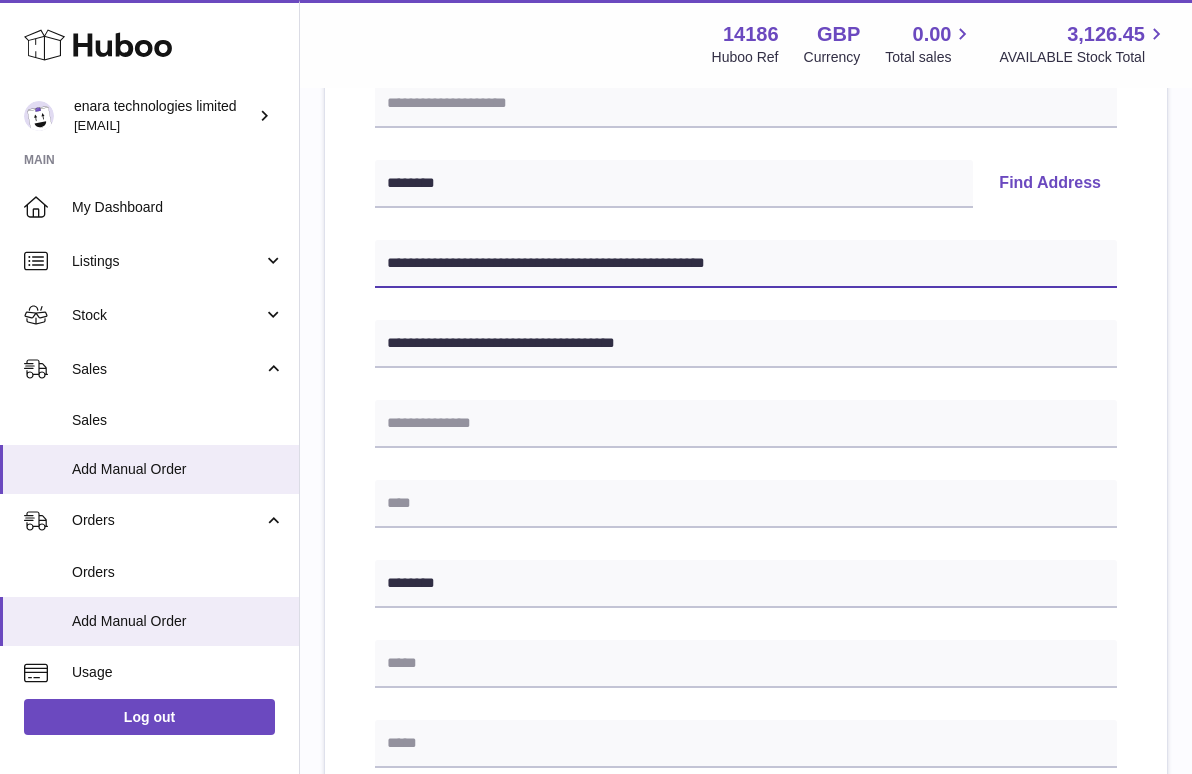 drag, startPoint x: 629, startPoint y: 259, endPoint x: 512, endPoint y: 264, distance: 117.10679 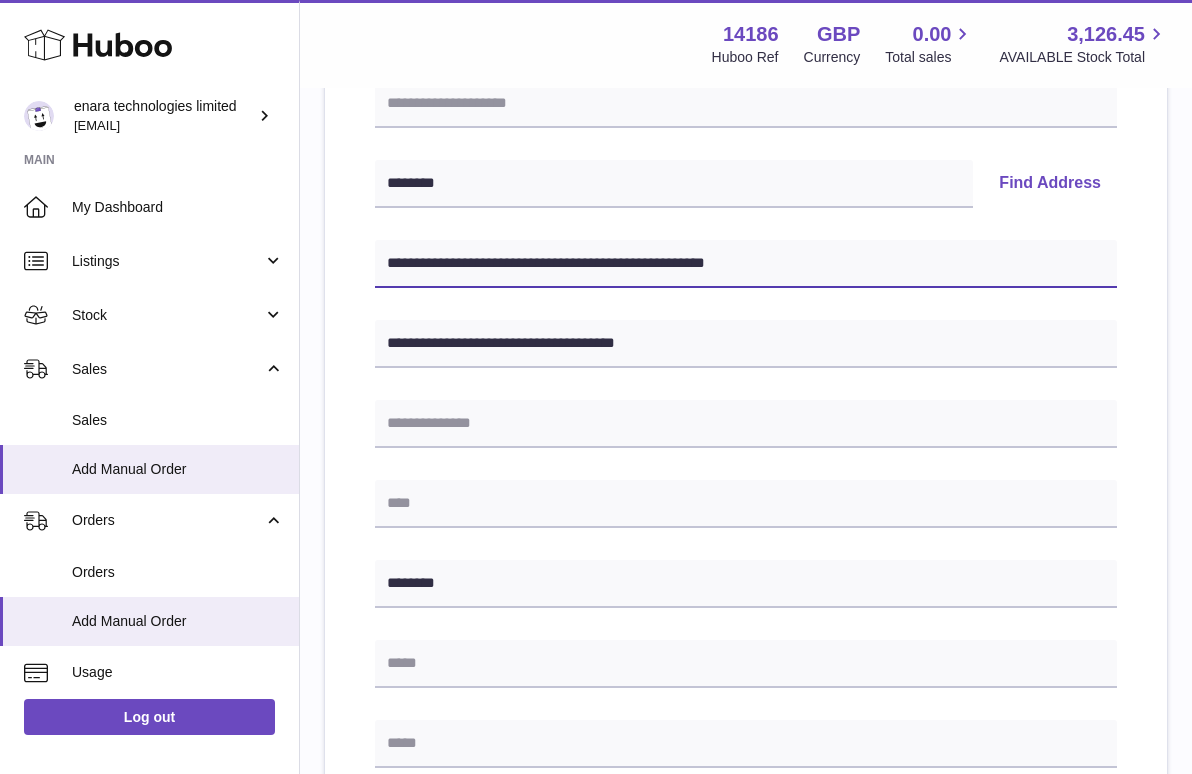 click on "**********" at bounding box center [746, 264] 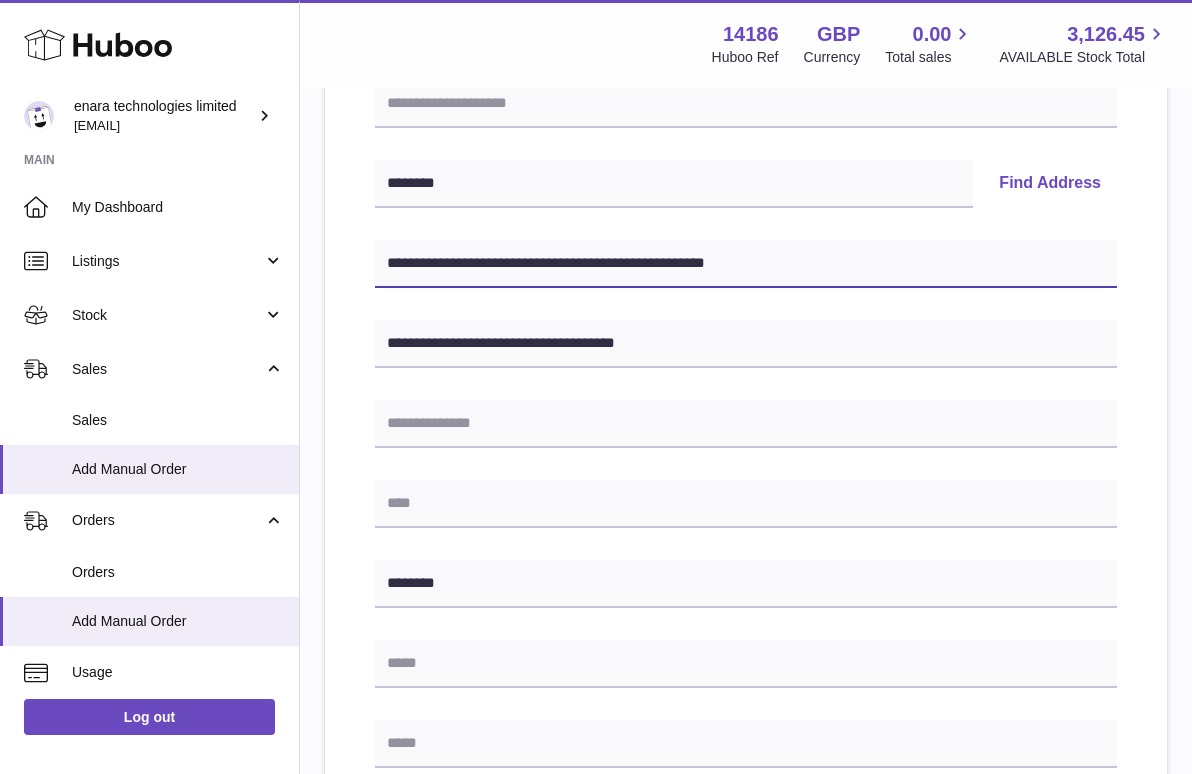 drag, startPoint x: 507, startPoint y: 261, endPoint x: 393, endPoint y: 262, distance: 114.00439 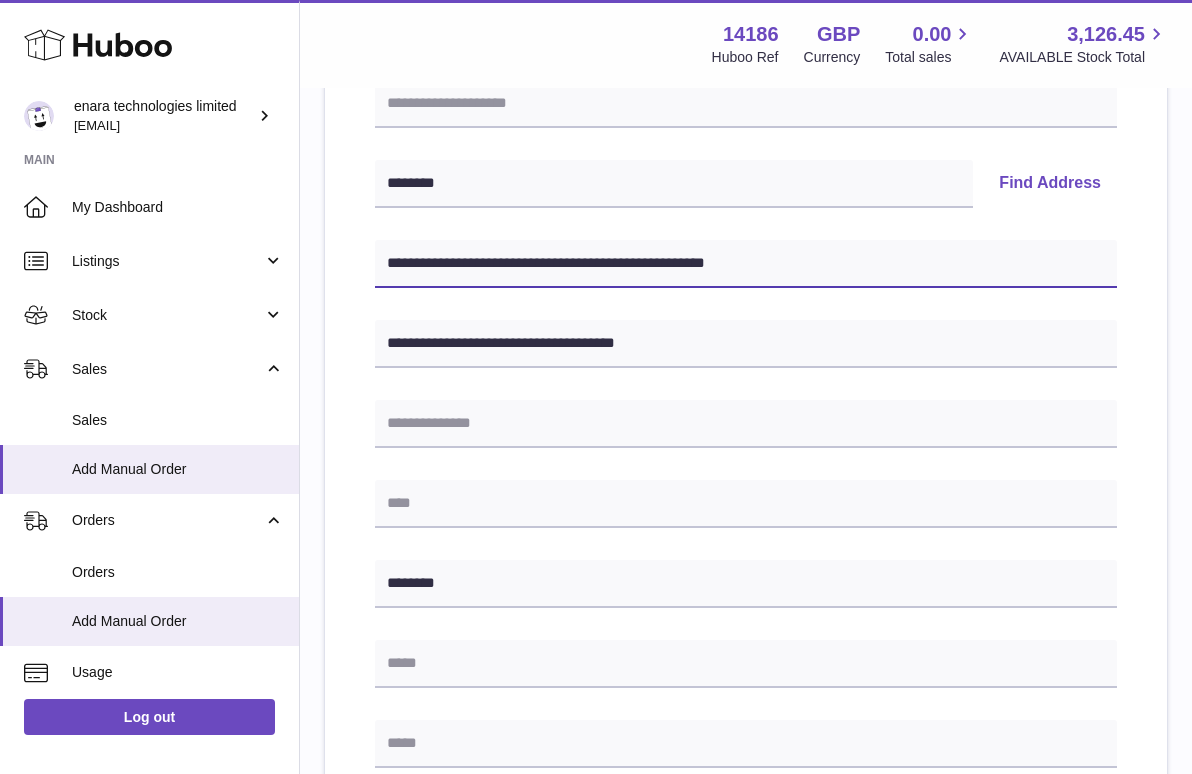 click on "**********" at bounding box center [746, 264] 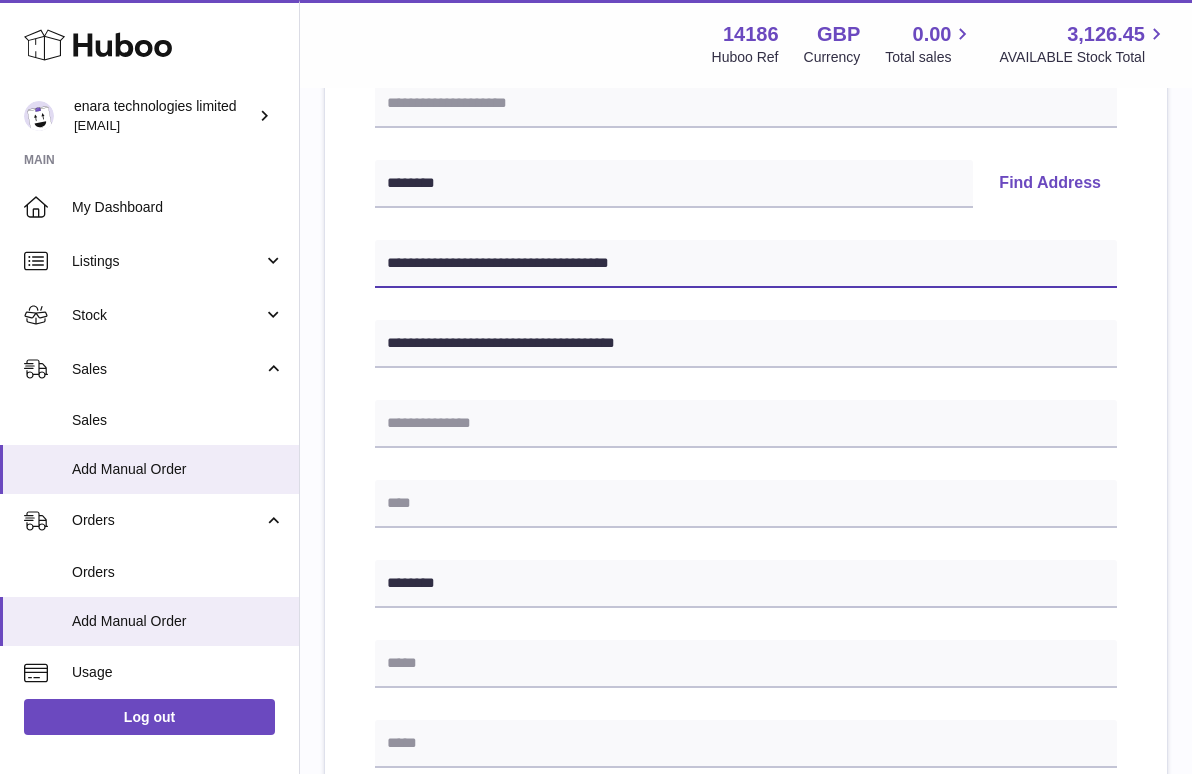 type on "**********" 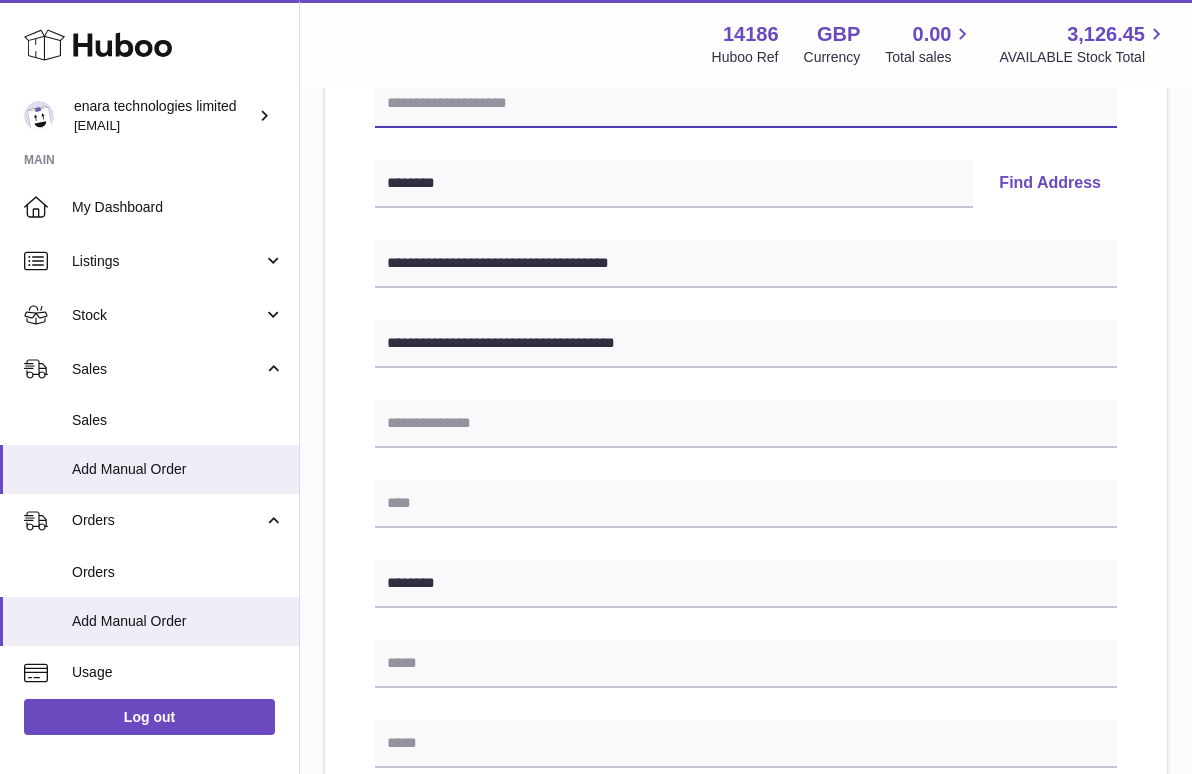paste on "**********" 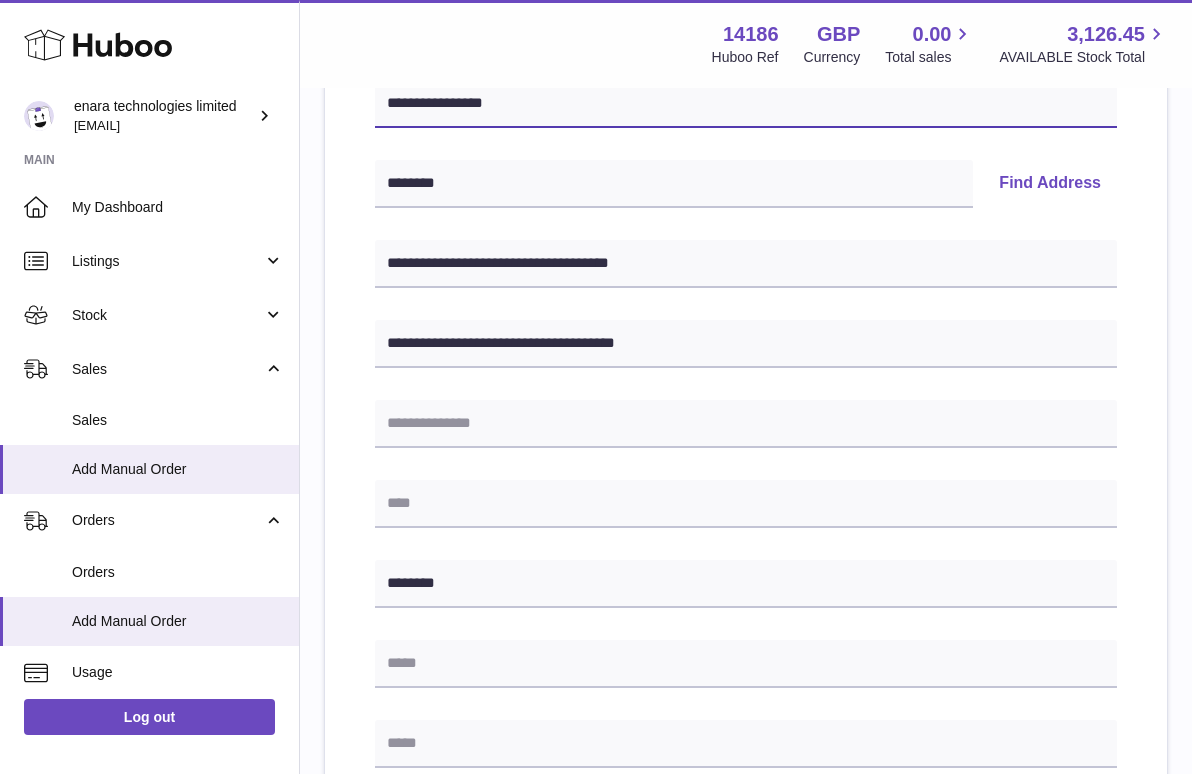 type on "**********" 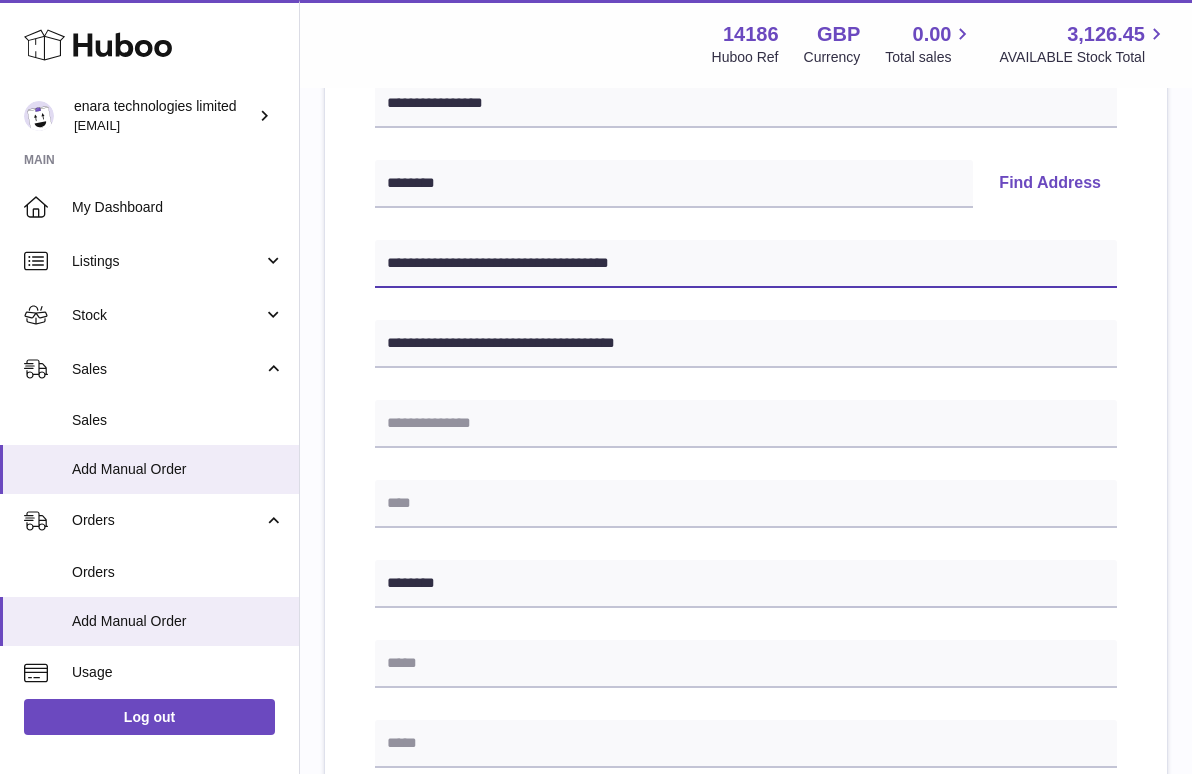 click on "**********" at bounding box center [746, 264] 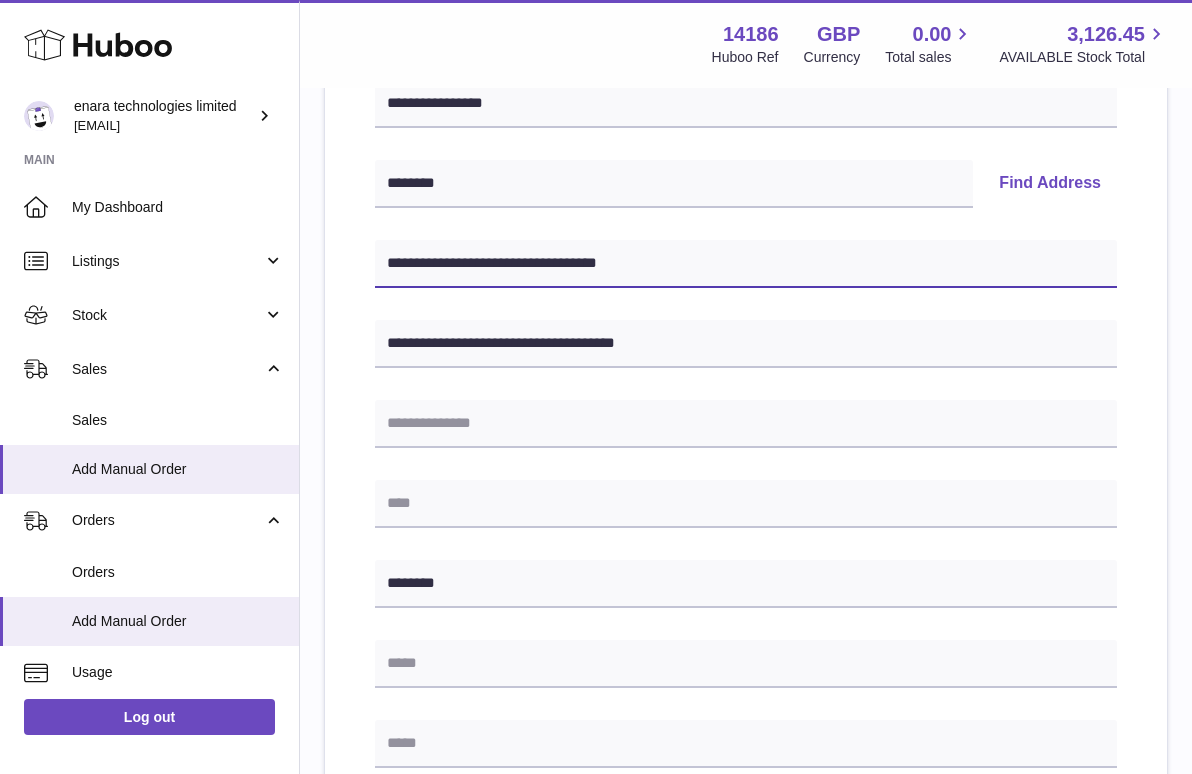 drag, startPoint x: 505, startPoint y: 264, endPoint x: 297, endPoint y: 232, distance: 210.44714 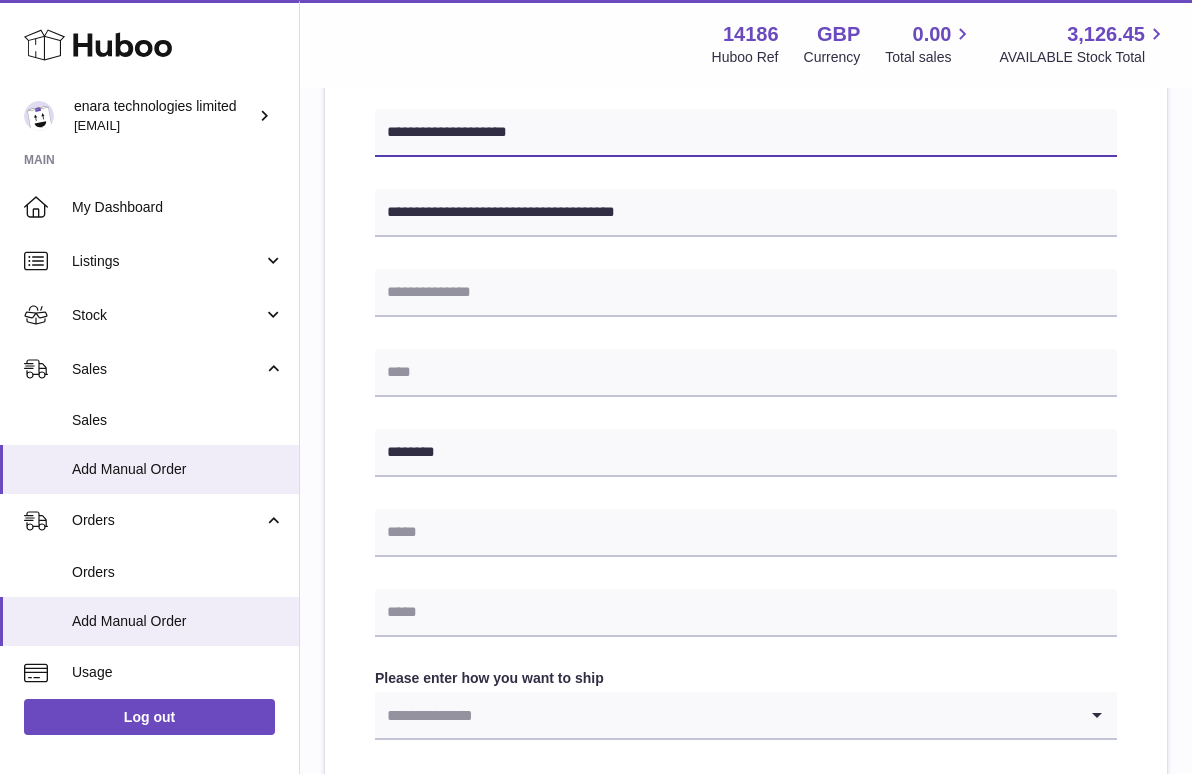 scroll, scrollTop: 513, scrollLeft: 0, axis: vertical 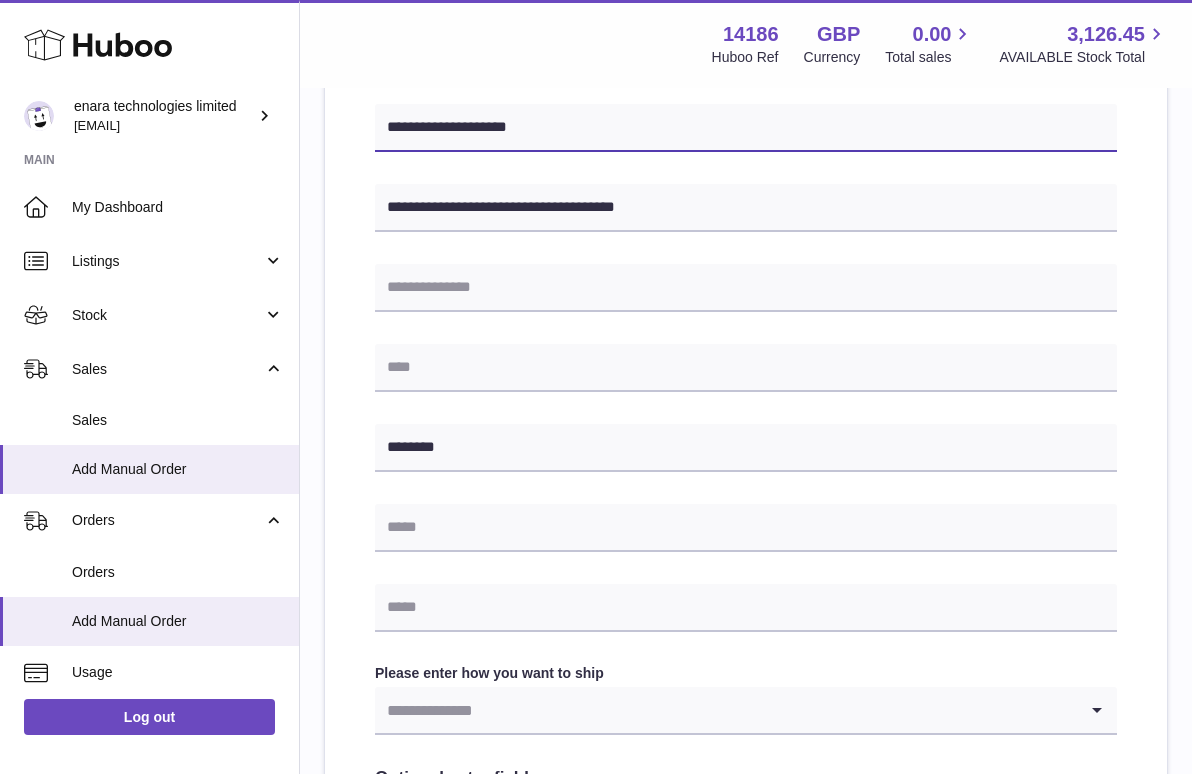 type on "**********" 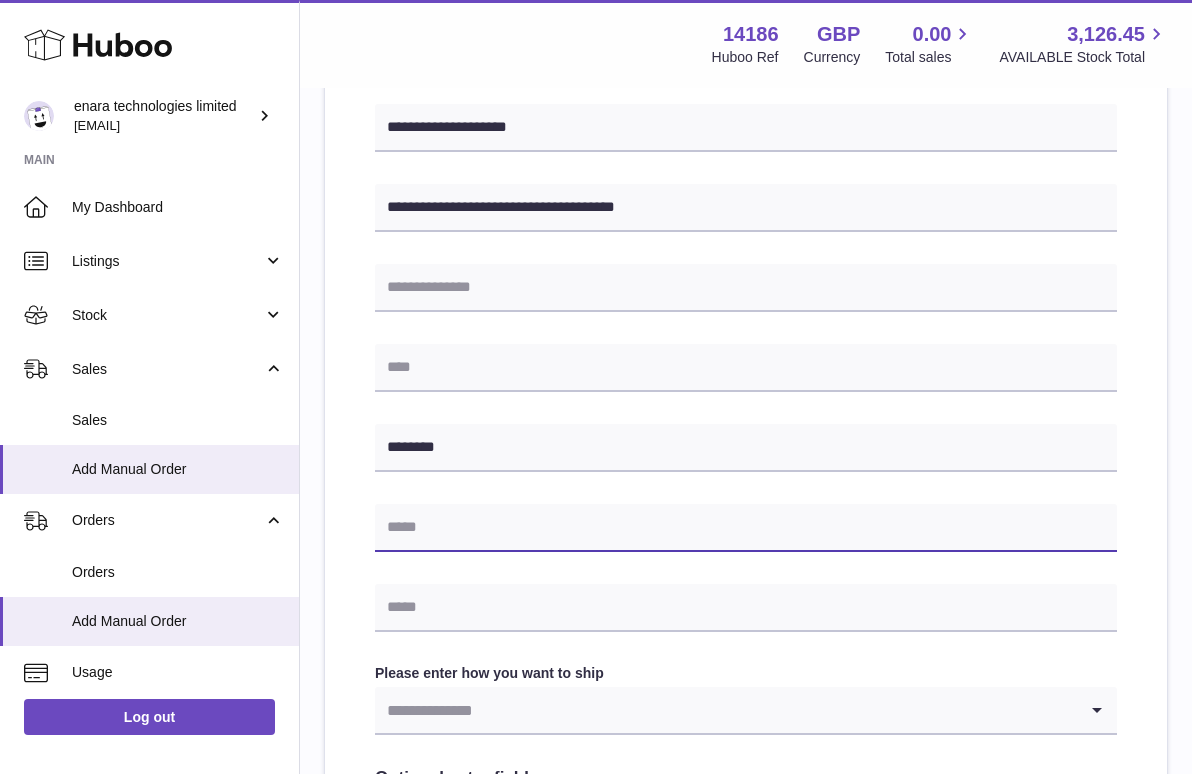 paste on "**********" 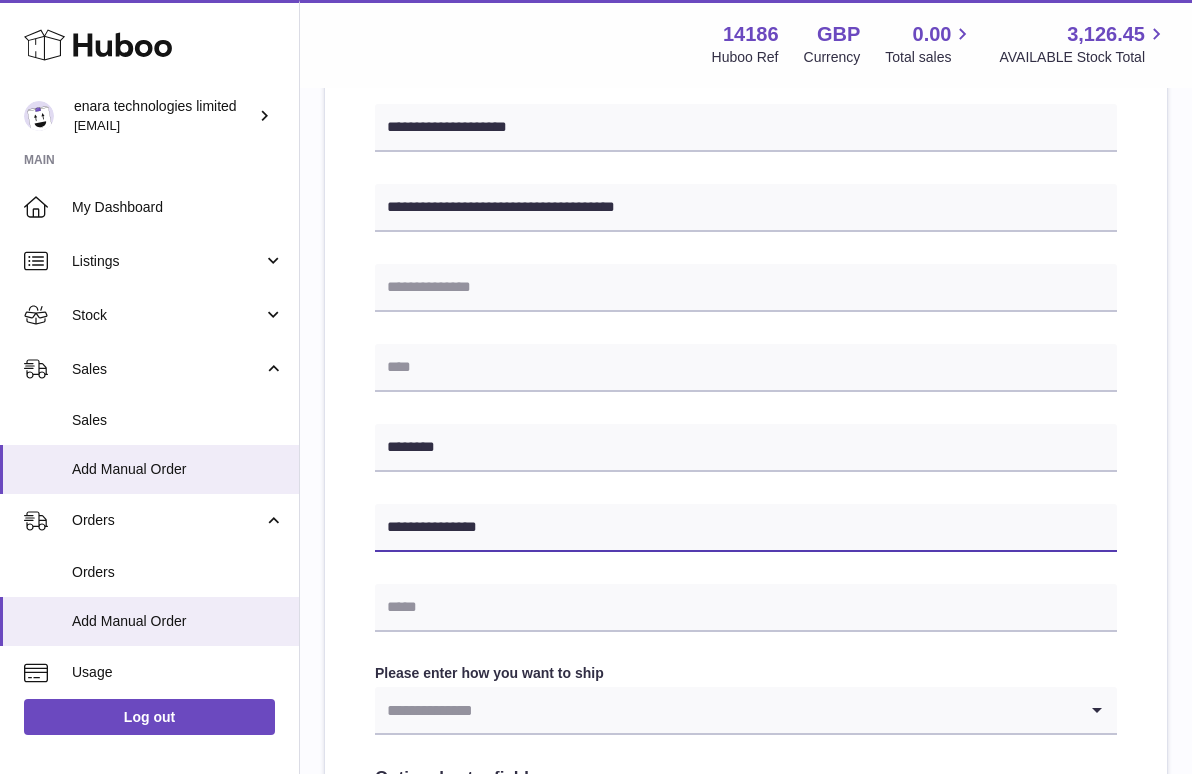 type on "**********" 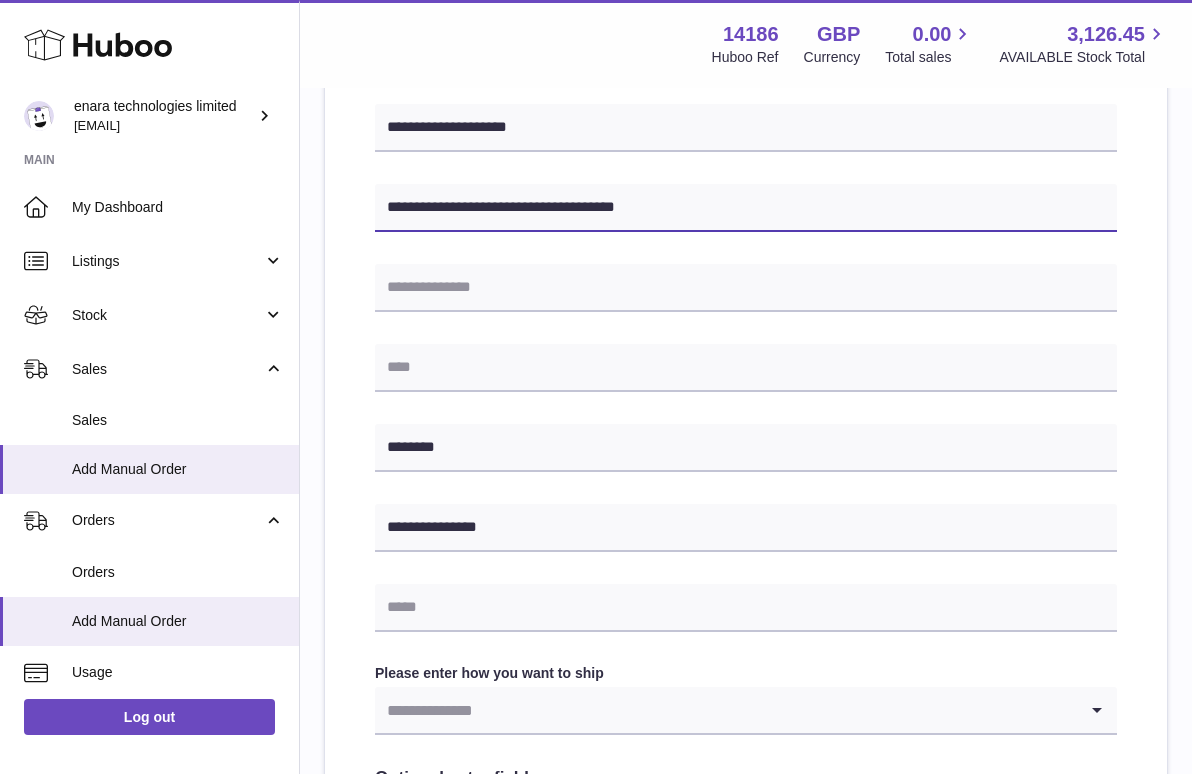 drag, startPoint x: 558, startPoint y: 207, endPoint x: 748, endPoint y: 213, distance: 190.09471 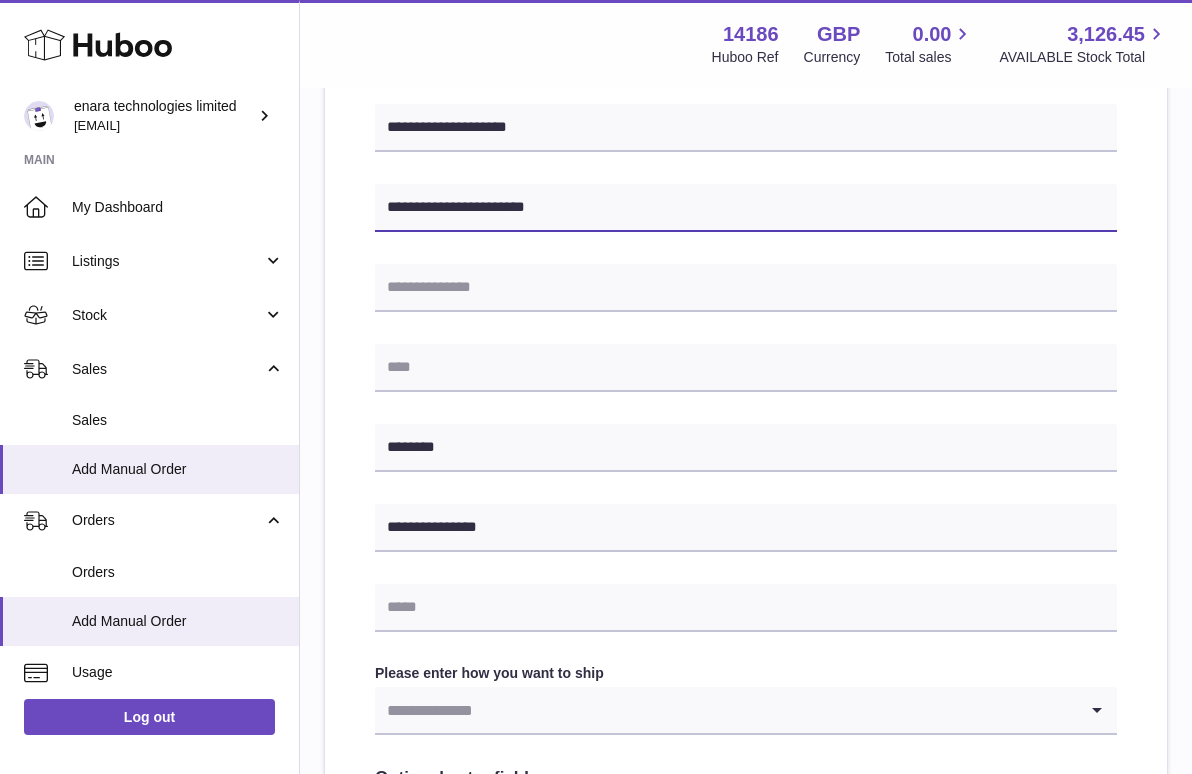 type on "**********" 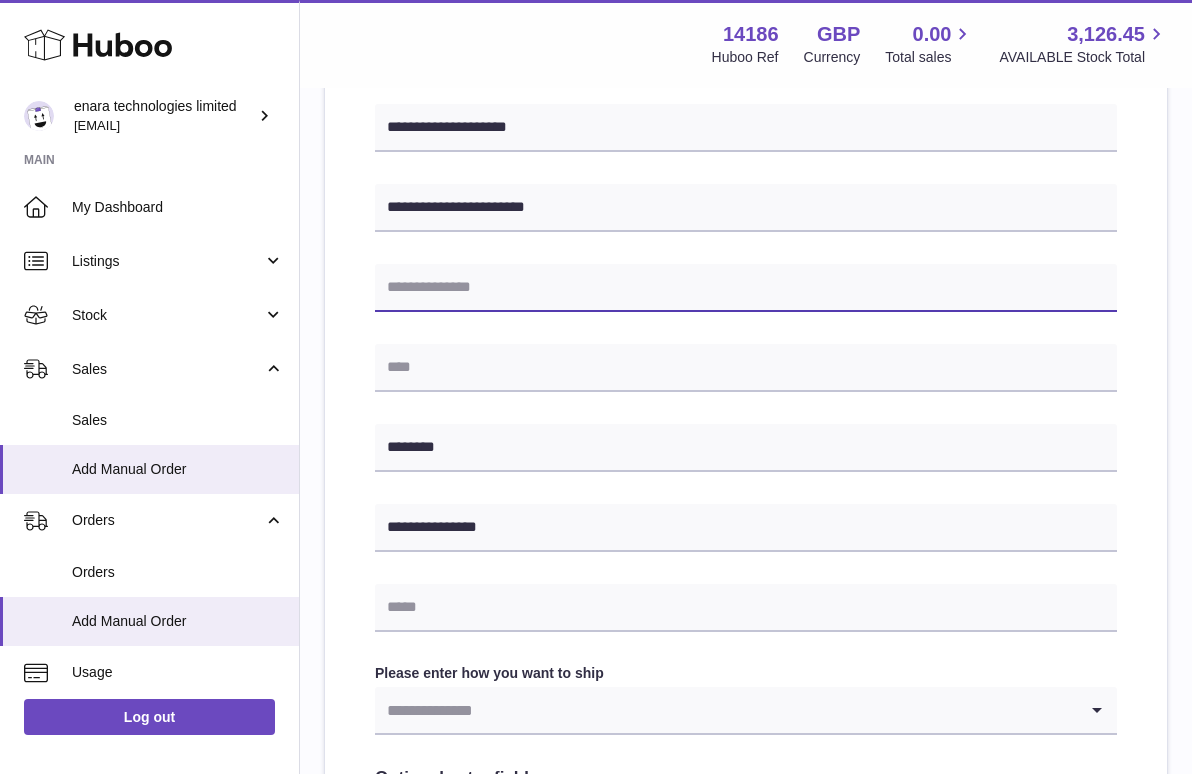 paste on "**********" 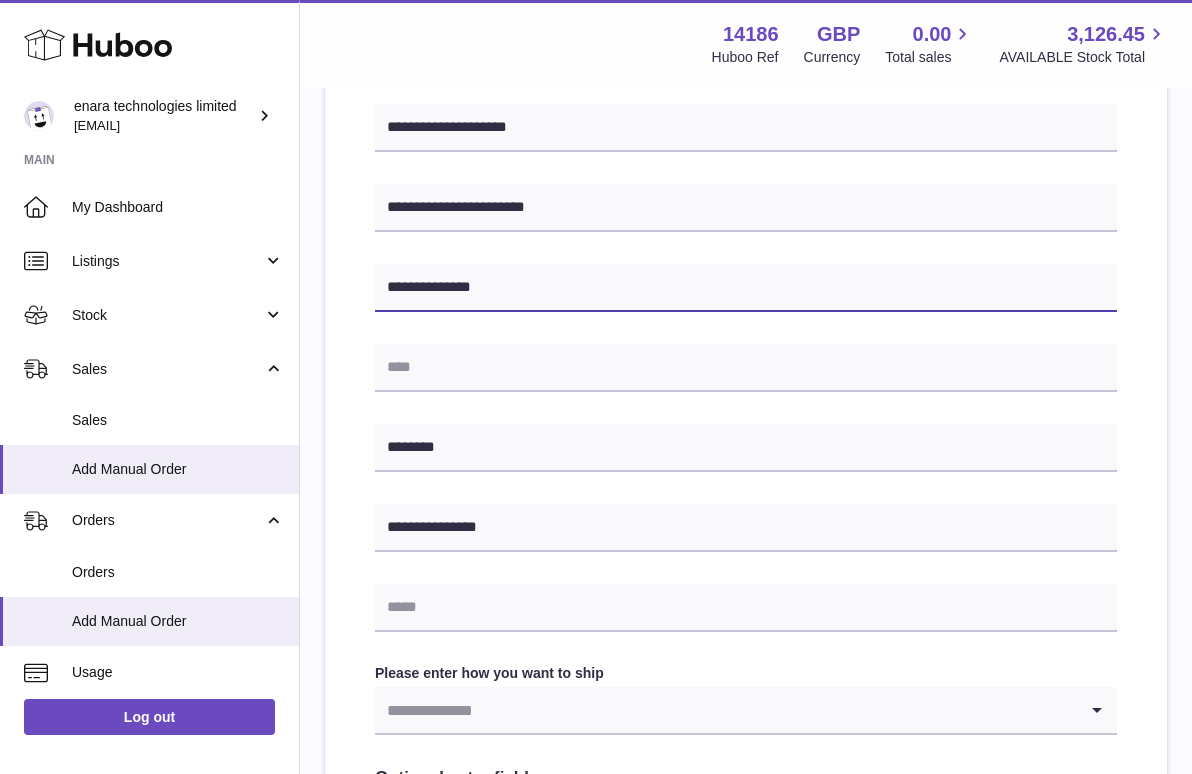 type on "**********" 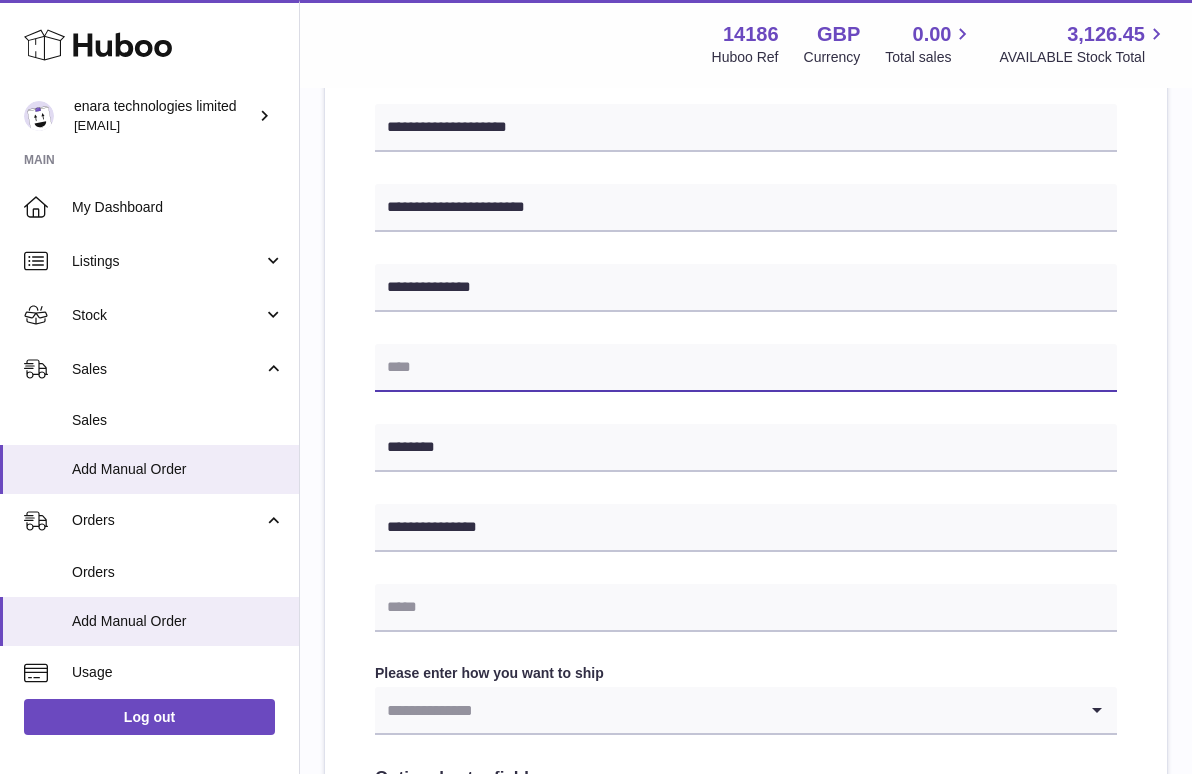 click at bounding box center (746, 368) 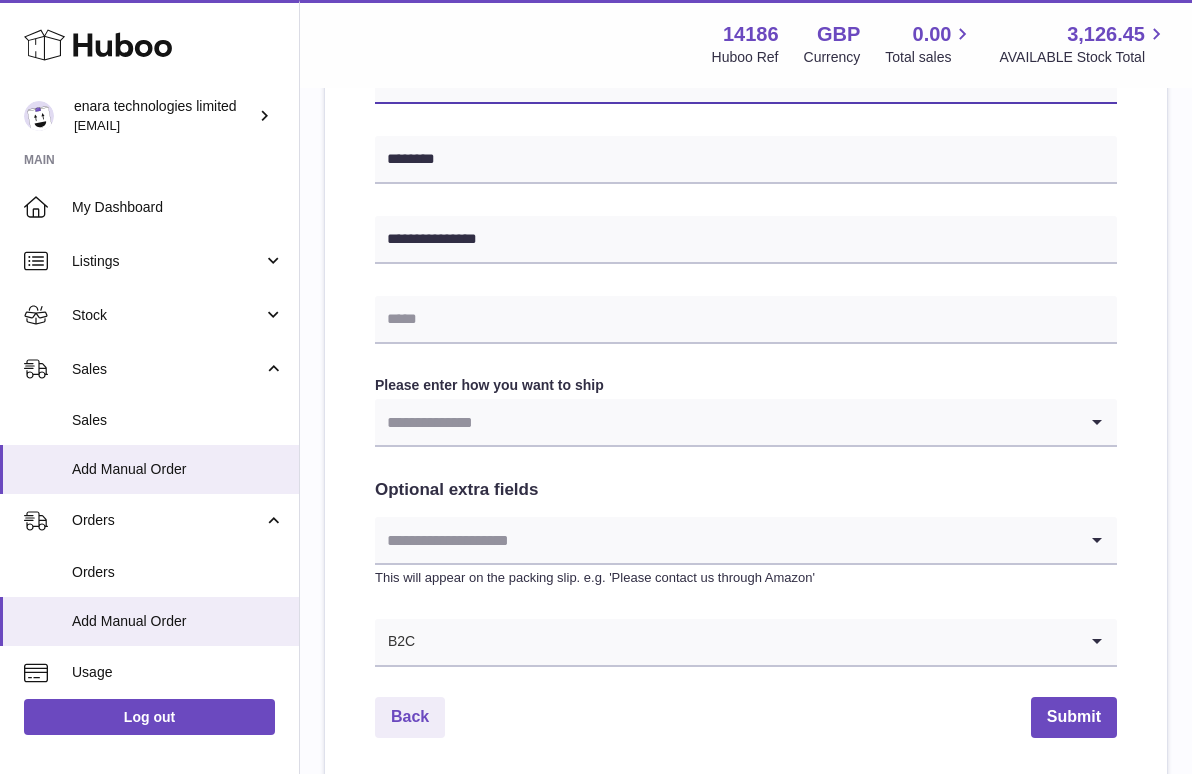scroll, scrollTop: 809, scrollLeft: 0, axis: vertical 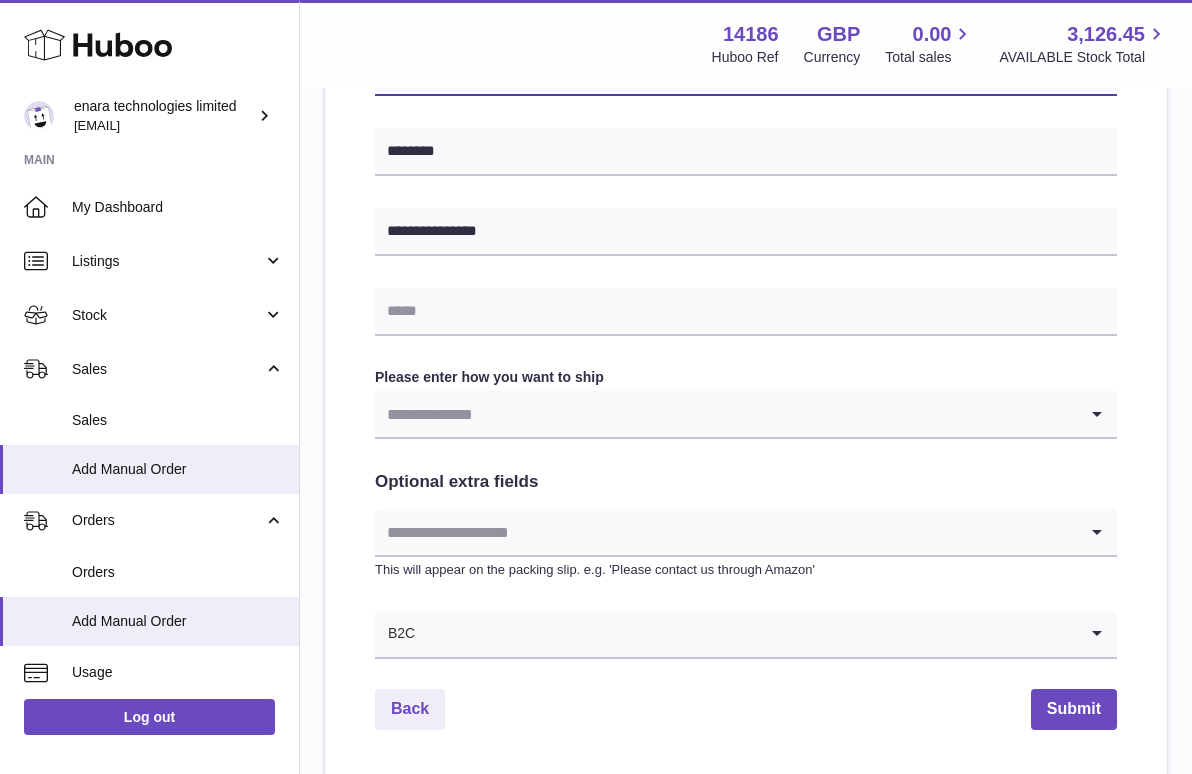 type on "******" 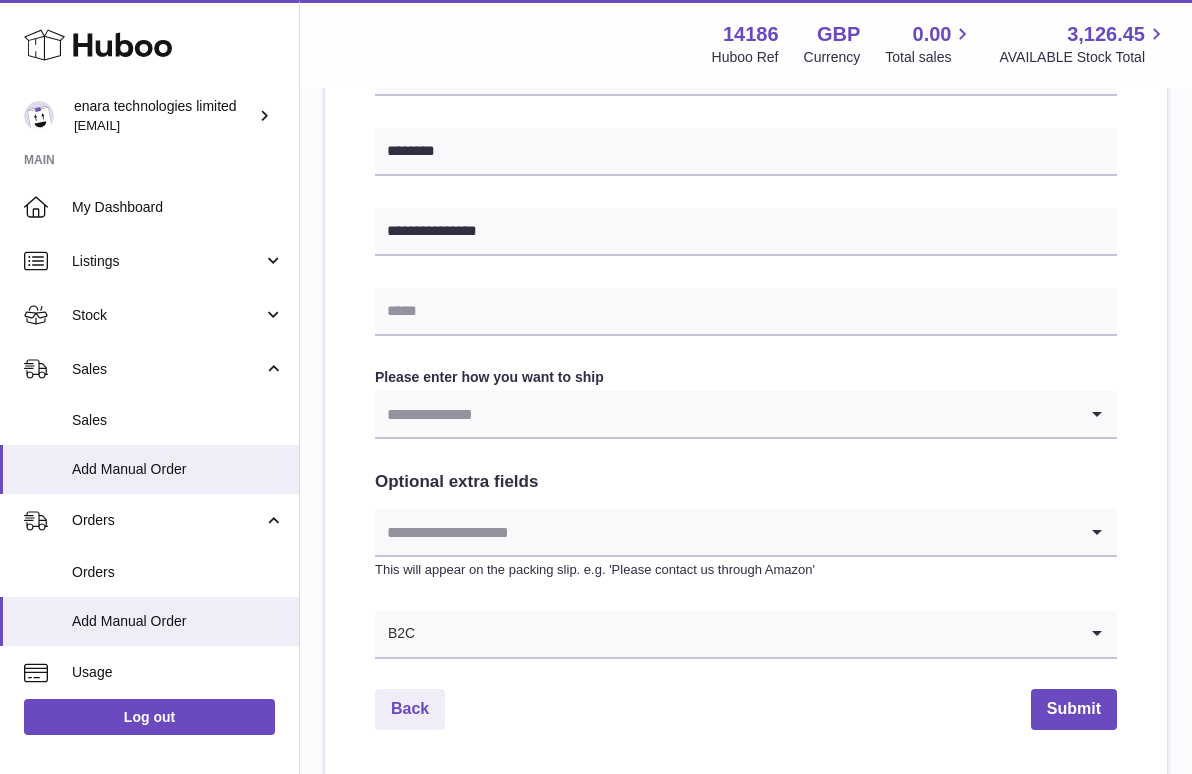 click at bounding box center (726, 414) 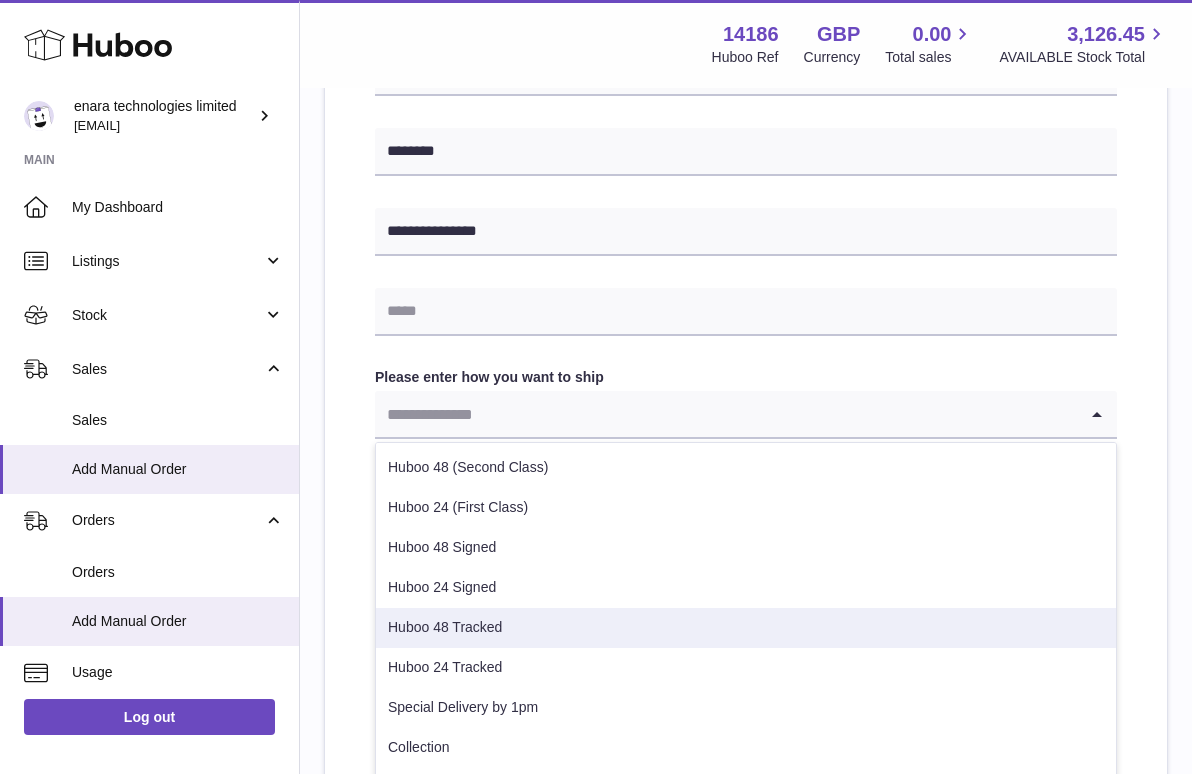 click on "Huboo 48 Tracked" at bounding box center (746, 628) 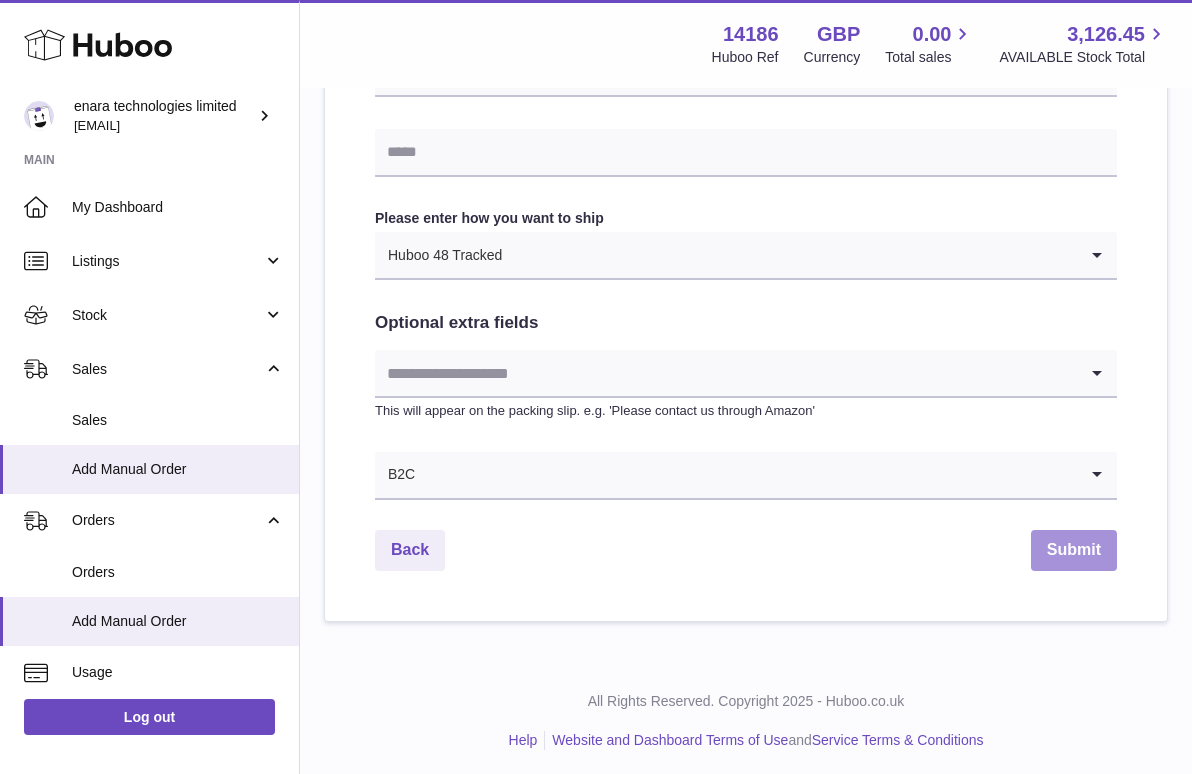 scroll, scrollTop: 967, scrollLeft: 0, axis: vertical 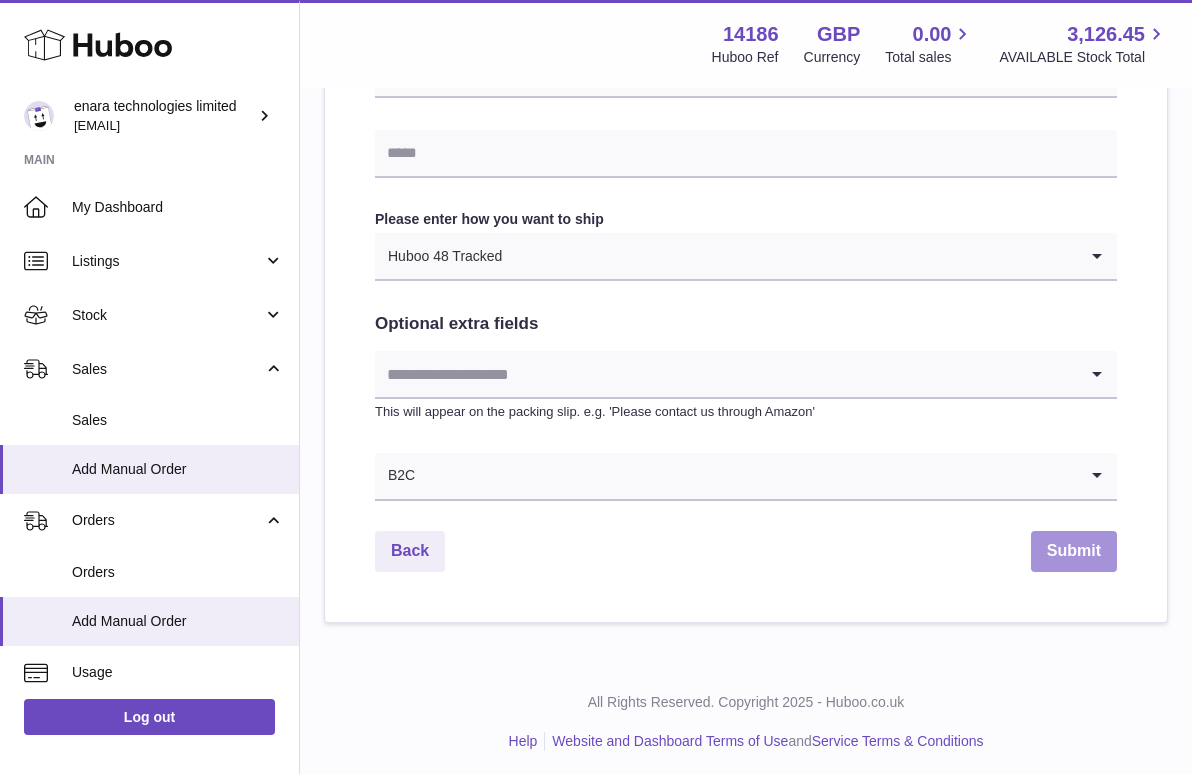 click on "Submit" at bounding box center [1074, 551] 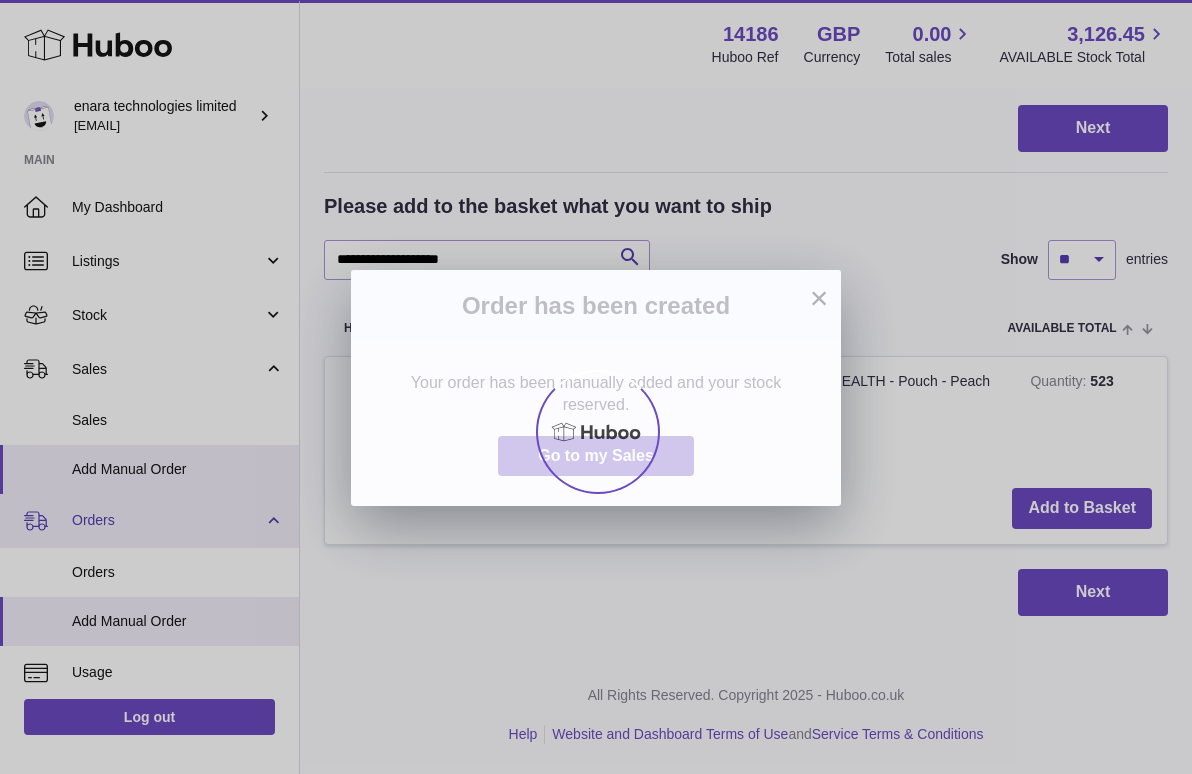 scroll, scrollTop: 0, scrollLeft: 0, axis: both 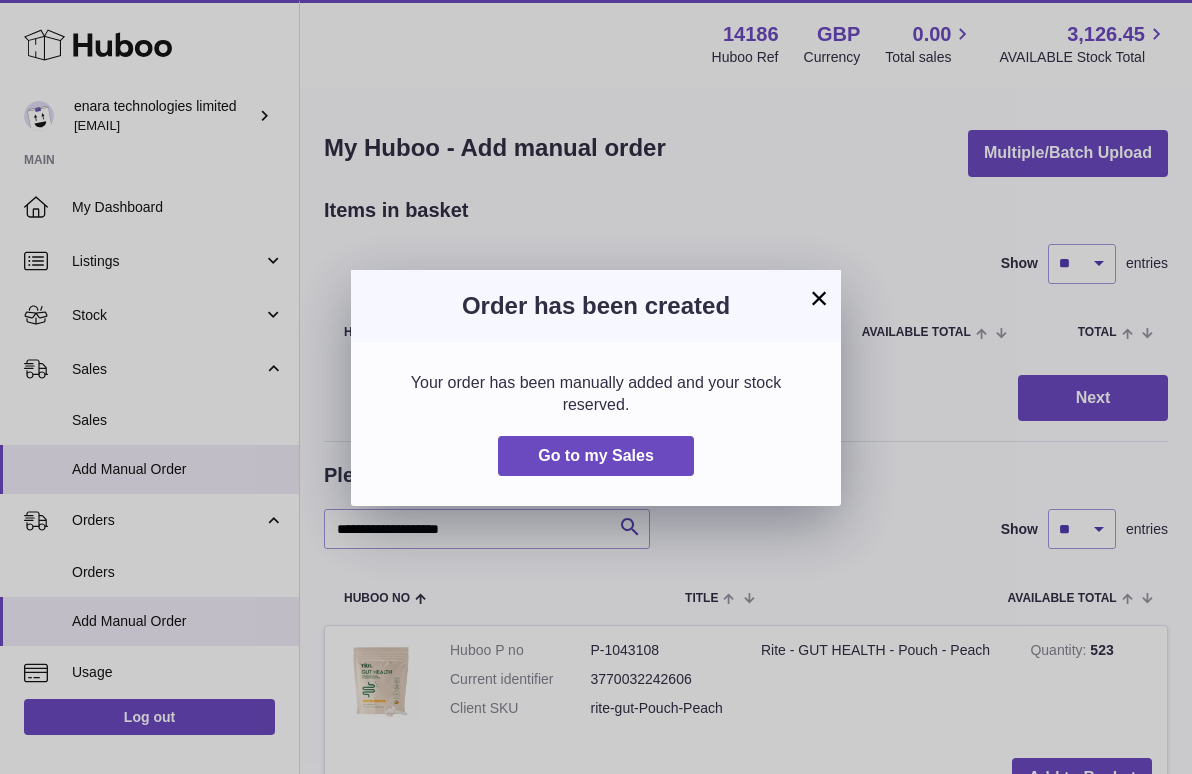 click on "×" at bounding box center (819, 298) 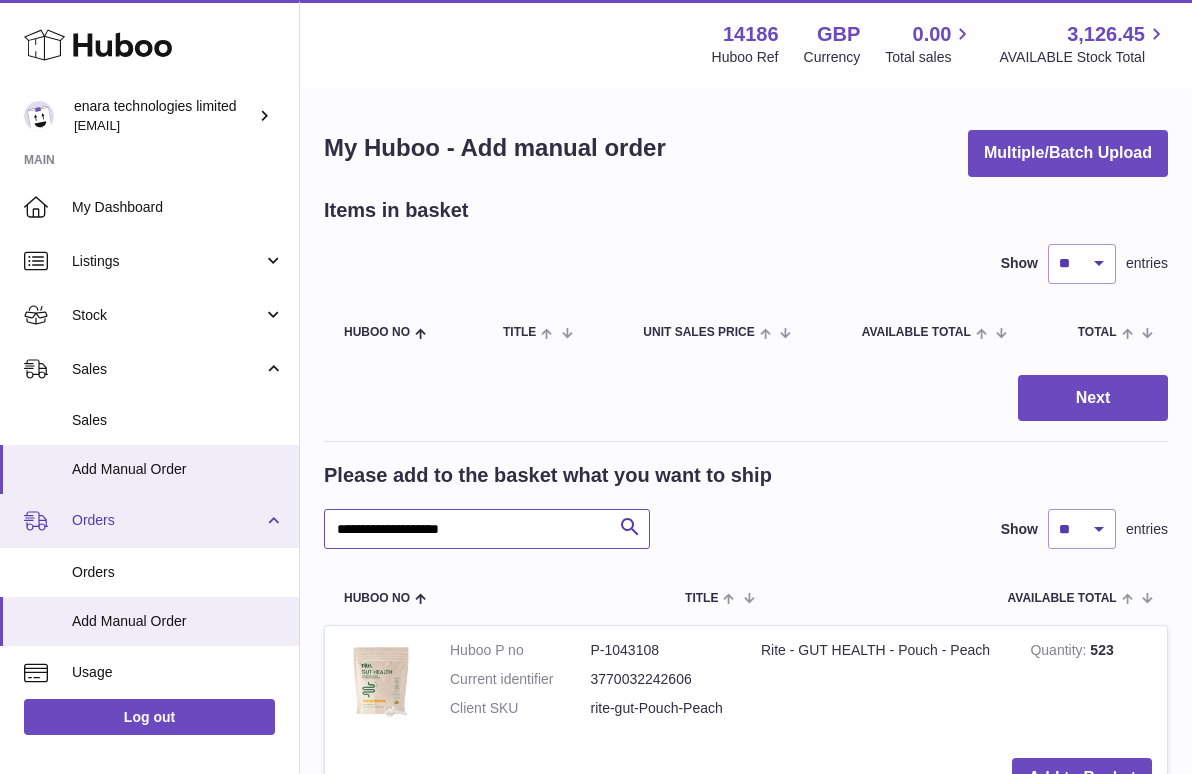 drag, startPoint x: 485, startPoint y: 529, endPoint x: 173, endPoint y: 497, distance: 313.63672 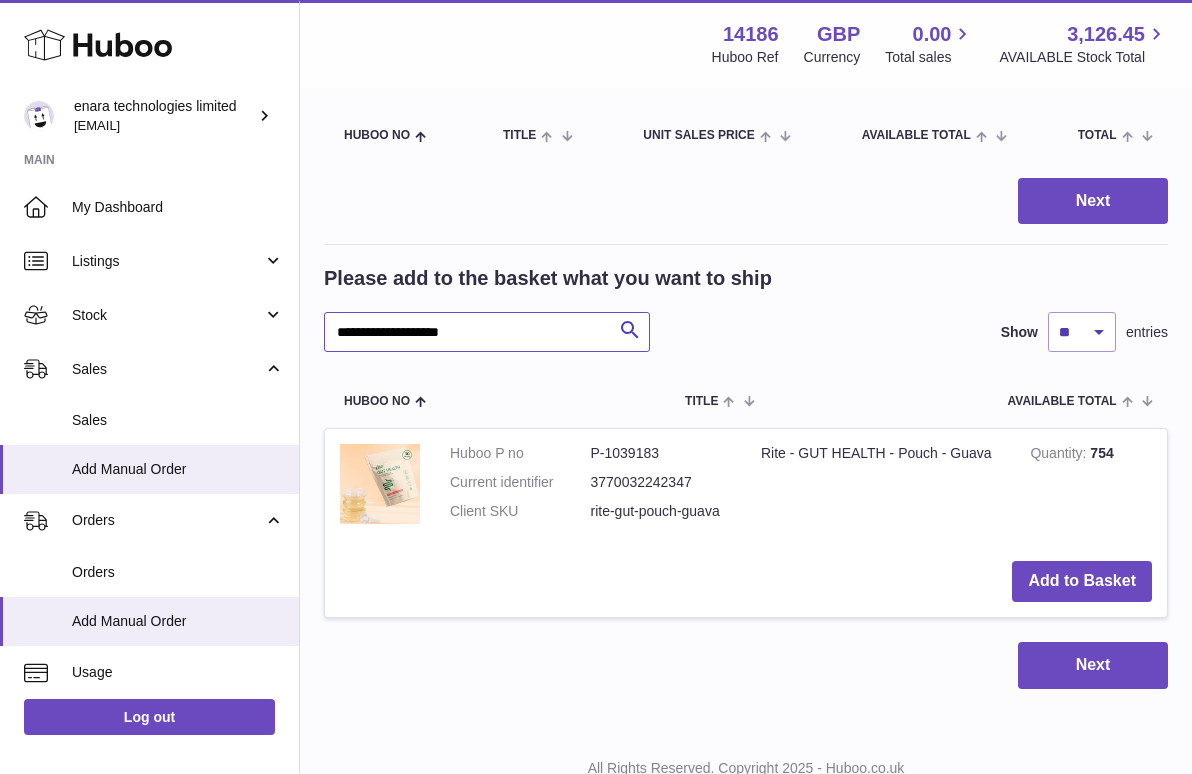 scroll, scrollTop: 200, scrollLeft: 0, axis: vertical 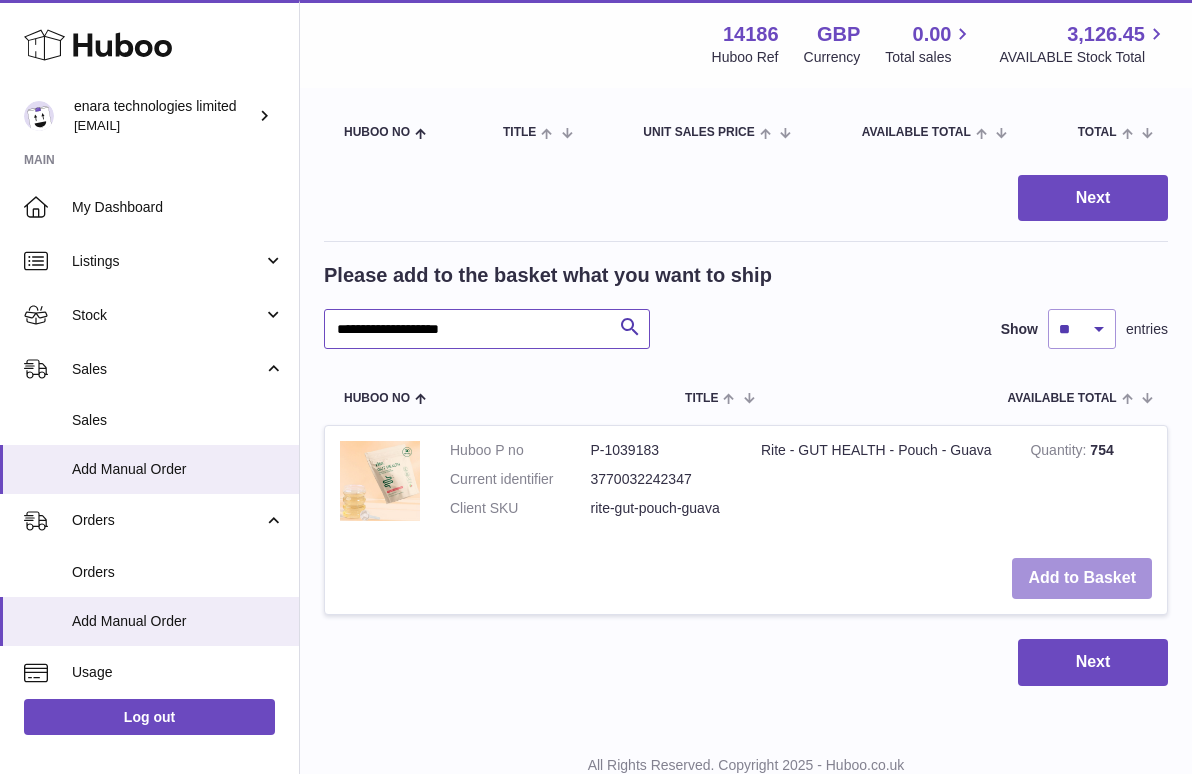 type on "**********" 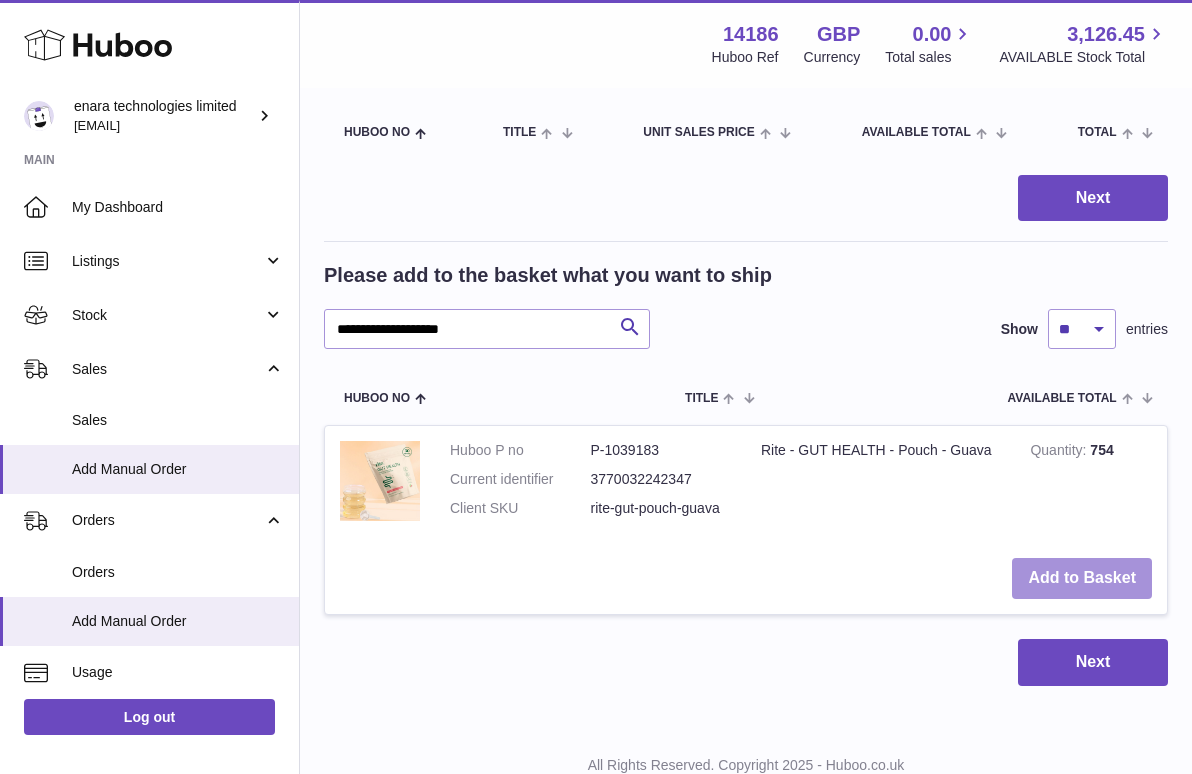 click on "Add to Basket" at bounding box center (1082, 578) 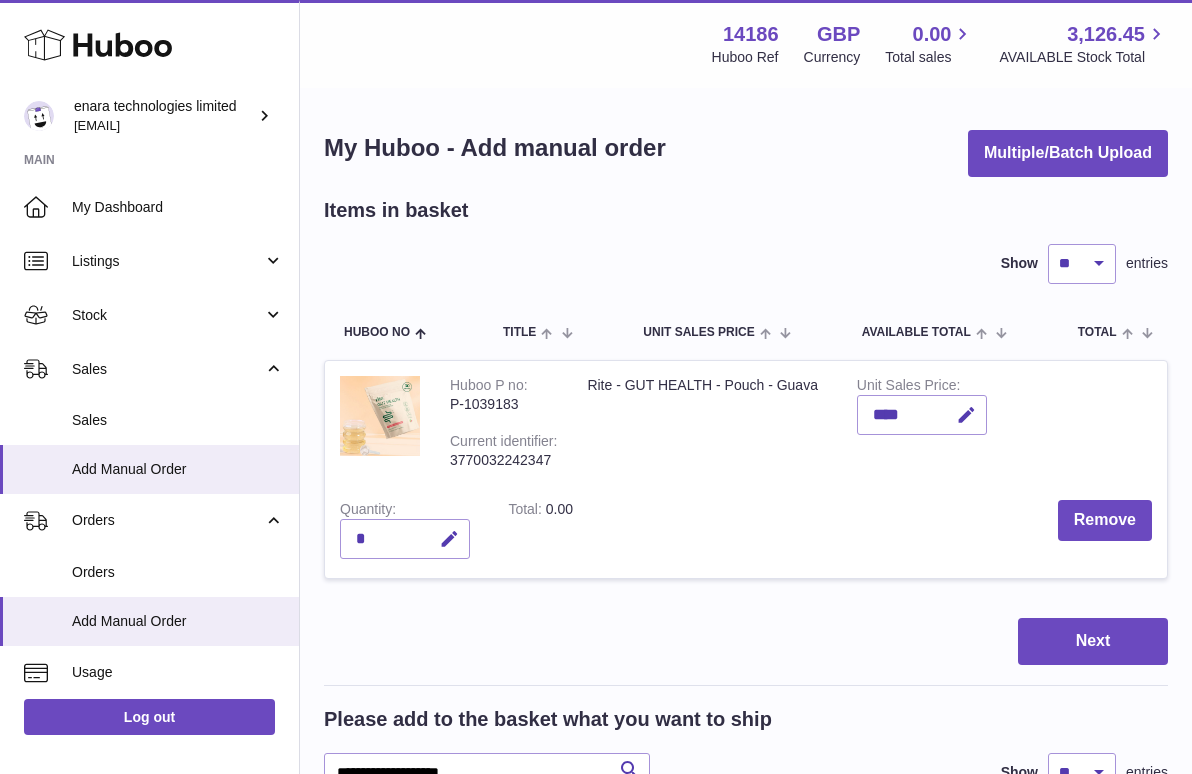 scroll, scrollTop: 0, scrollLeft: 0, axis: both 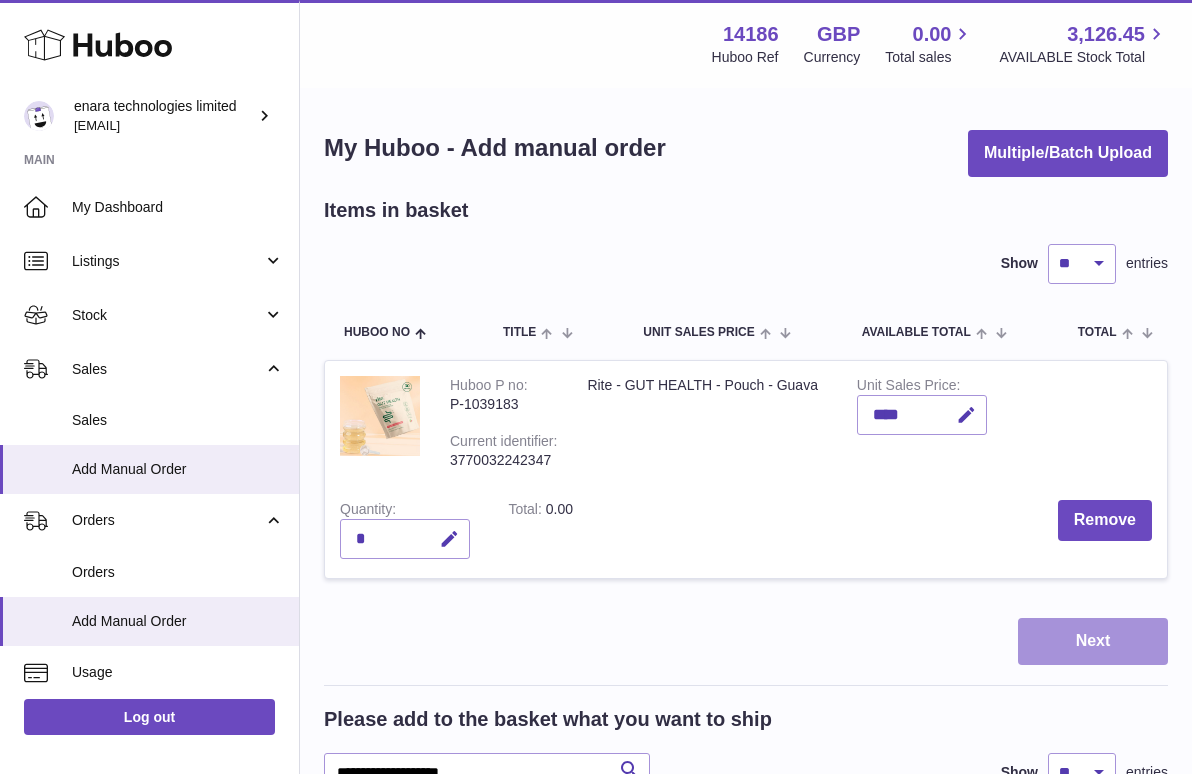 click on "Next" at bounding box center (1093, 641) 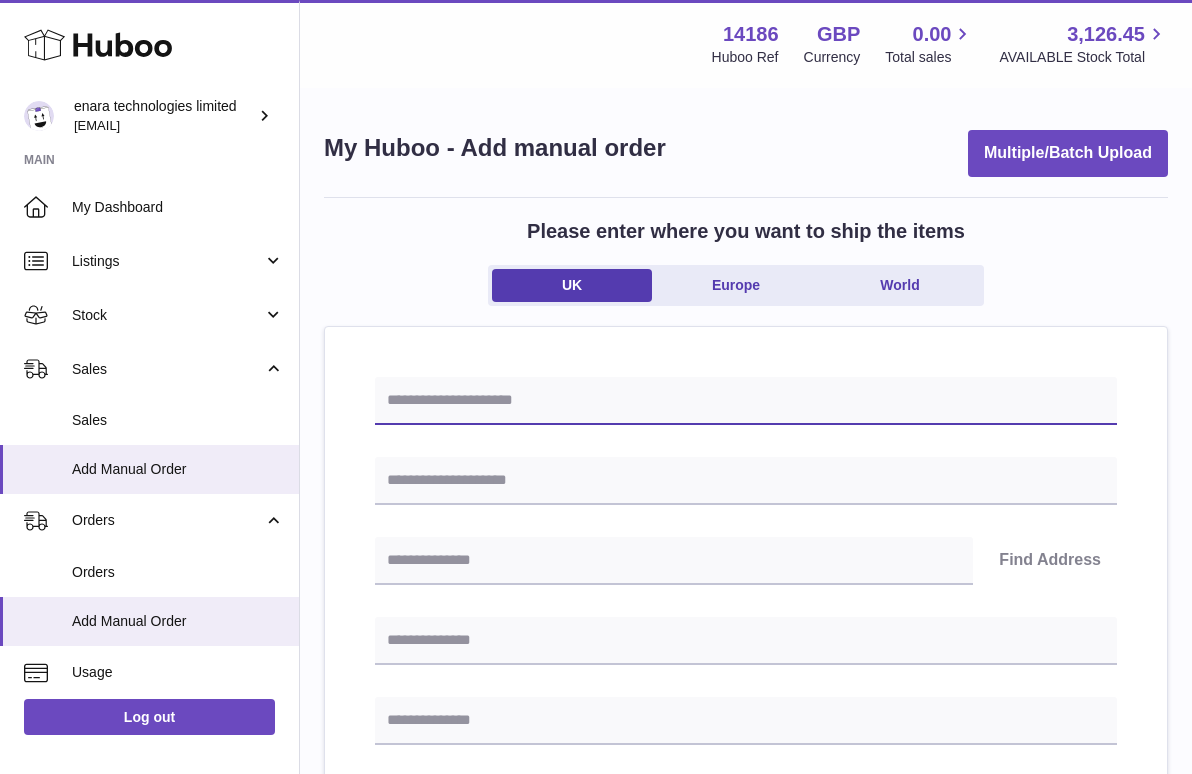 click at bounding box center [746, 401] 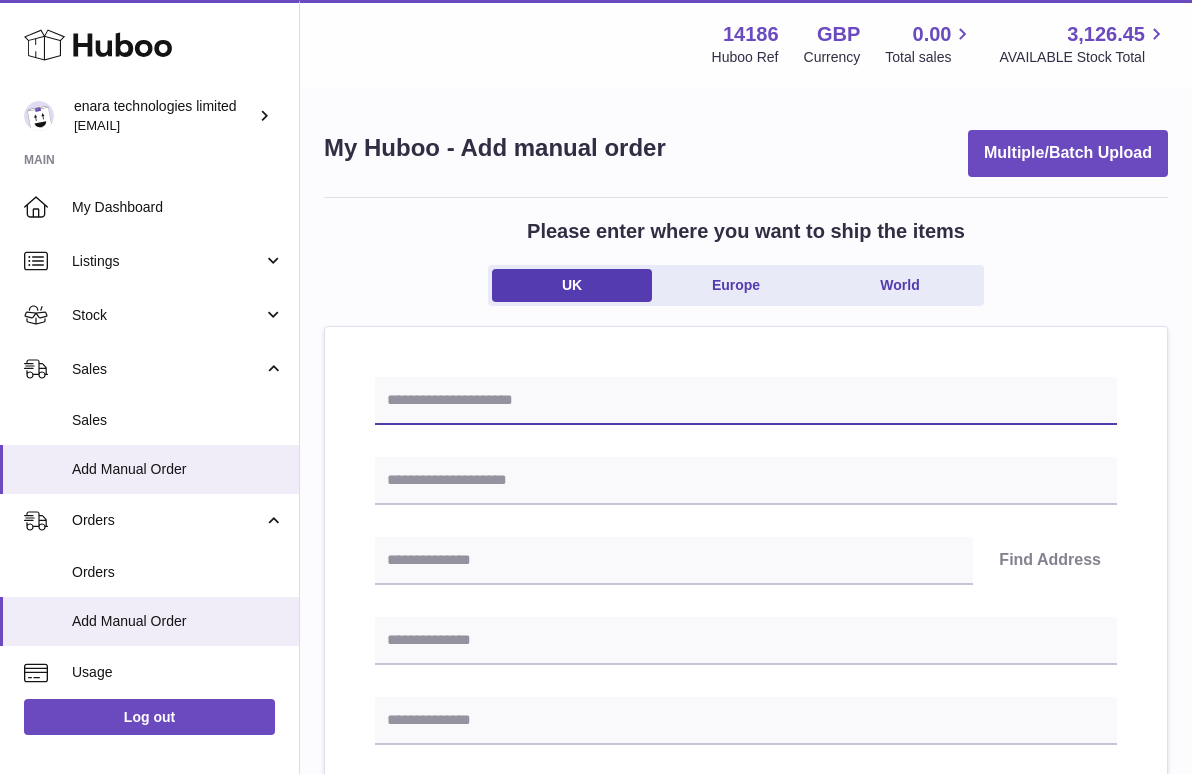 paste on "**********" 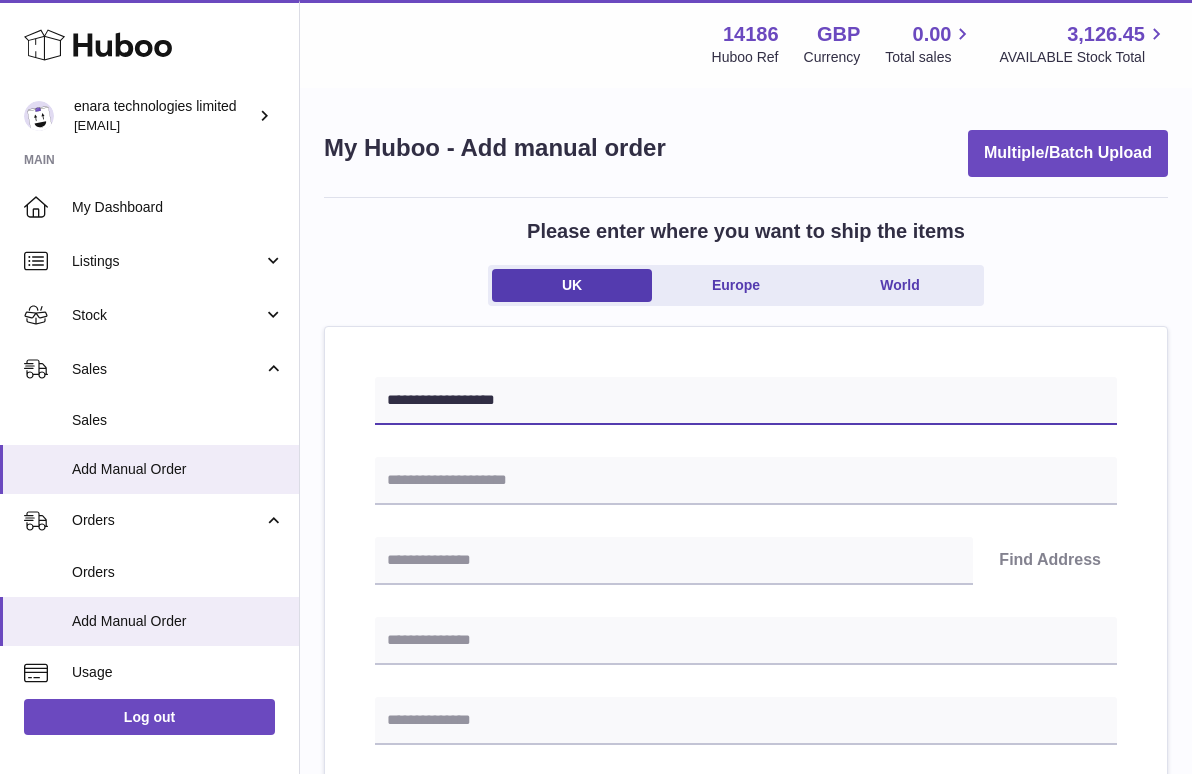 type on "**********" 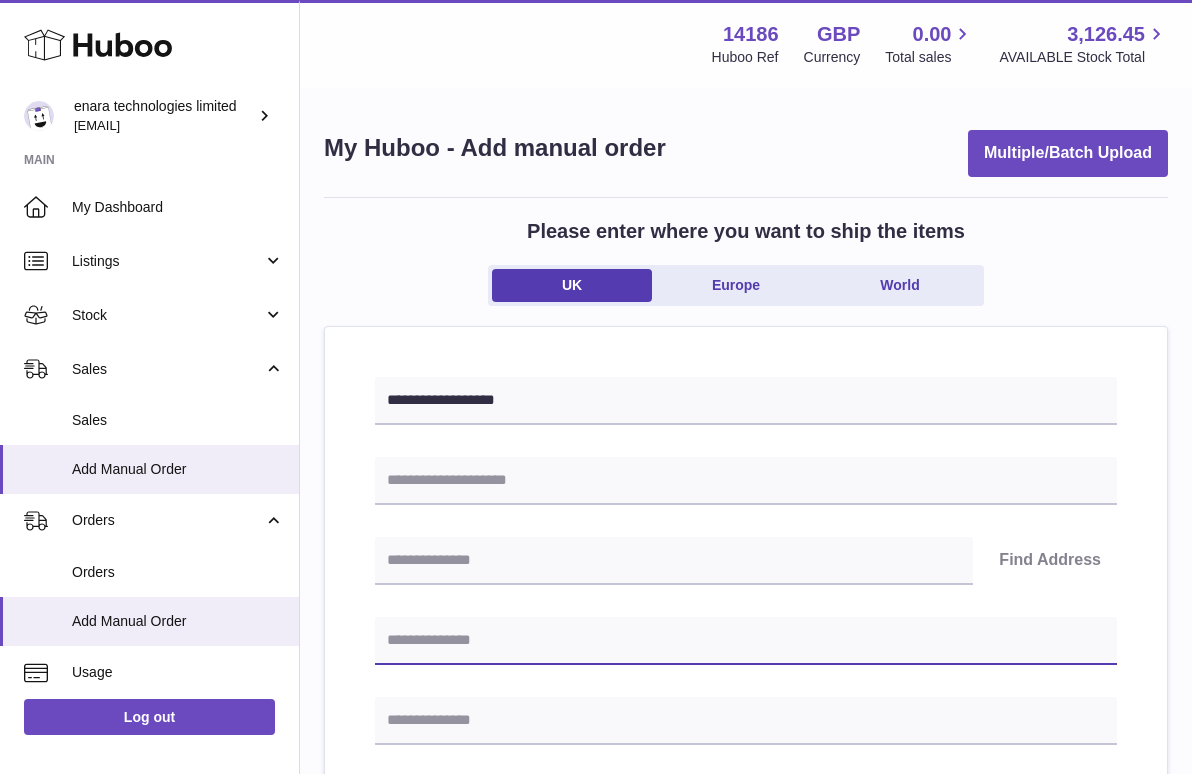 paste on "**********" 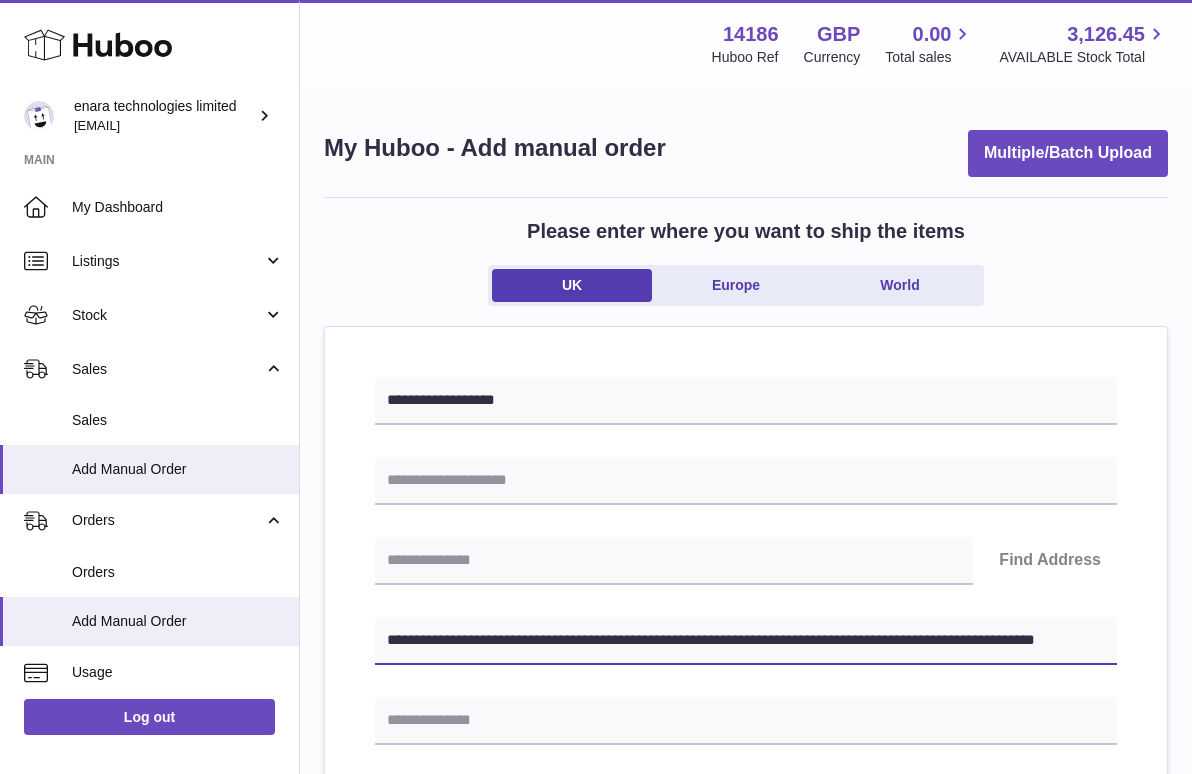 drag, startPoint x: 663, startPoint y: 641, endPoint x: 1156, endPoint y: 657, distance: 493.25955 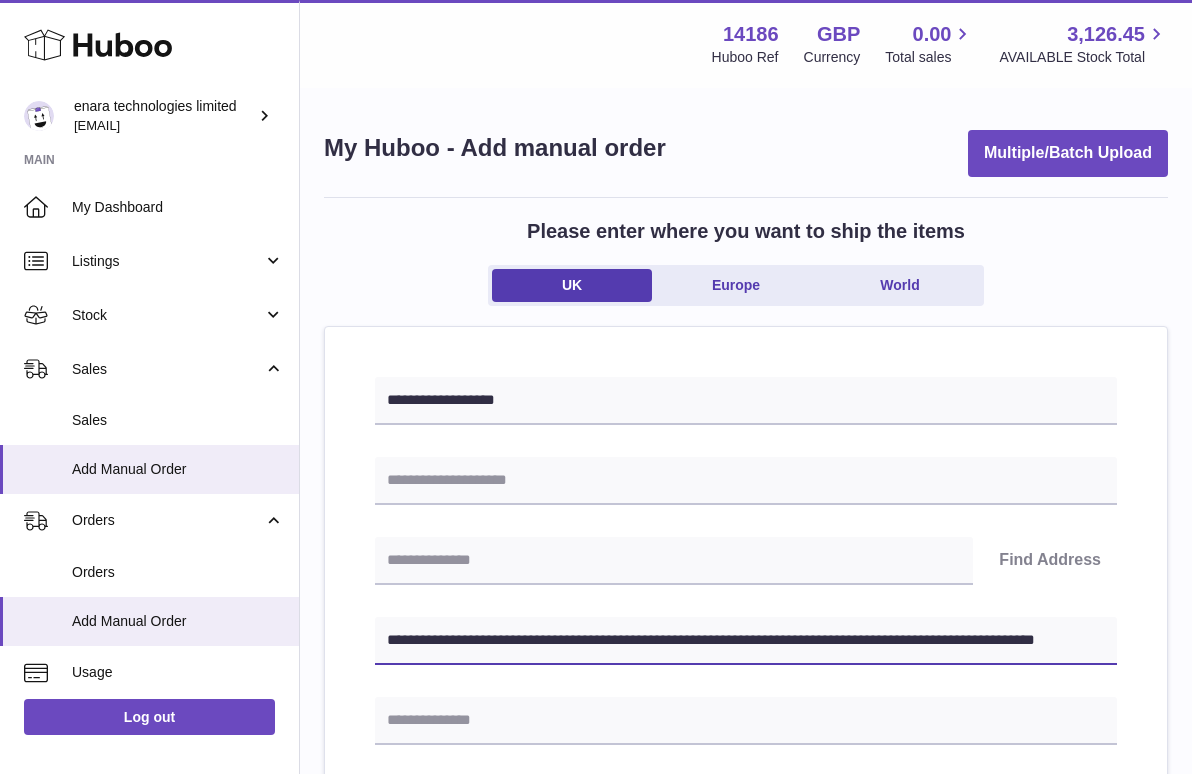 click on "**********" at bounding box center (746, 958) 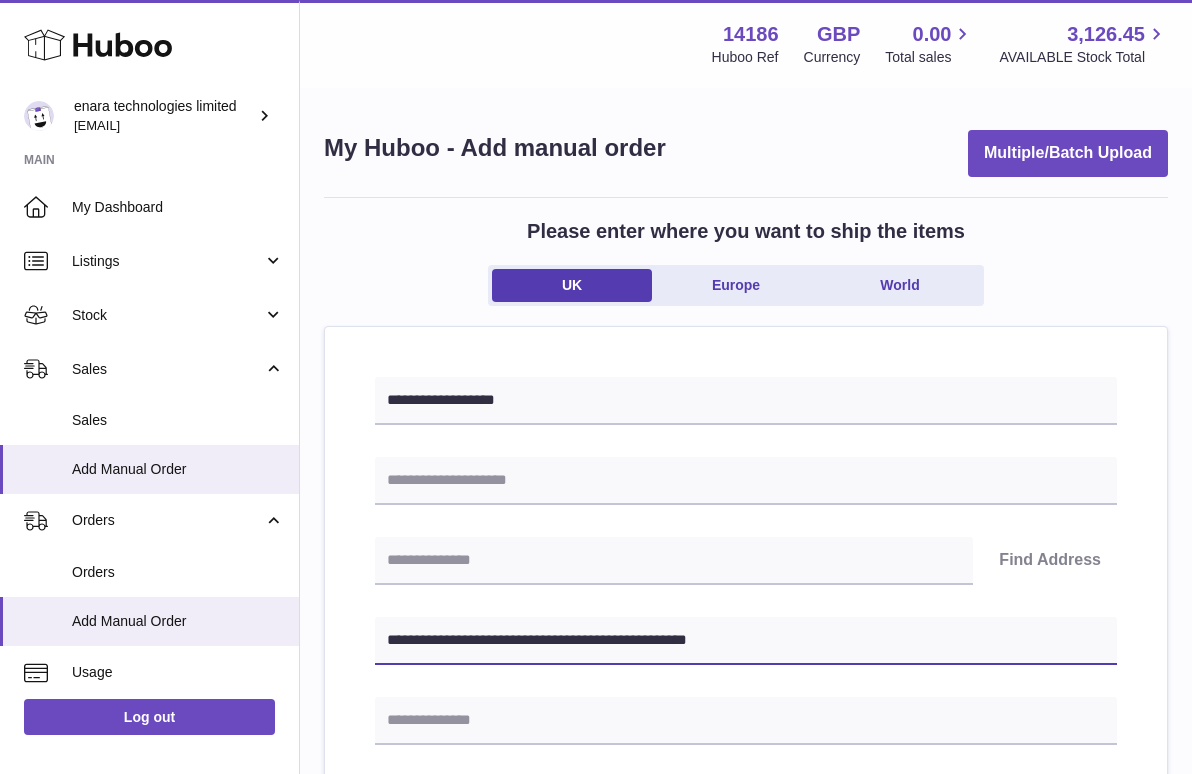 type on "**********" 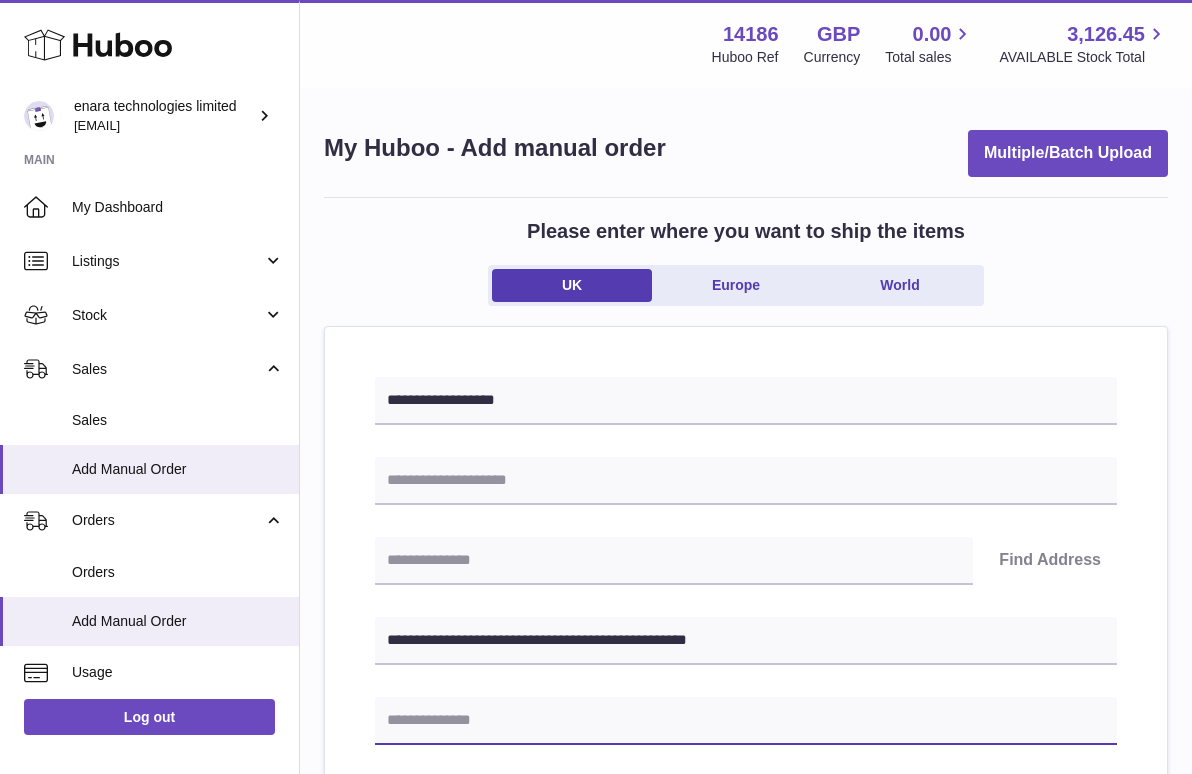 paste on "**********" 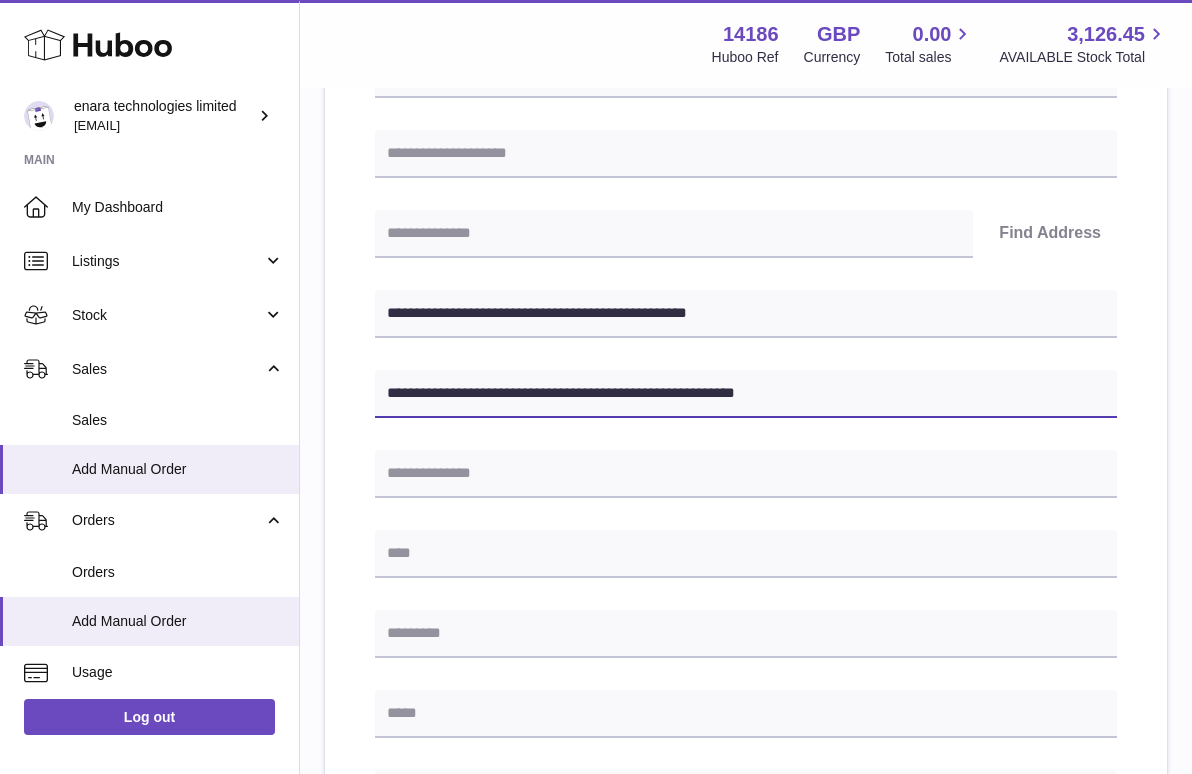scroll, scrollTop: 328, scrollLeft: 0, axis: vertical 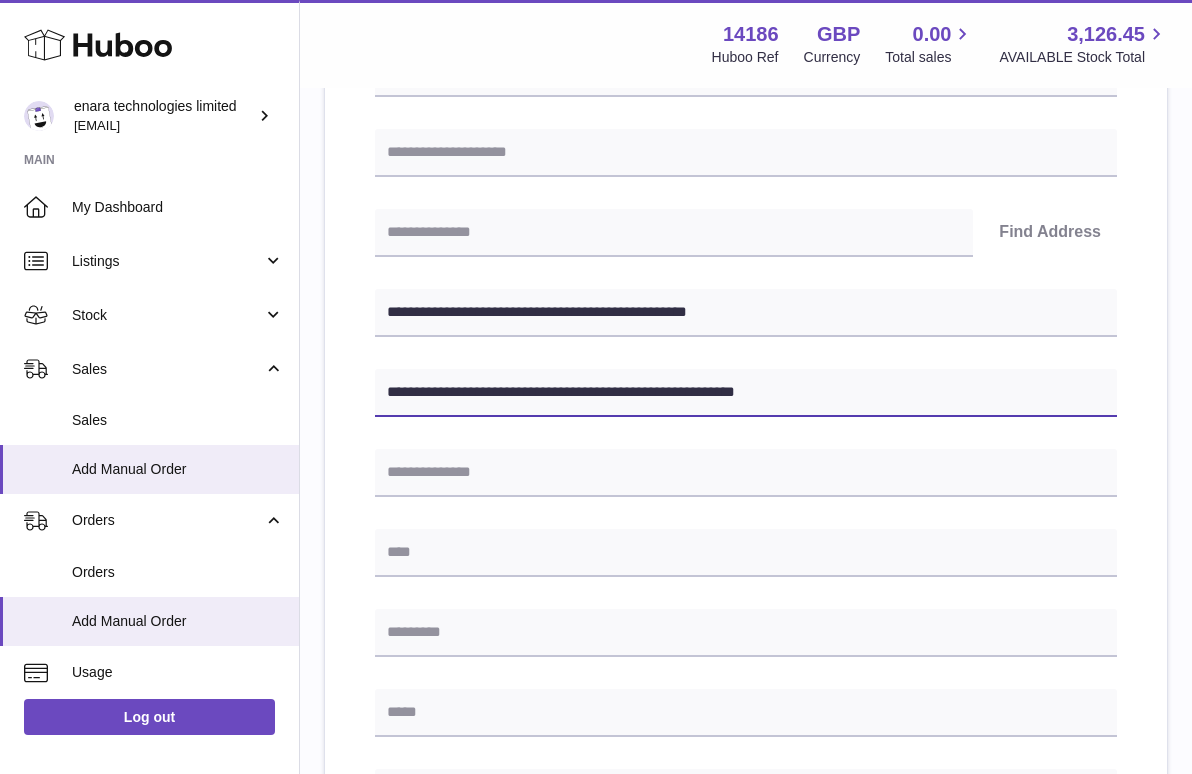 type on "**********" 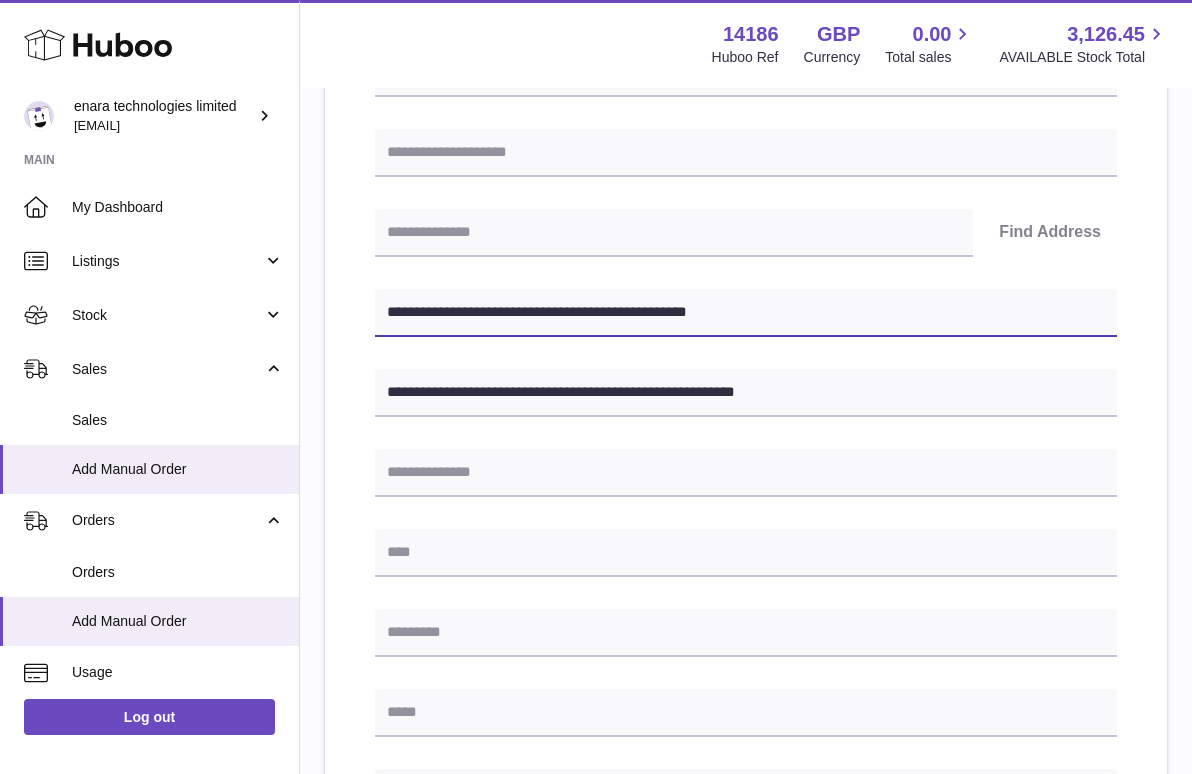 drag, startPoint x: 447, startPoint y: 310, endPoint x: 396, endPoint y: 311, distance: 51.009804 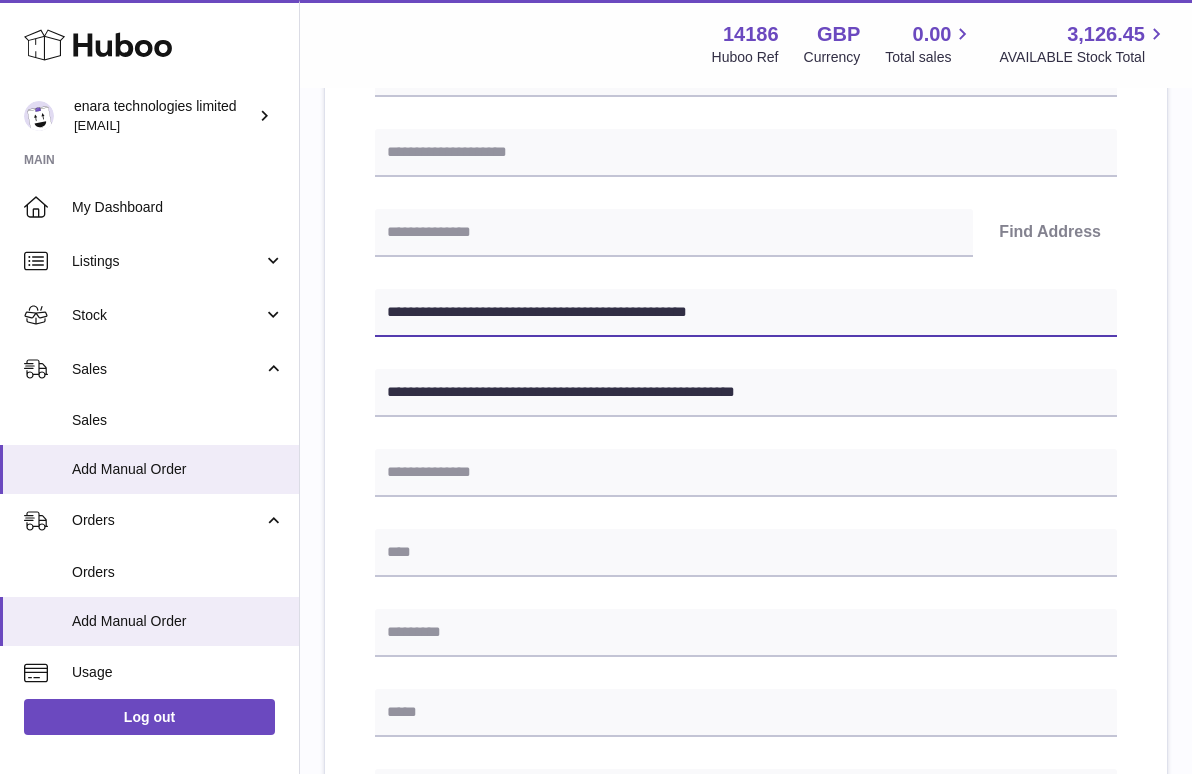 click on "**********" at bounding box center (746, 313) 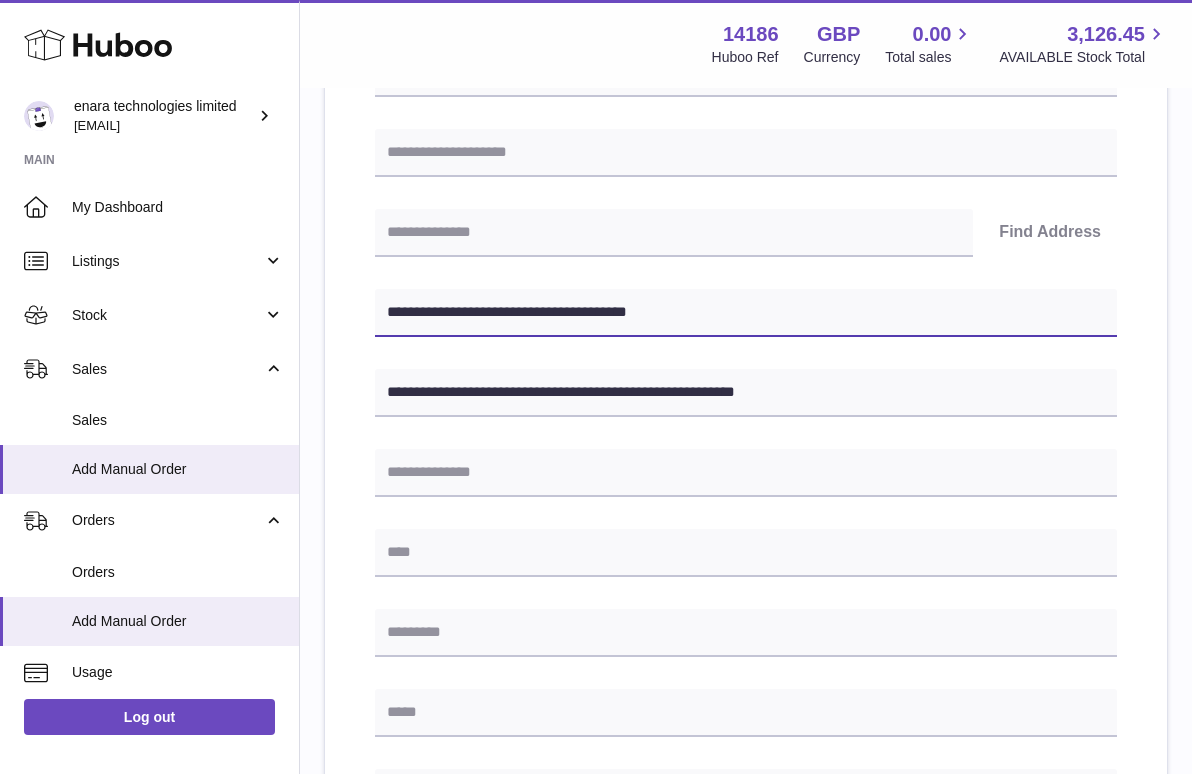 type on "**********" 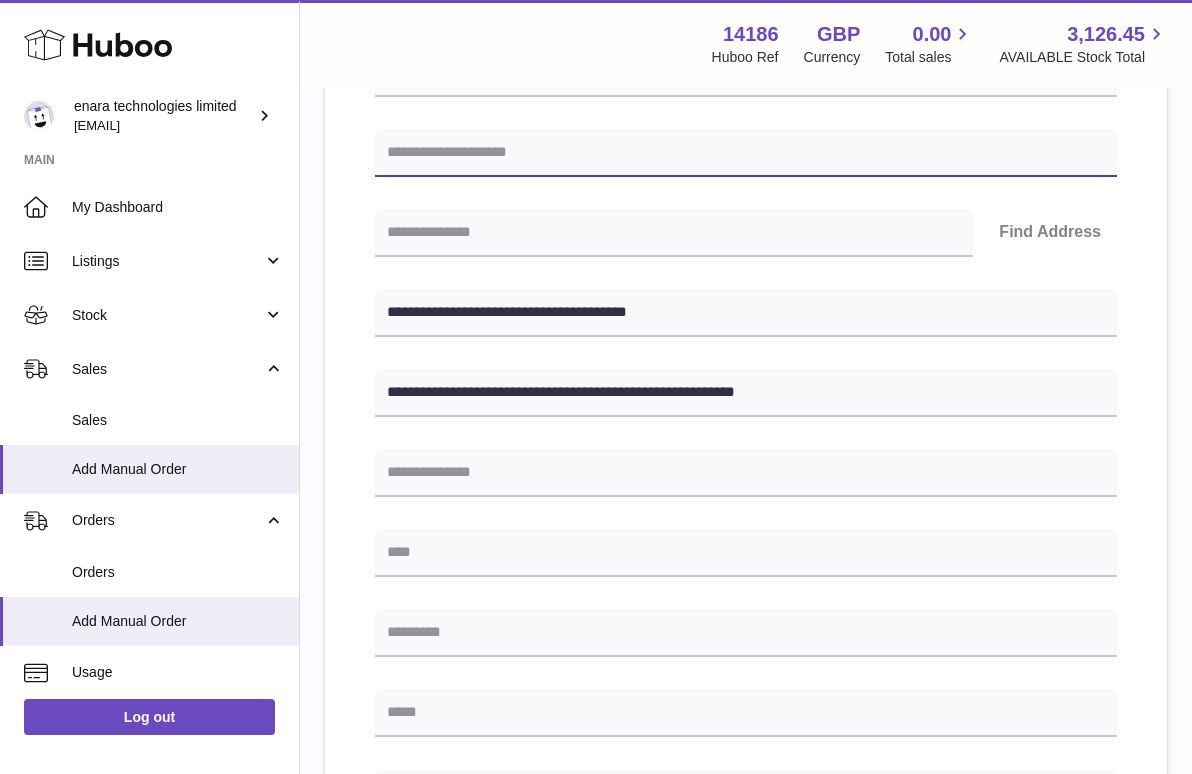 paste on "**********" 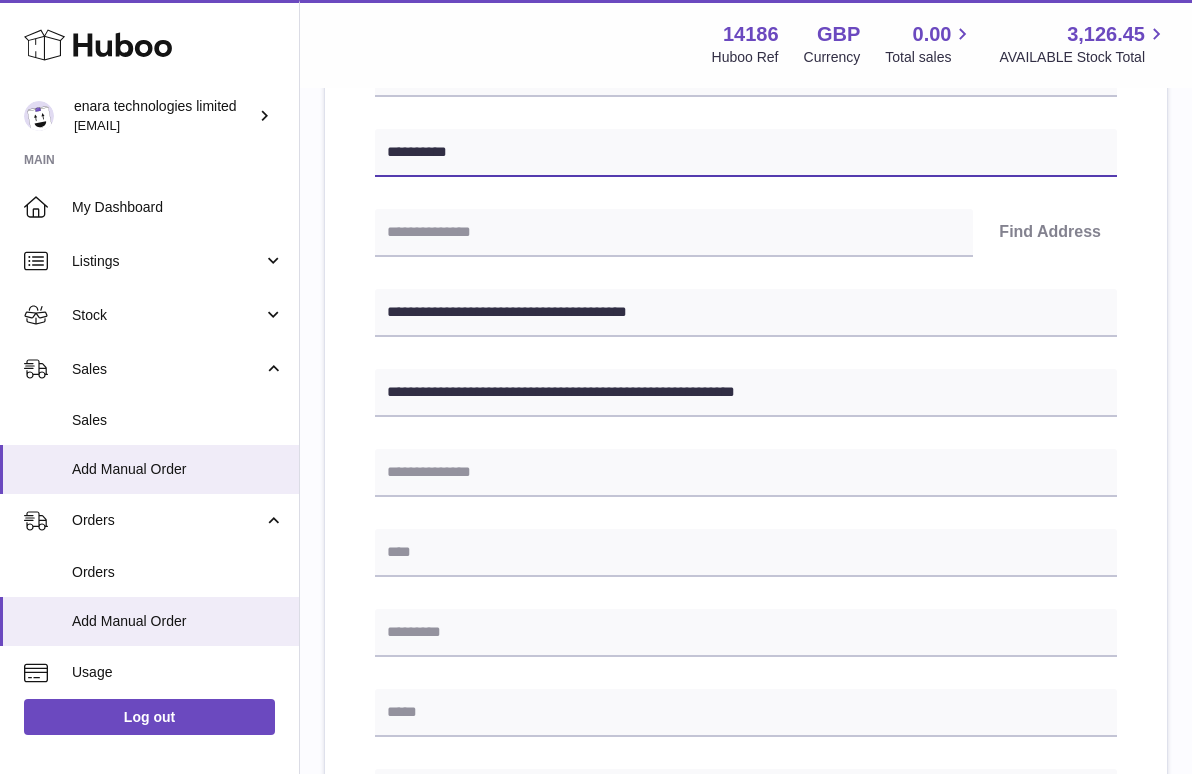 type on "**********" 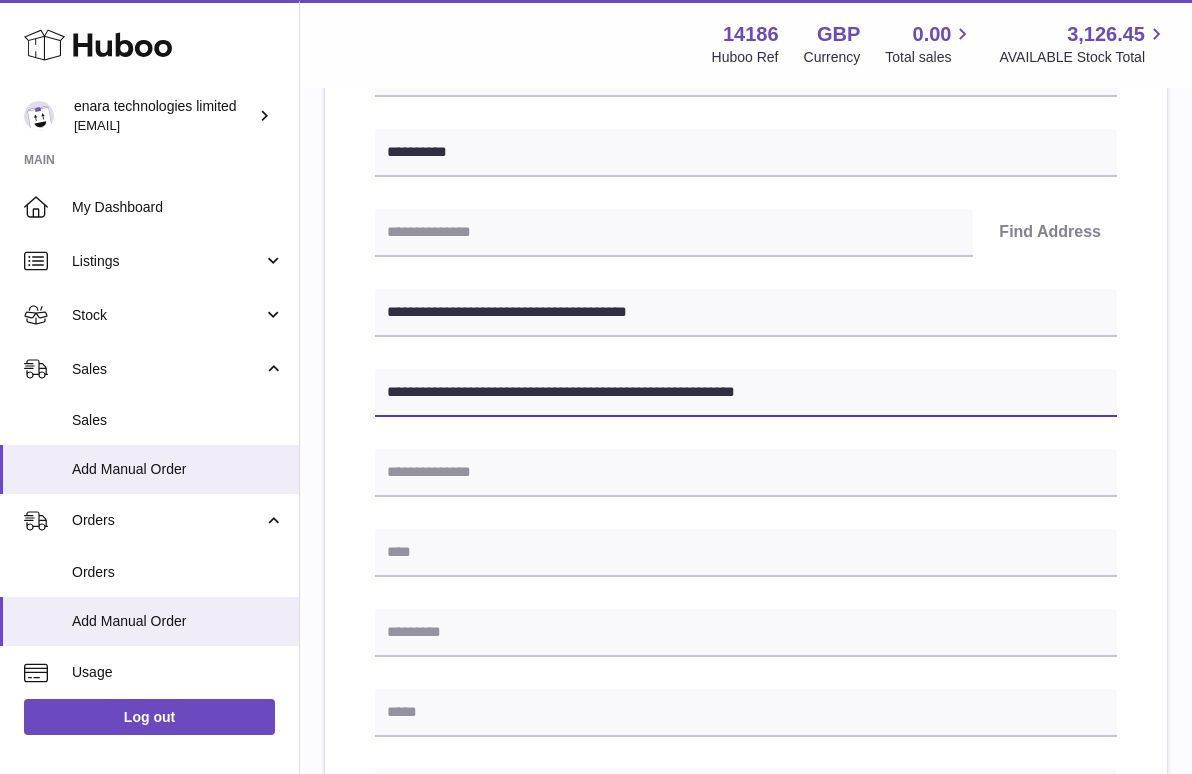 drag, startPoint x: 688, startPoint y: 392, endPoint x: 622, endPoint y: 392, distance: 66 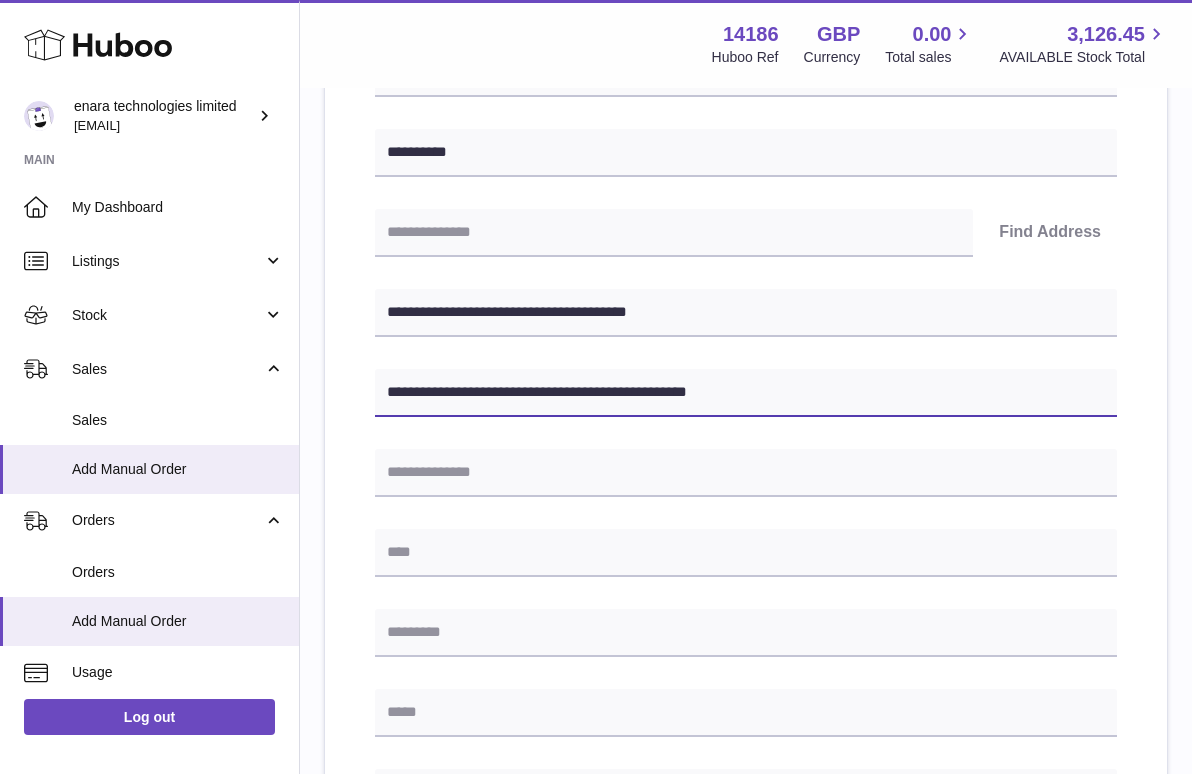 type on "**********" 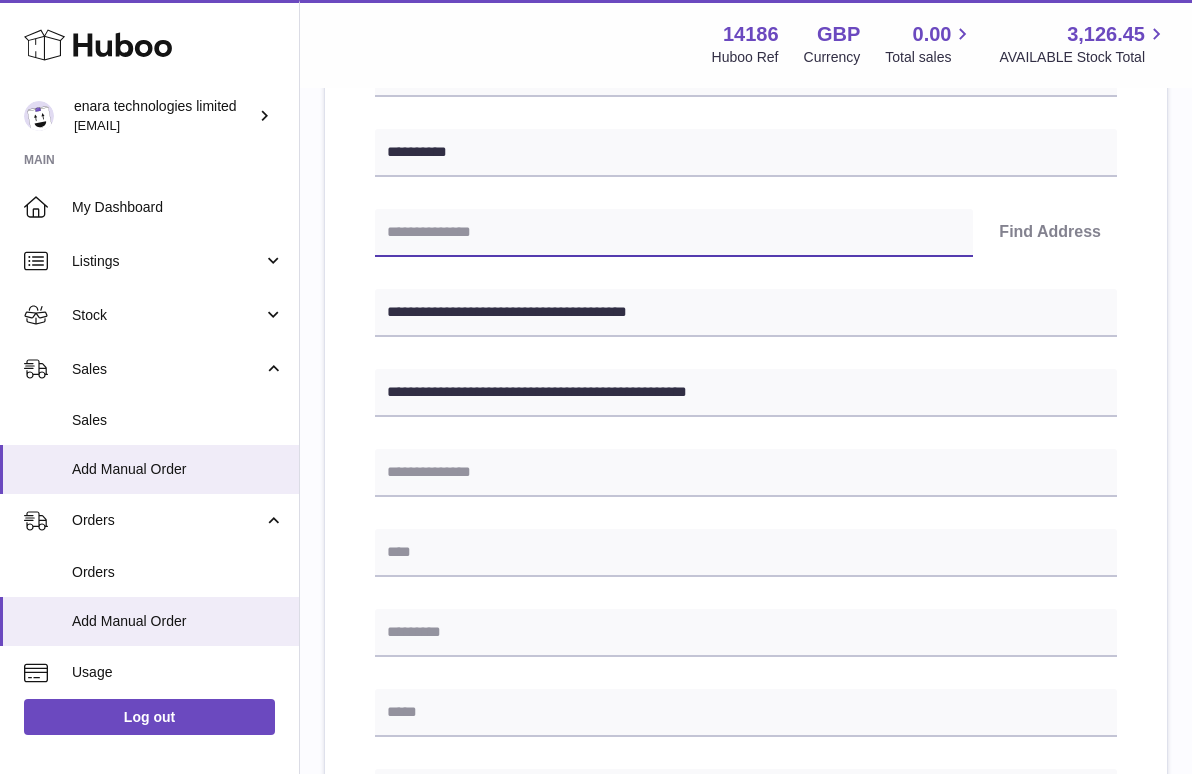 paste on "********" 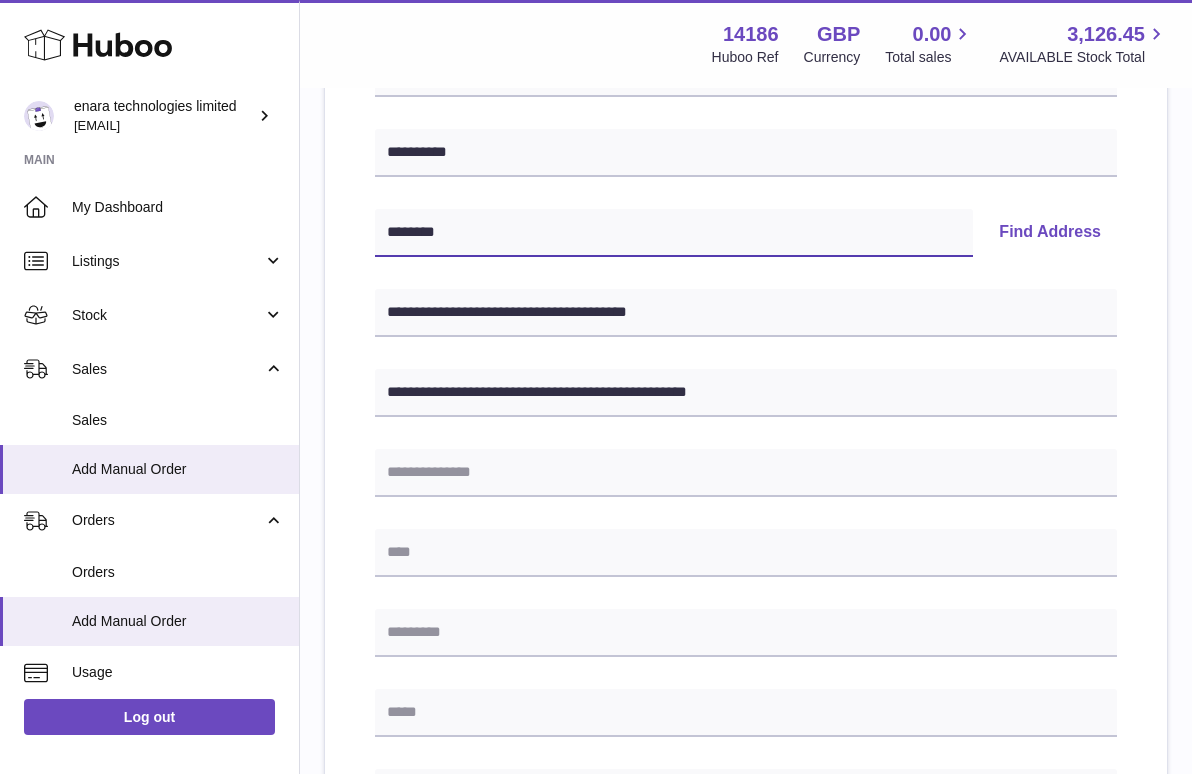 type on "********" 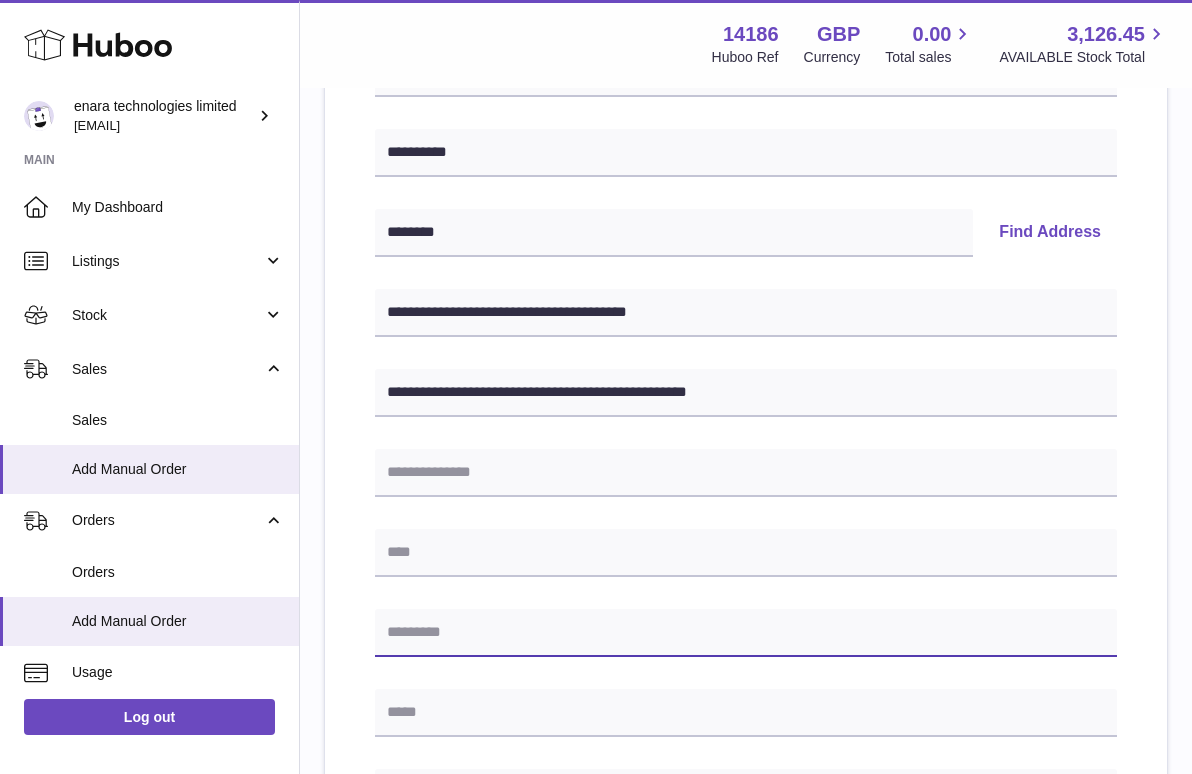 paste on "********" 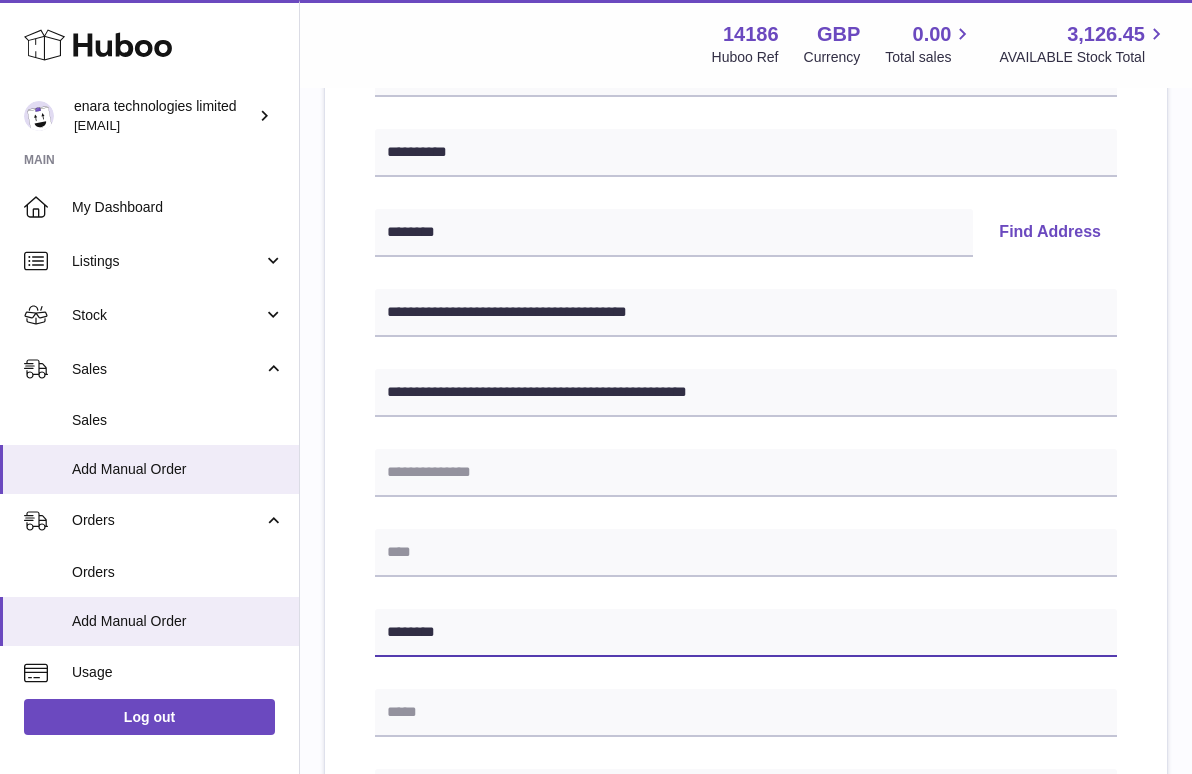 type on "********" 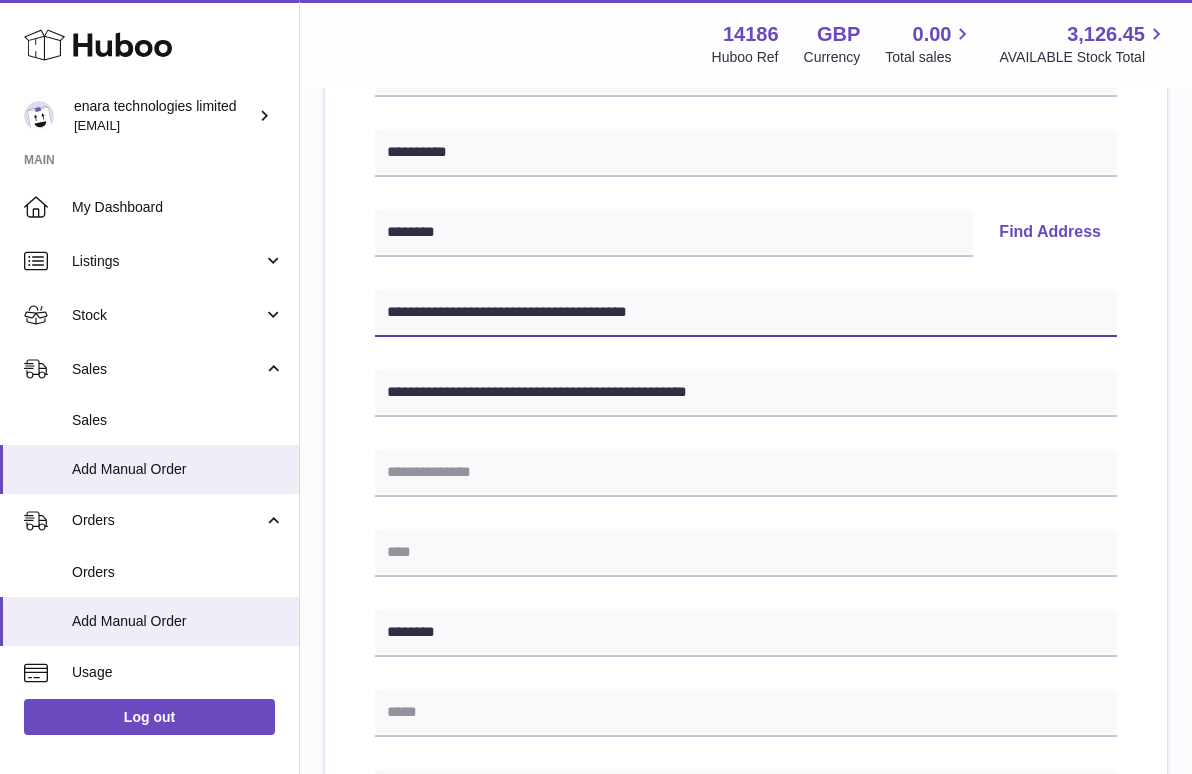 drag, startPoint x: 515, startPoint y: 308, endPoint x: 395, endPoint y: 311, distance: 120.03749 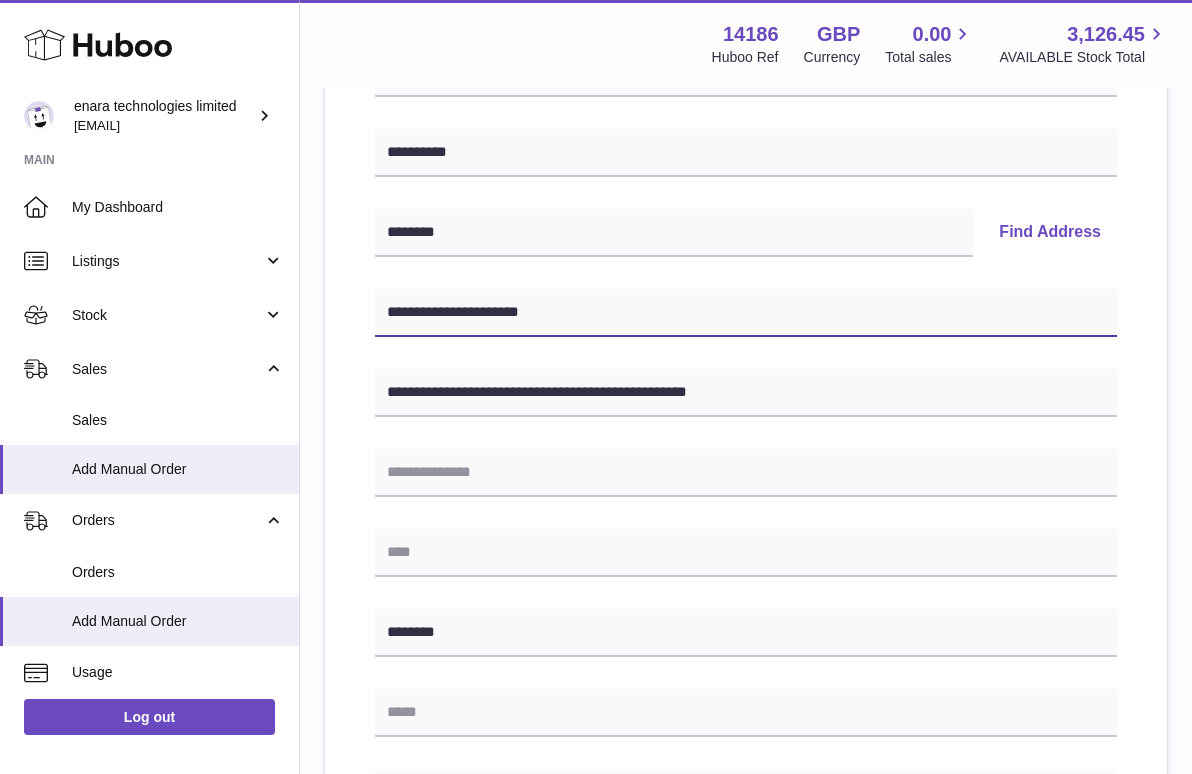 type on "**********" 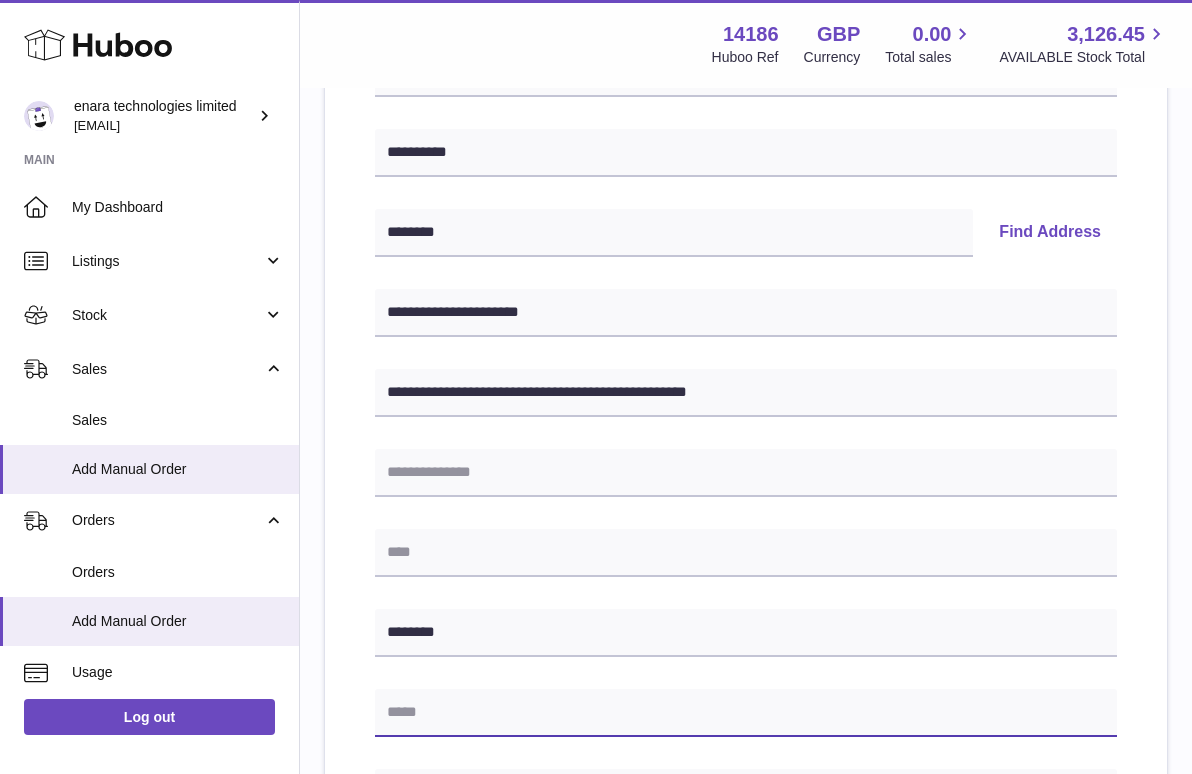 paste on "**********" 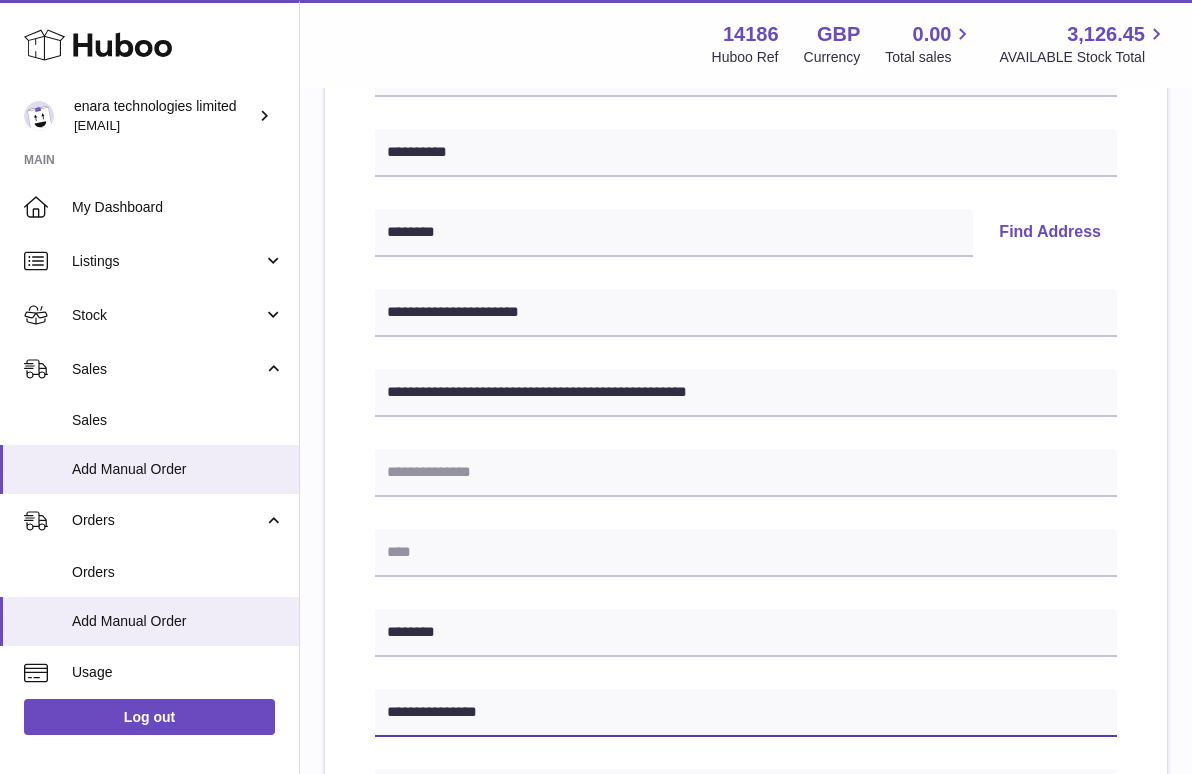 type on "**********" 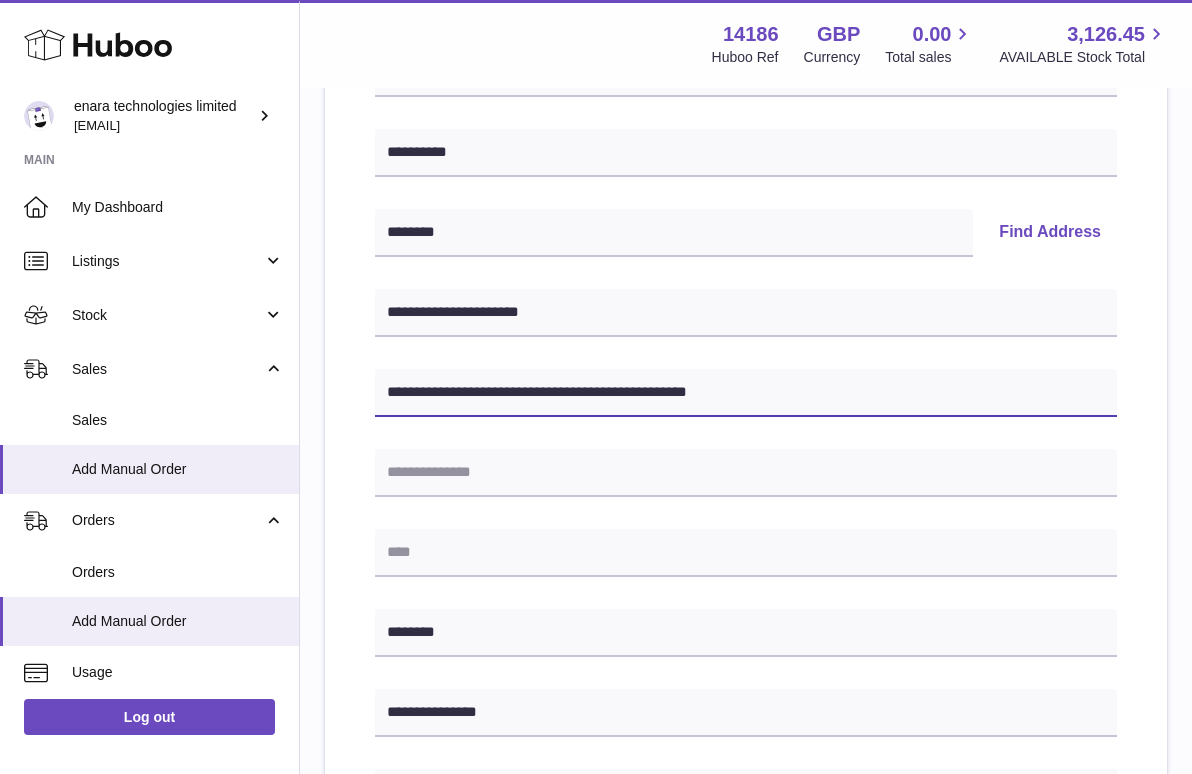 drag, startPoint x: 480, startPoint y: 392, endPoint x: 895, endPoint y: 401, distance: 415.09756 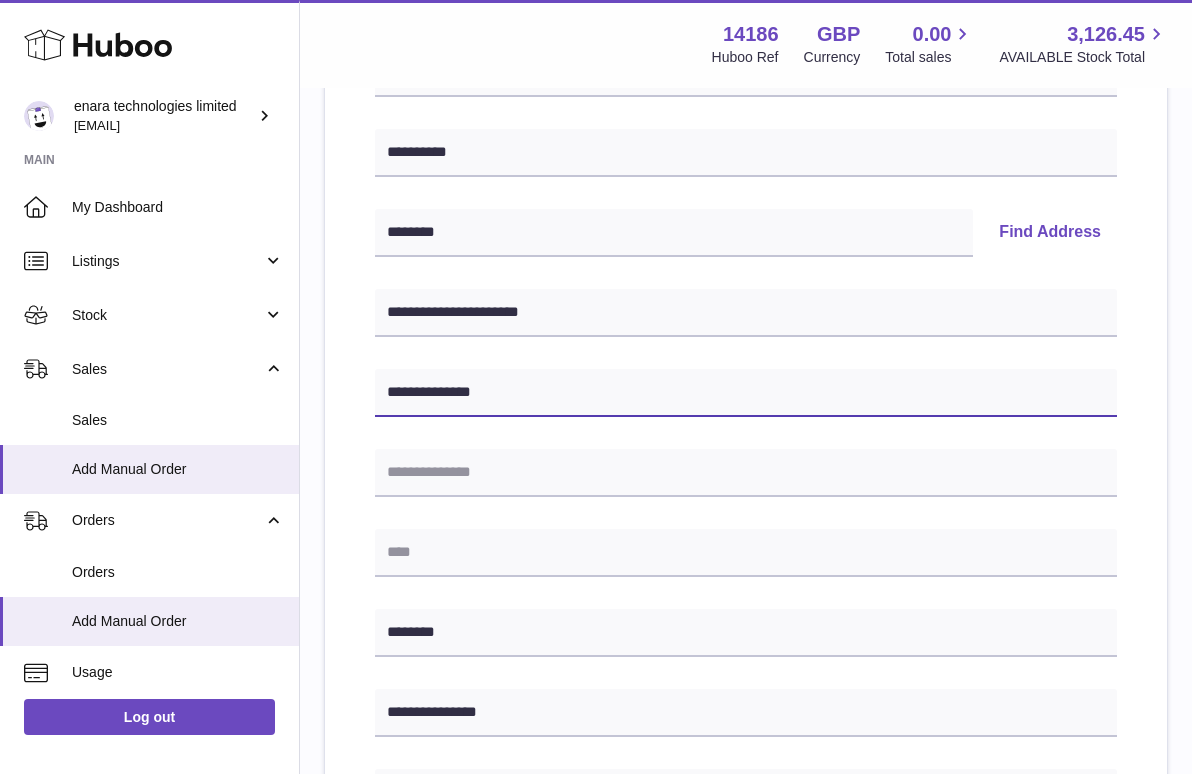type on "**********" 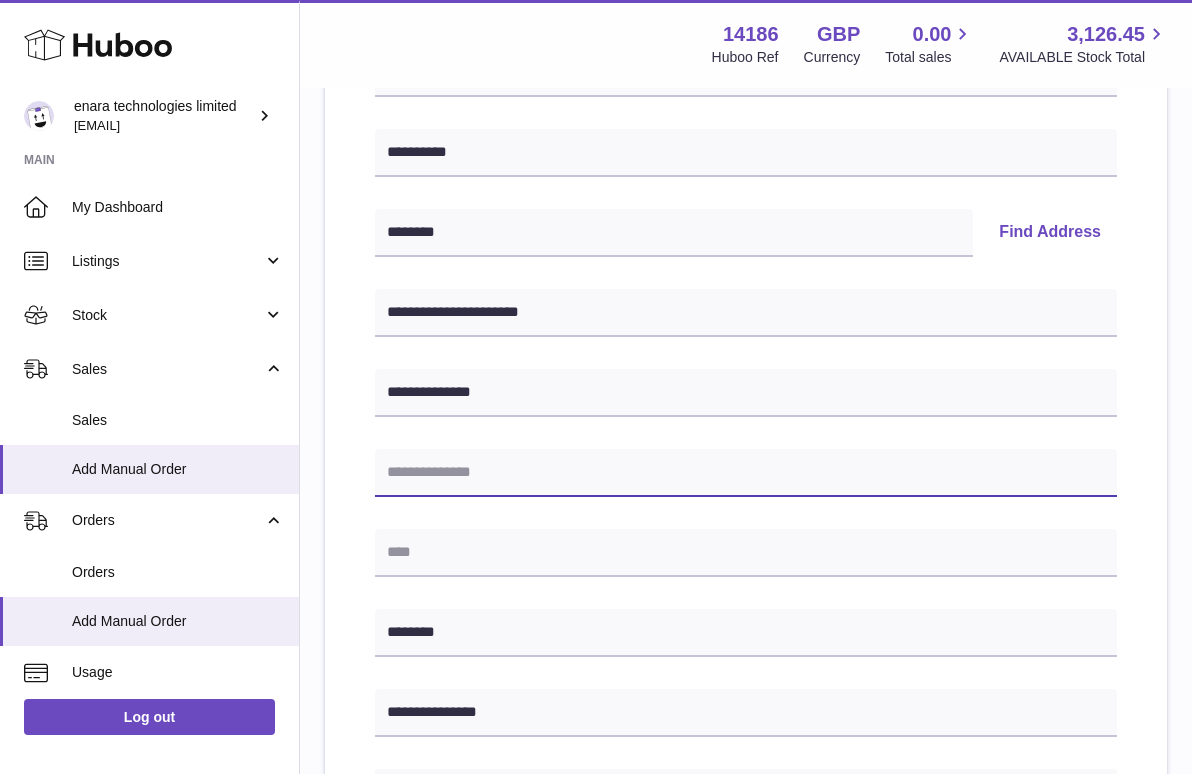 paste on "**********" 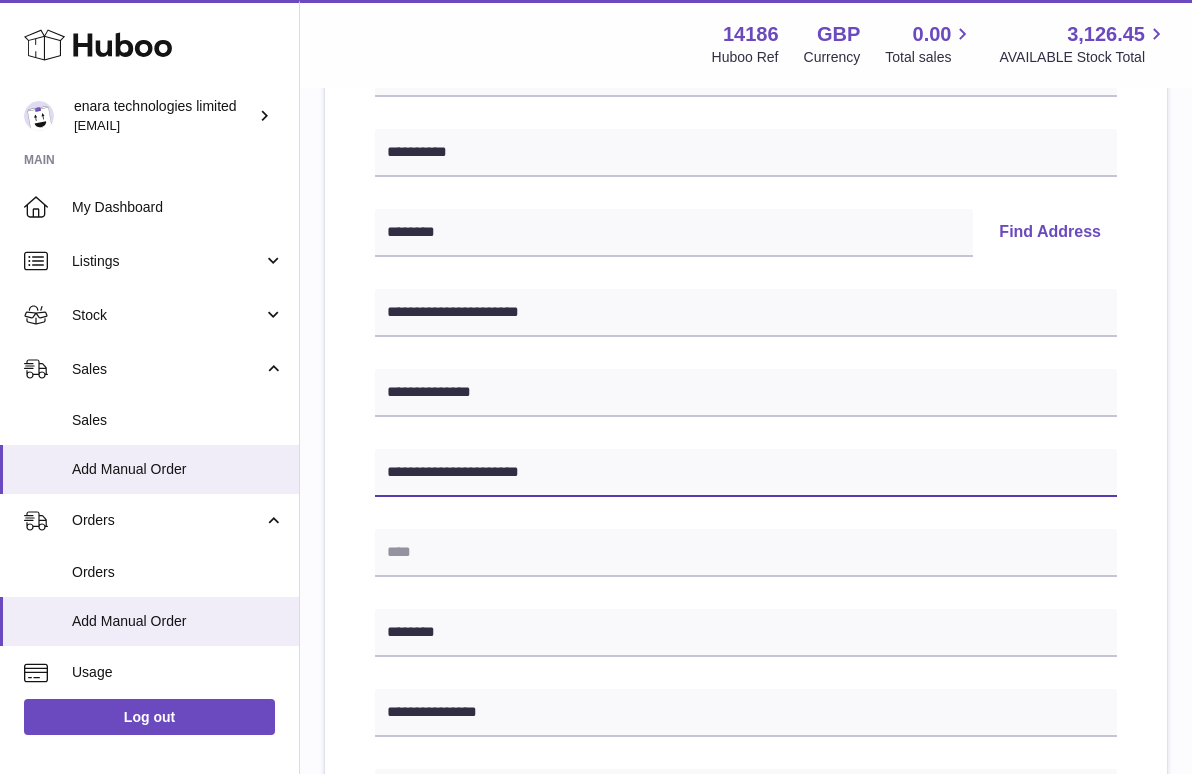 type on "**********" 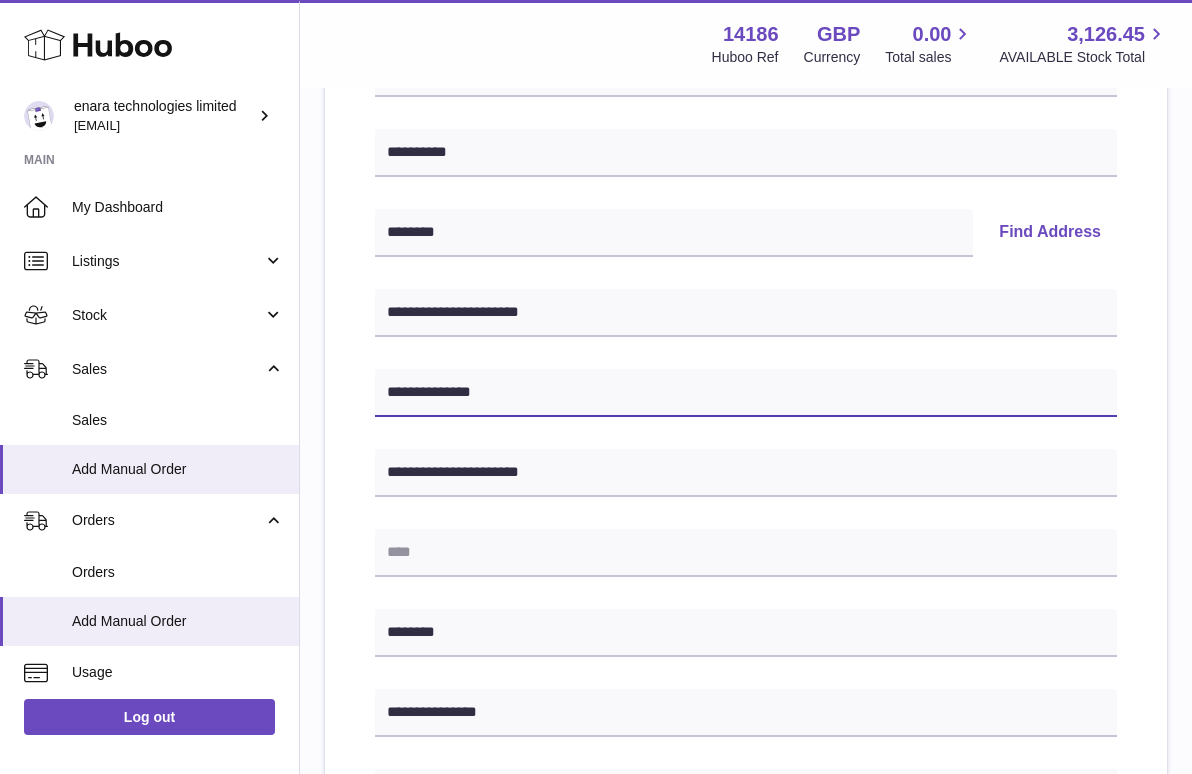 drag, startPoint x: 508, startPoint y: 393, endPoint x: 325, endPoint y: 393, distance: 183 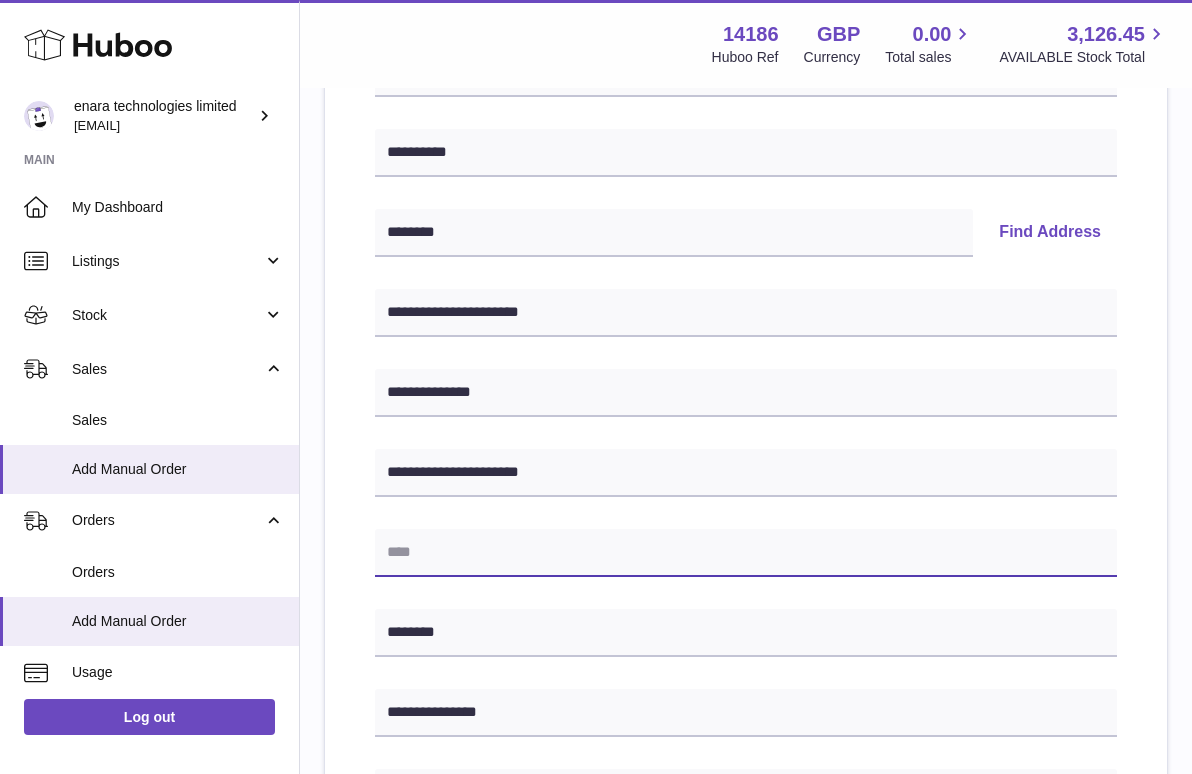 click at bounding box center [746, 553] 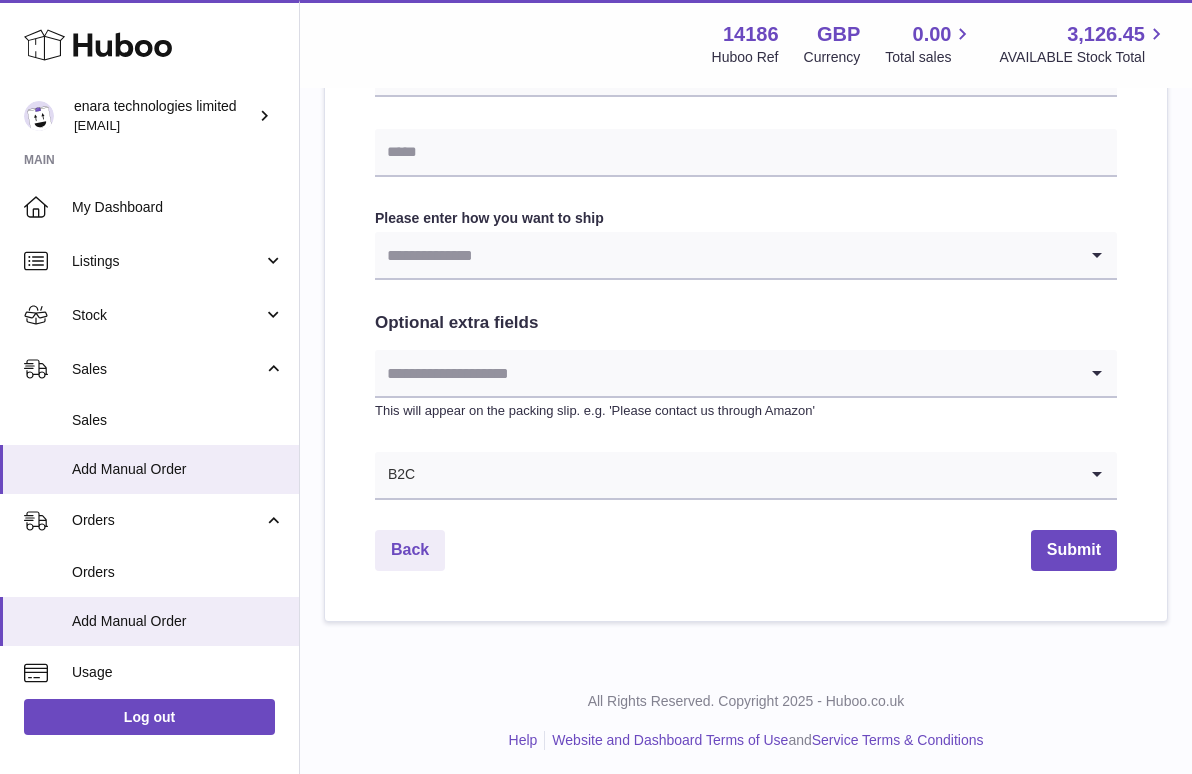 scroll, scrollTop: 967, scrollLeft: 0, axis: vertical 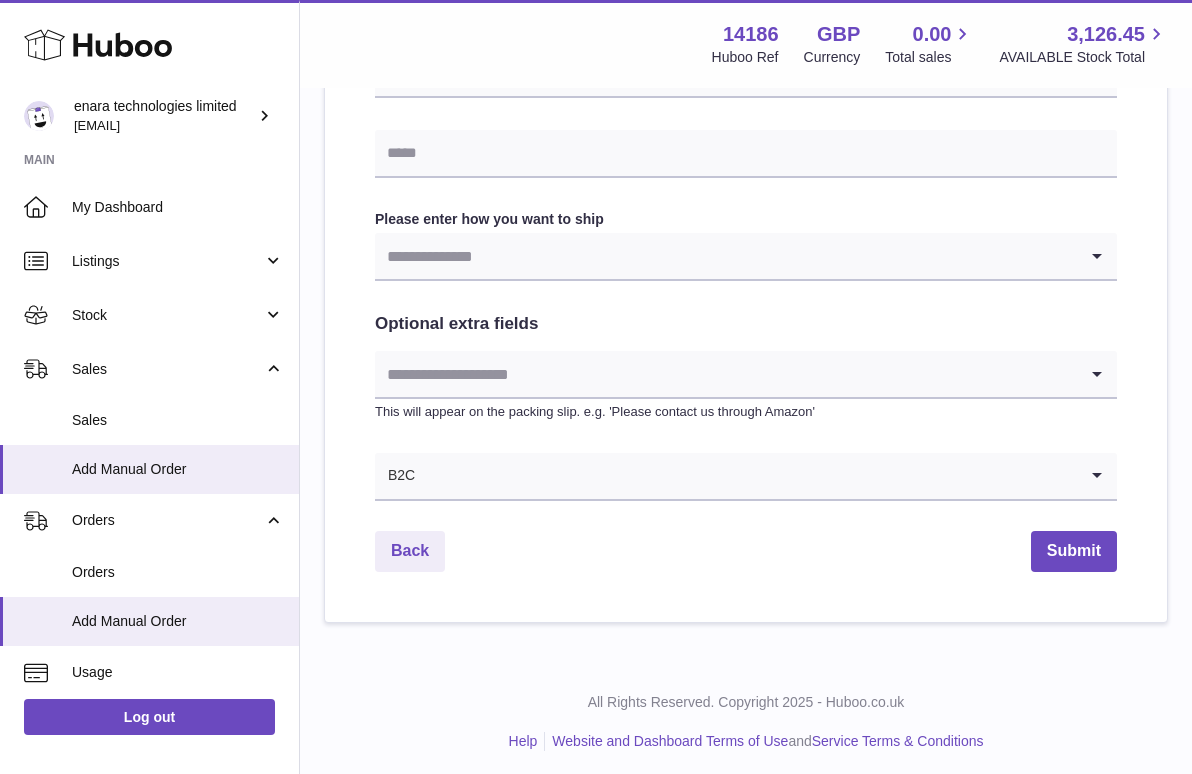 type on "**********" 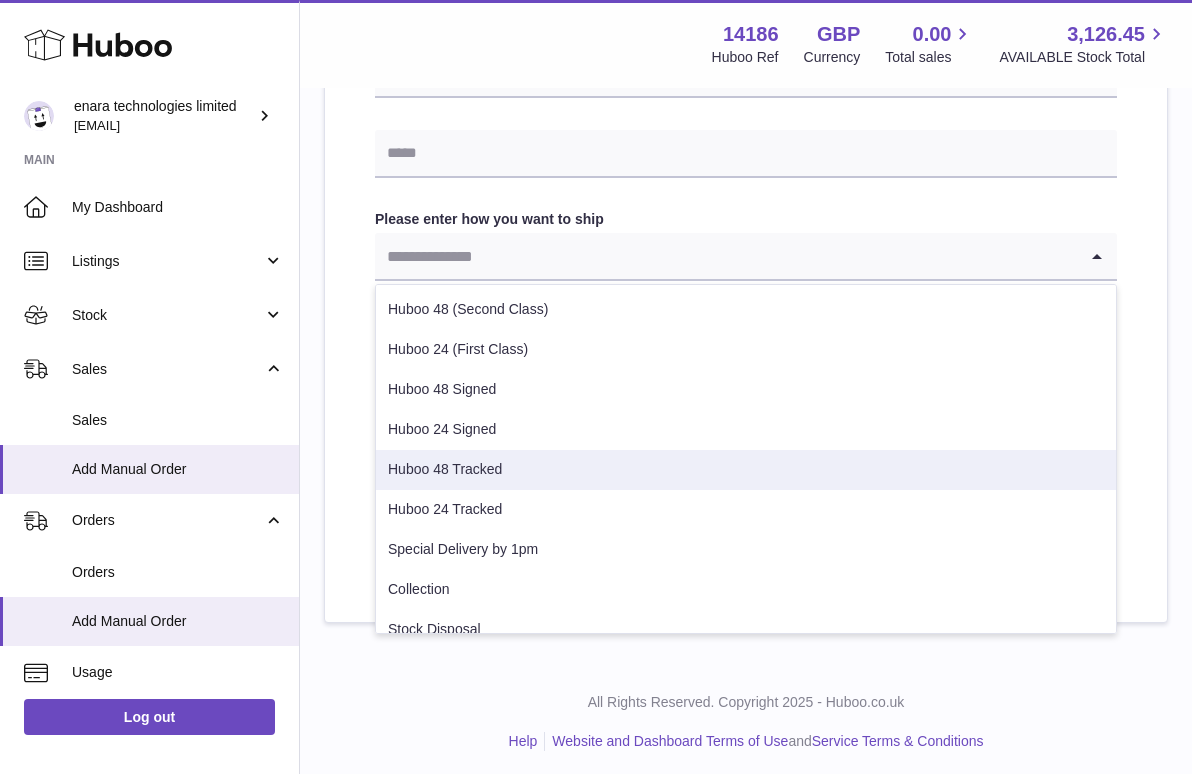 click on "Huboo 48 Tracked" at bounding box center [746, 470] 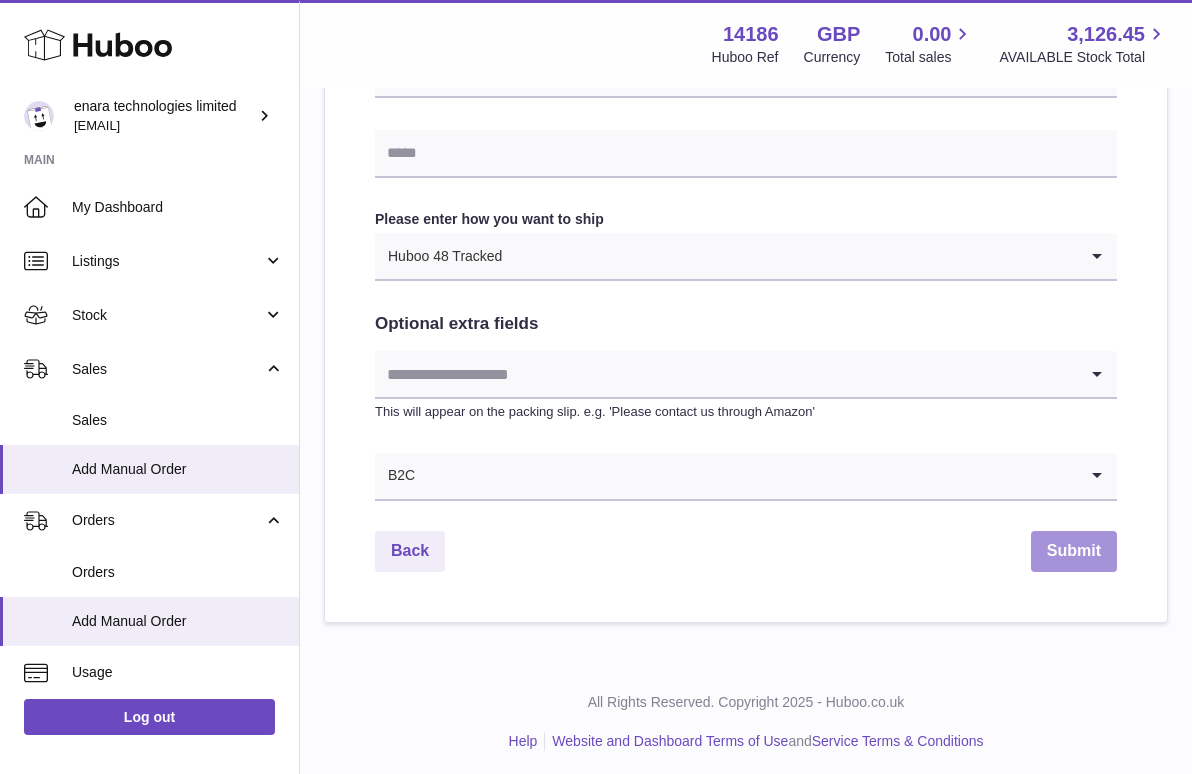 click on "Submit" at bounding box center (1074, 551) 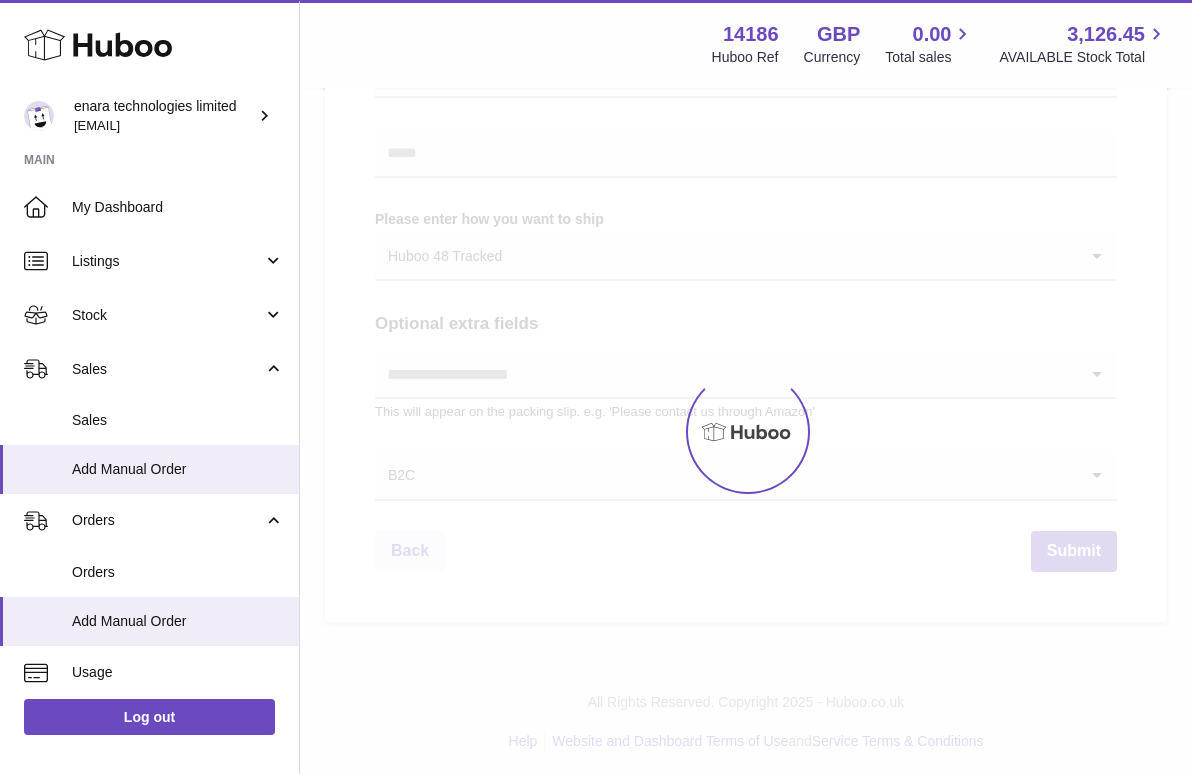 scroll, scrollTop: 0, scrollLeft: 0, axis: both 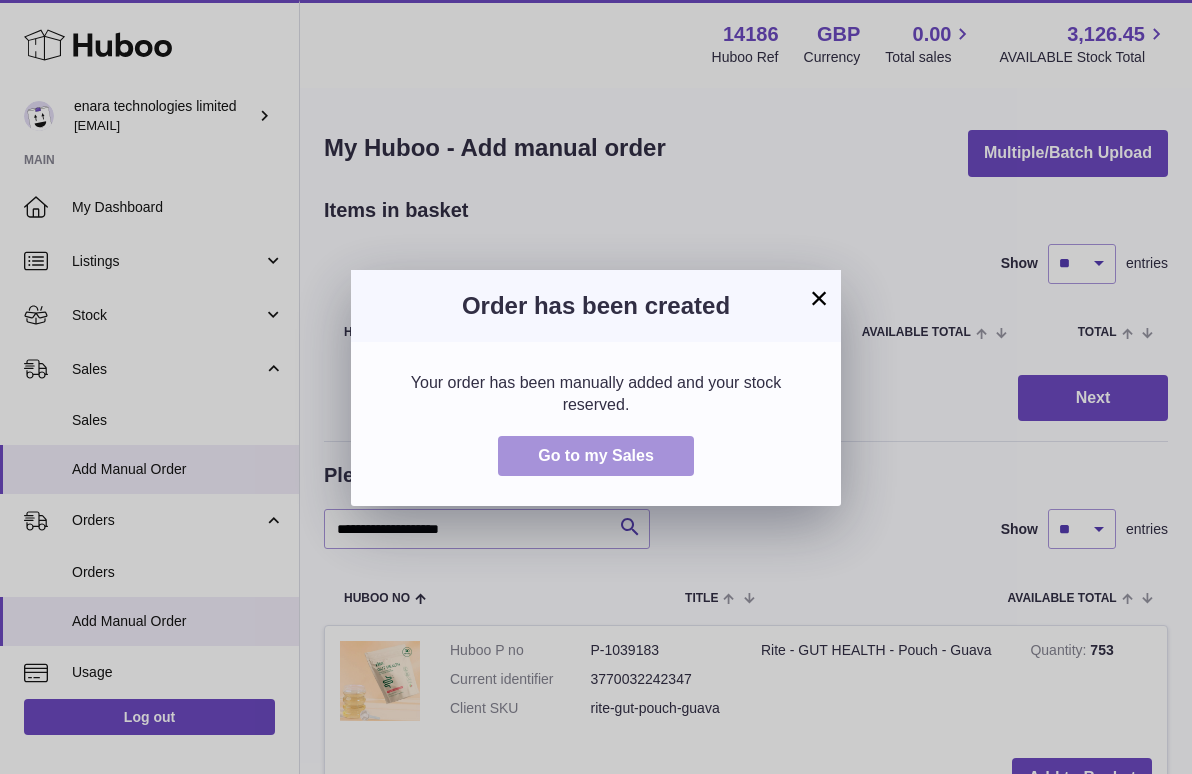 click on "Go to my Sales" at bounding box center (596, 456) 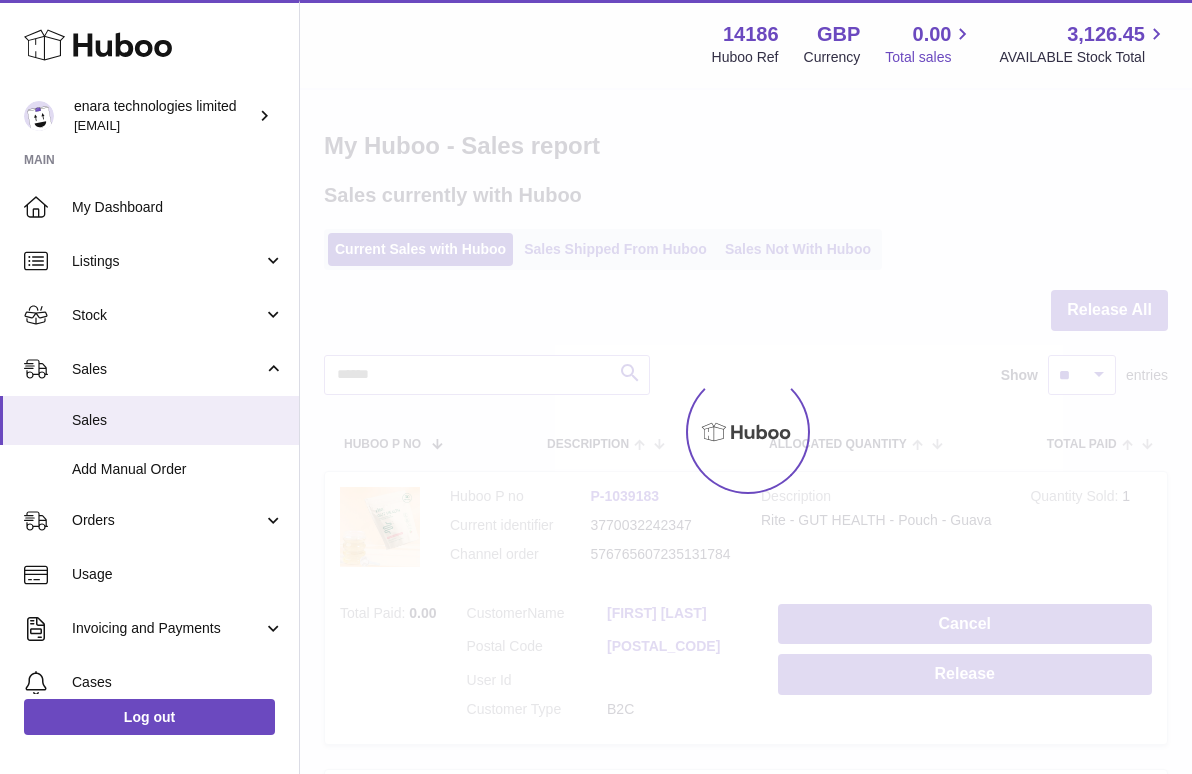 scroll, scrollTop: 0, scrollLeft: 0, axis: both 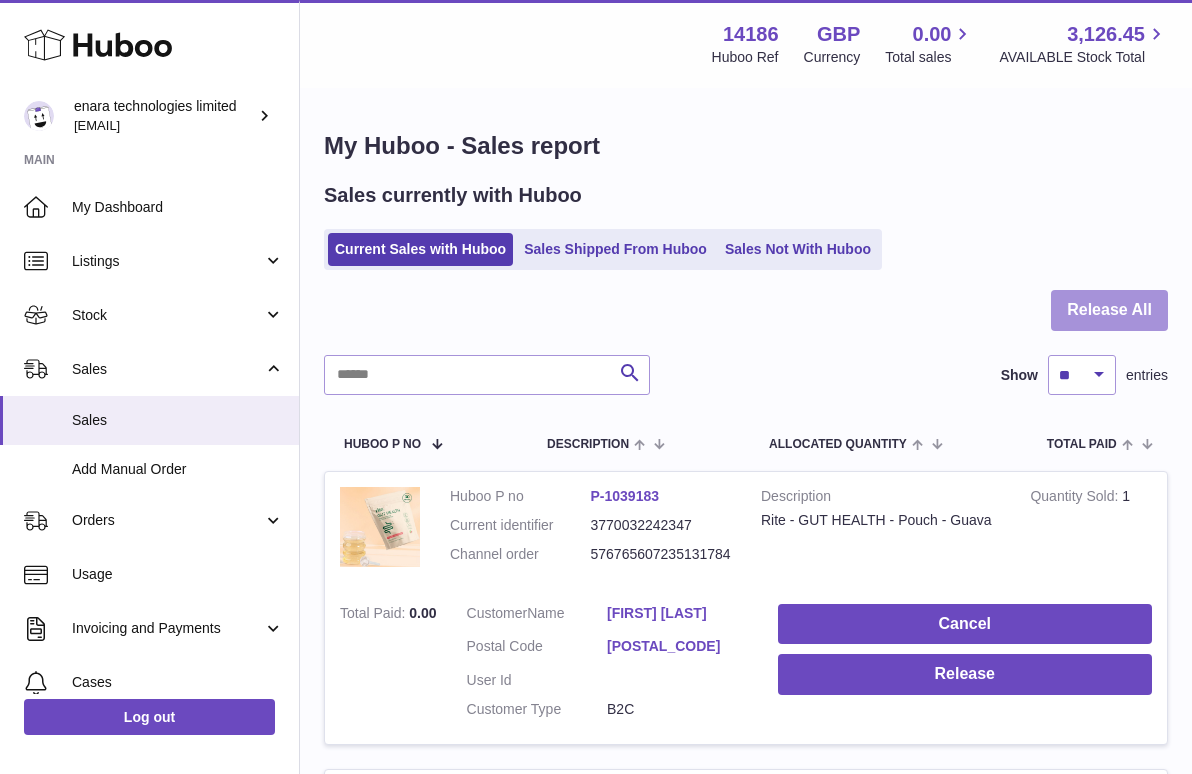 click on "Release All" at bounding box center [1109, 310] 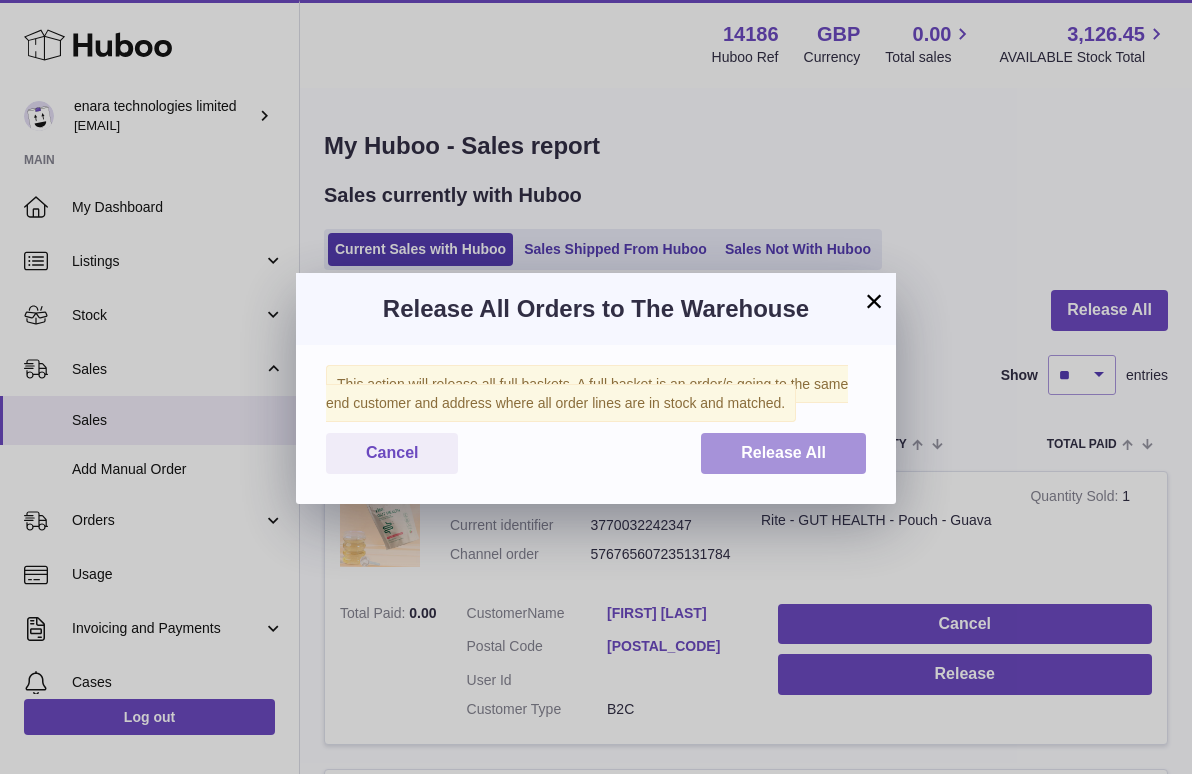 click on "Release All" at bounding box center (783, 452) 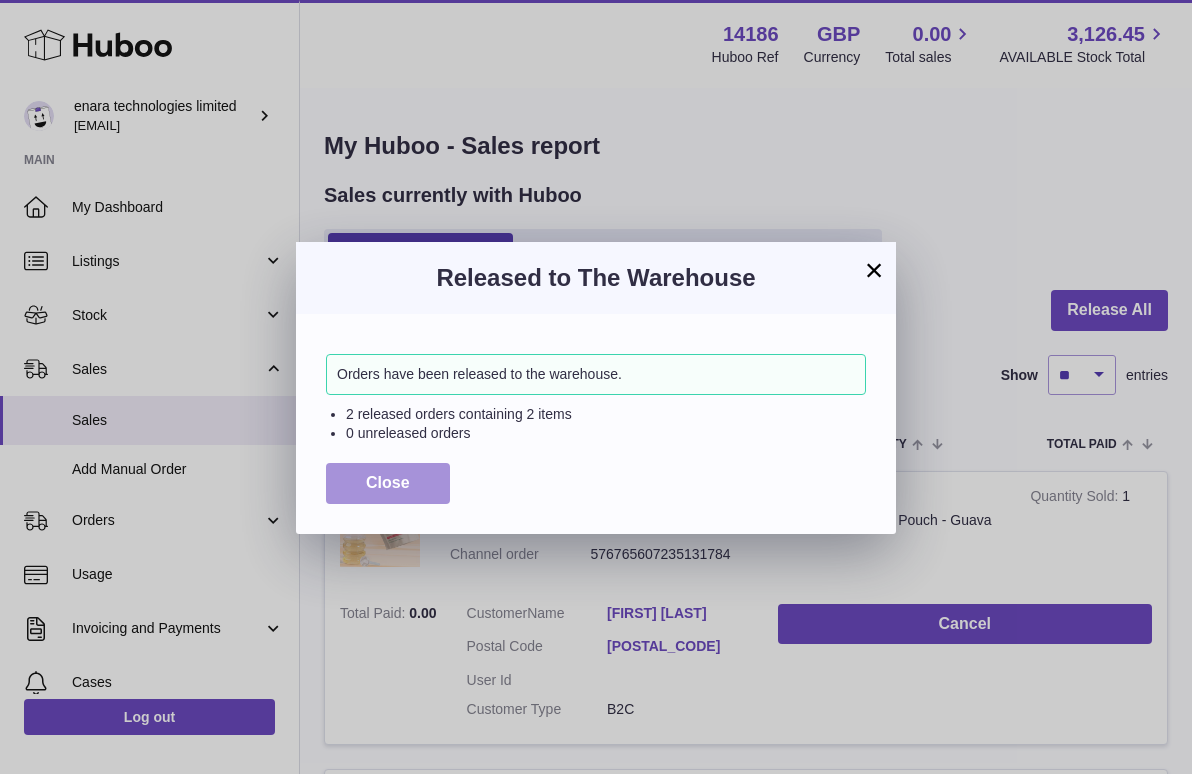 click on "Close" at bounding box center [388, 483] 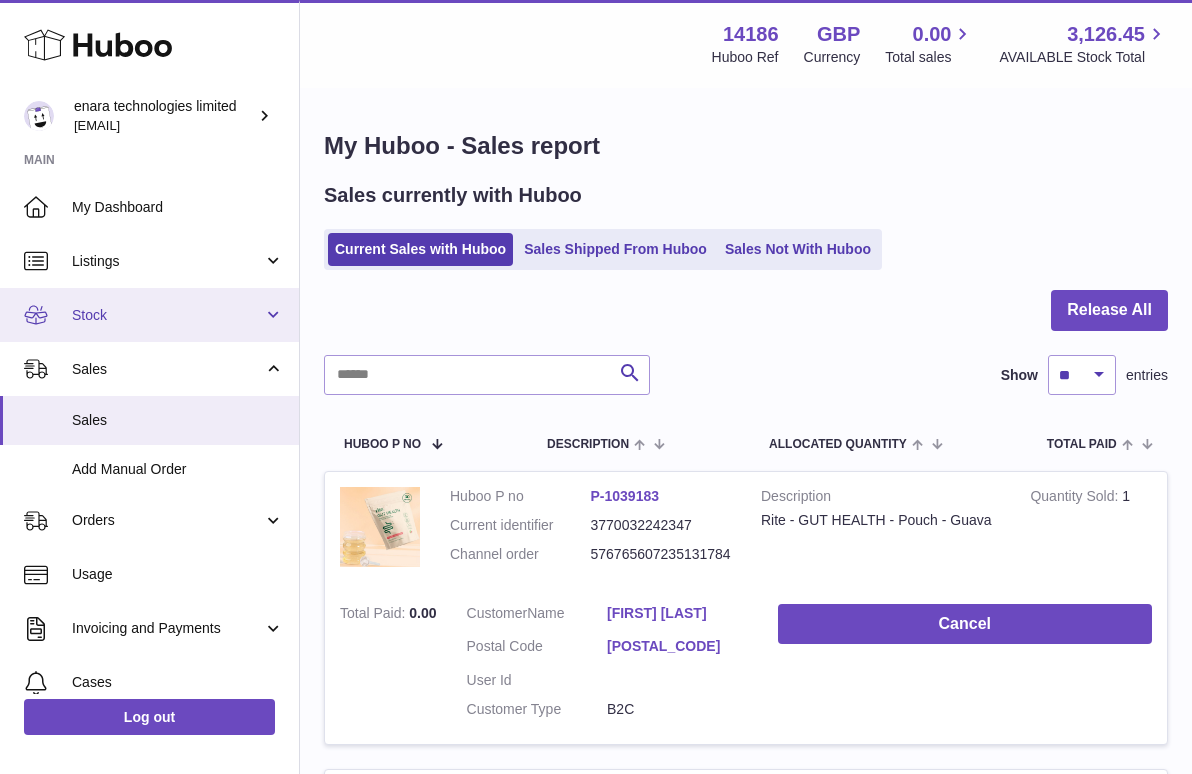 click on "Stock" at bounding box center [149, 315] 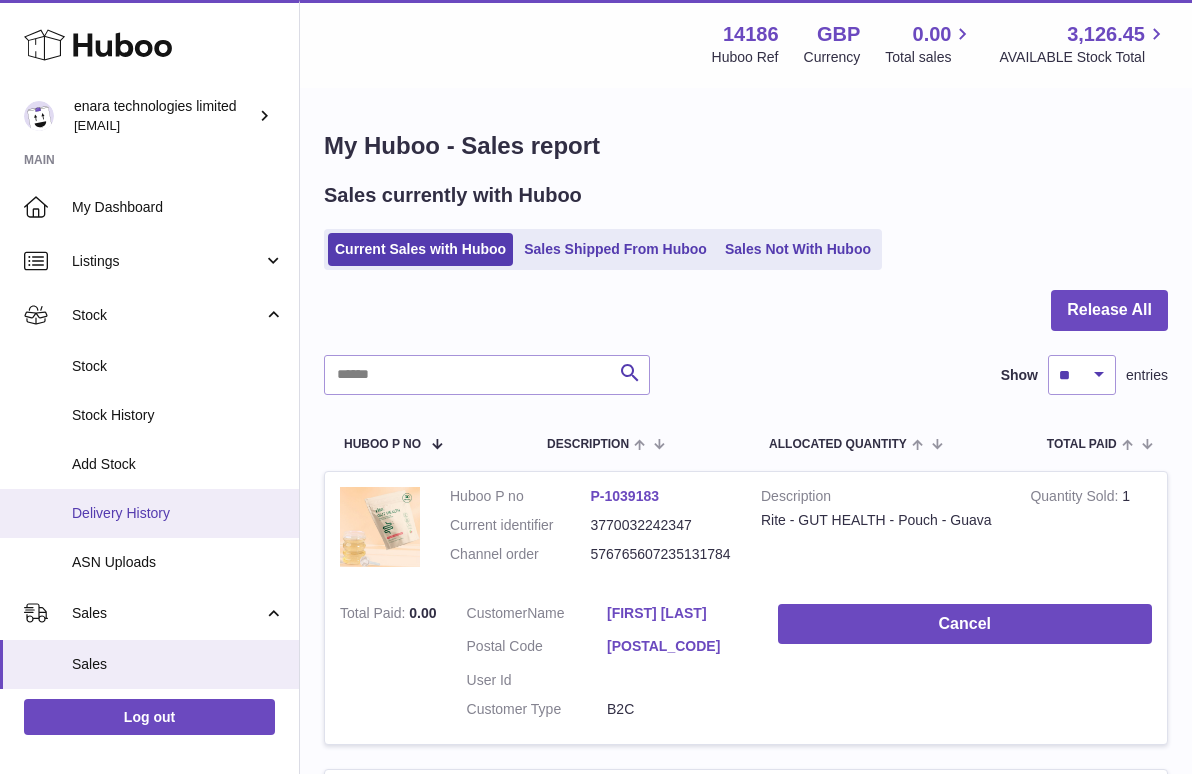 click on "Delivery History" at bounding box center [178, 513] 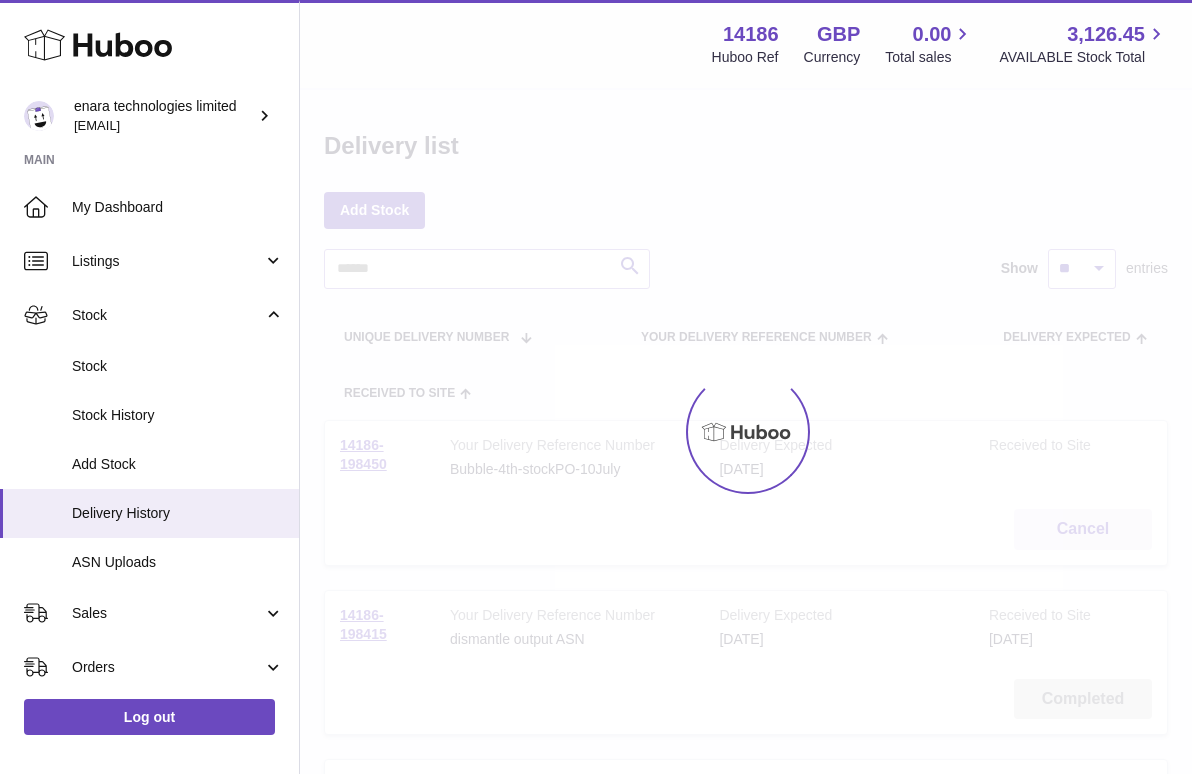 scroll, scrollTop: 0, scrollLeft: 0, axis: both 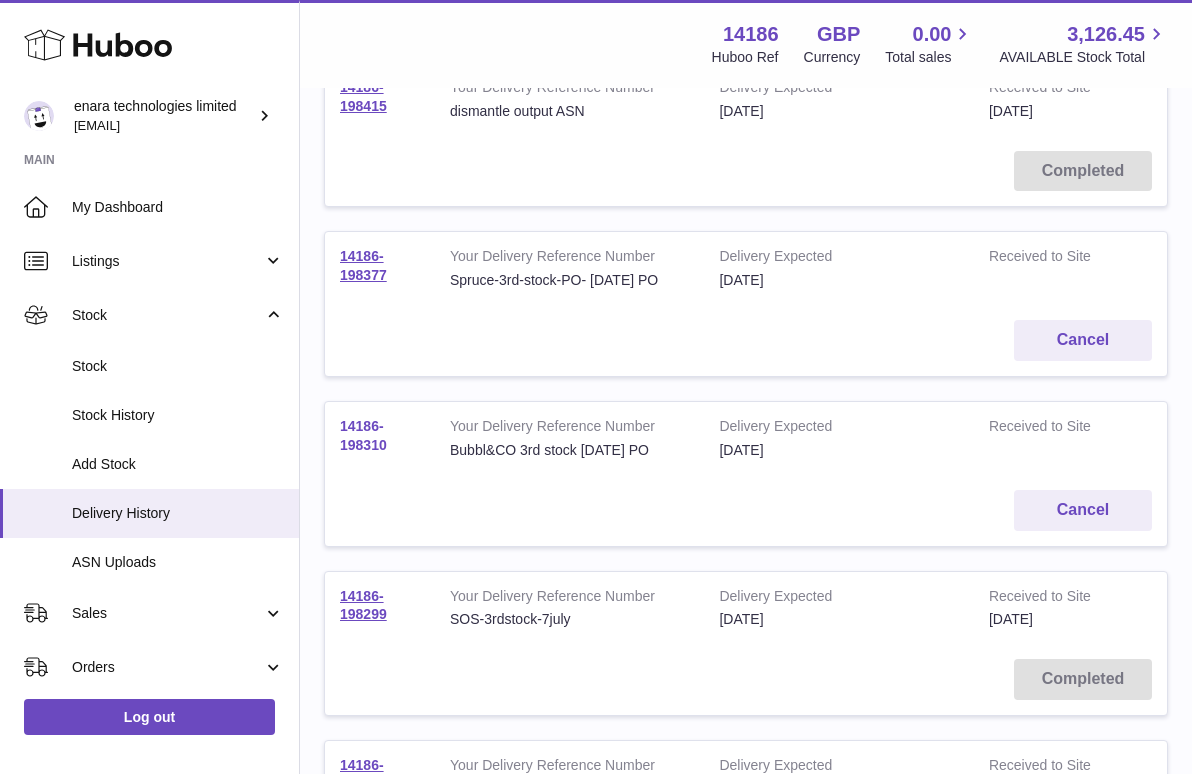 click on "14186-198310" at bounding box center [363, 435] 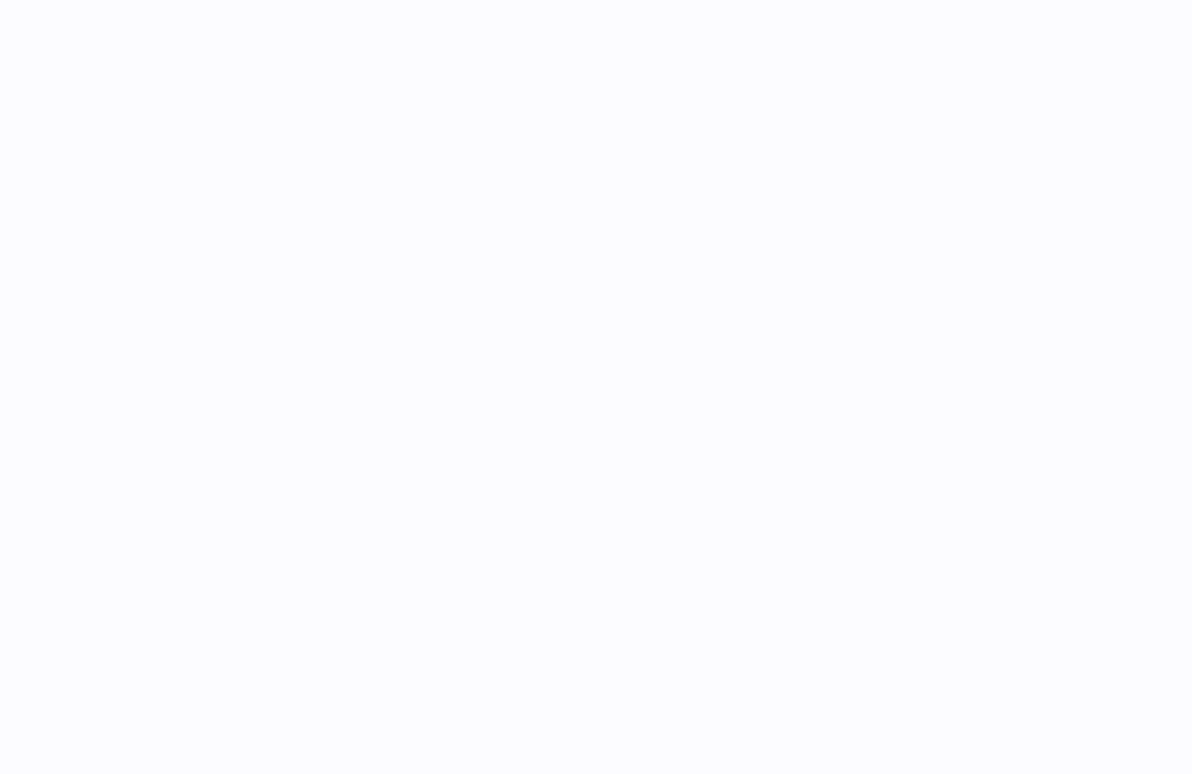 scroll, scrollTop: 0, scrollLeft: 0, axis: both 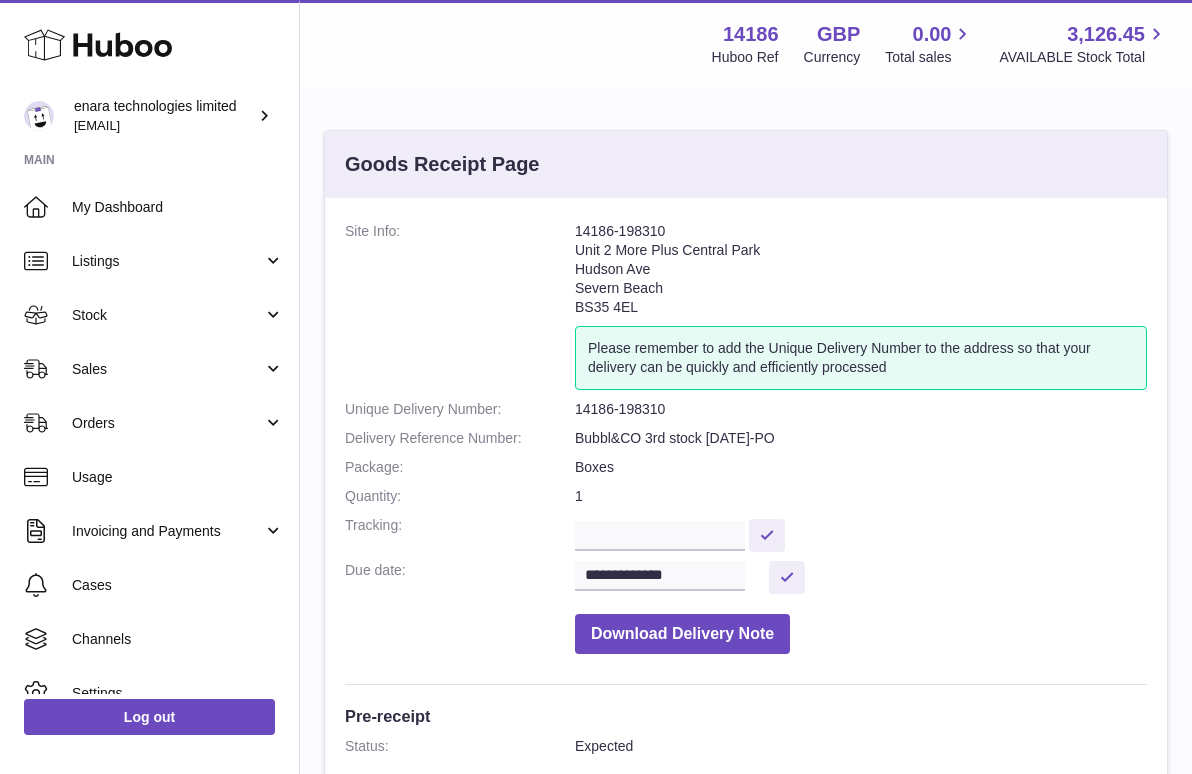 drag, startPoint x: 668, startPoint y: 233, endPoint x: 577, endPoint y: 232, distance: 91.00549 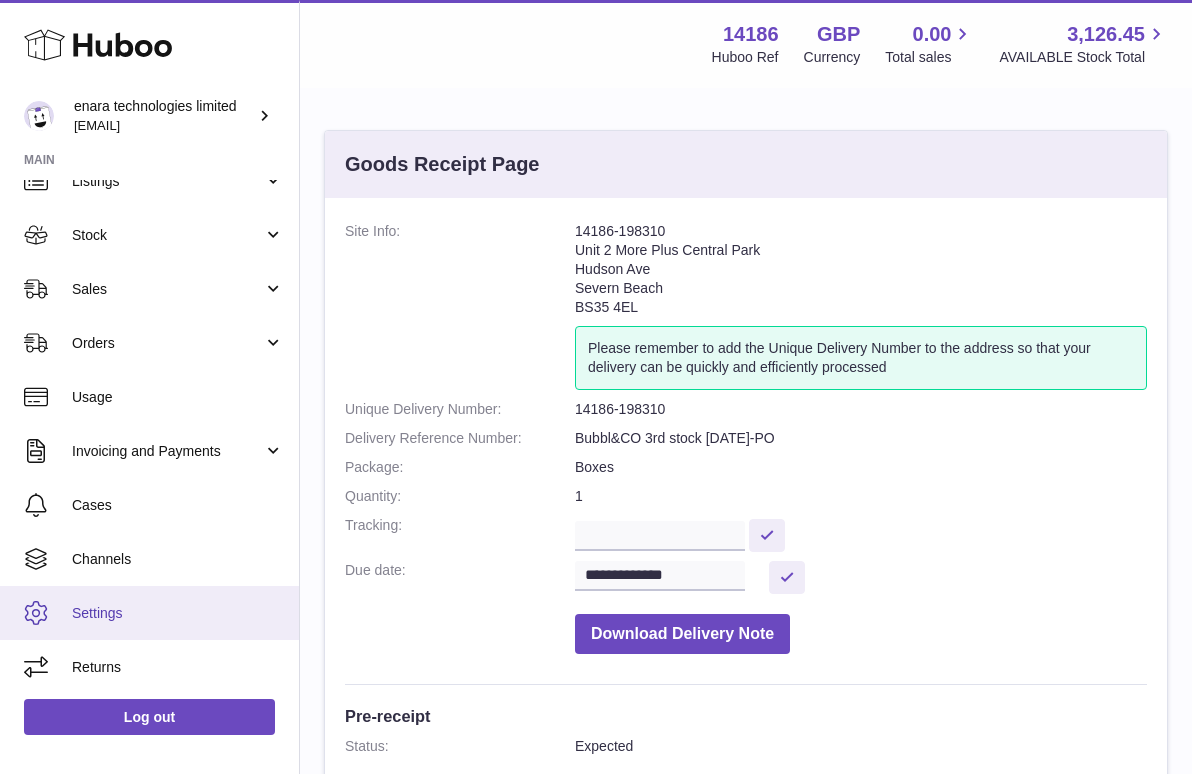 scroll, scrollTop: 80, scrollLeft: 0, axis: vertical 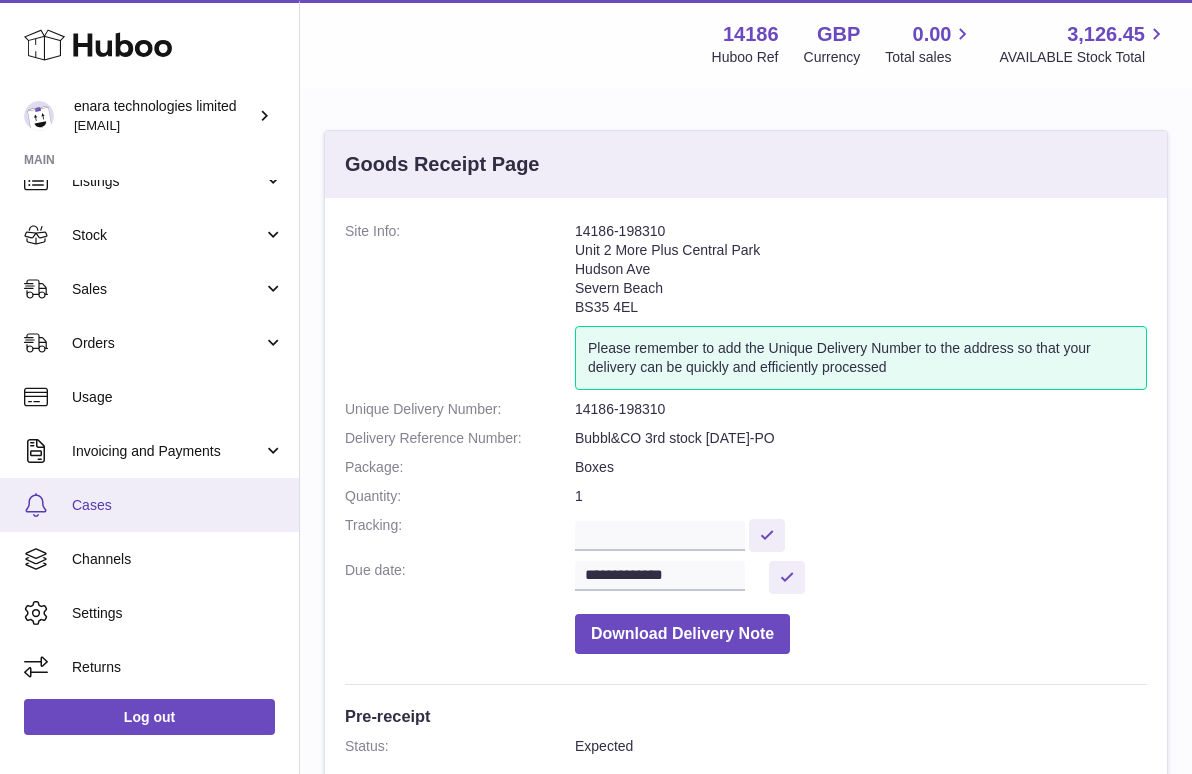 click on "Cases" at bounding box center (149, 505) 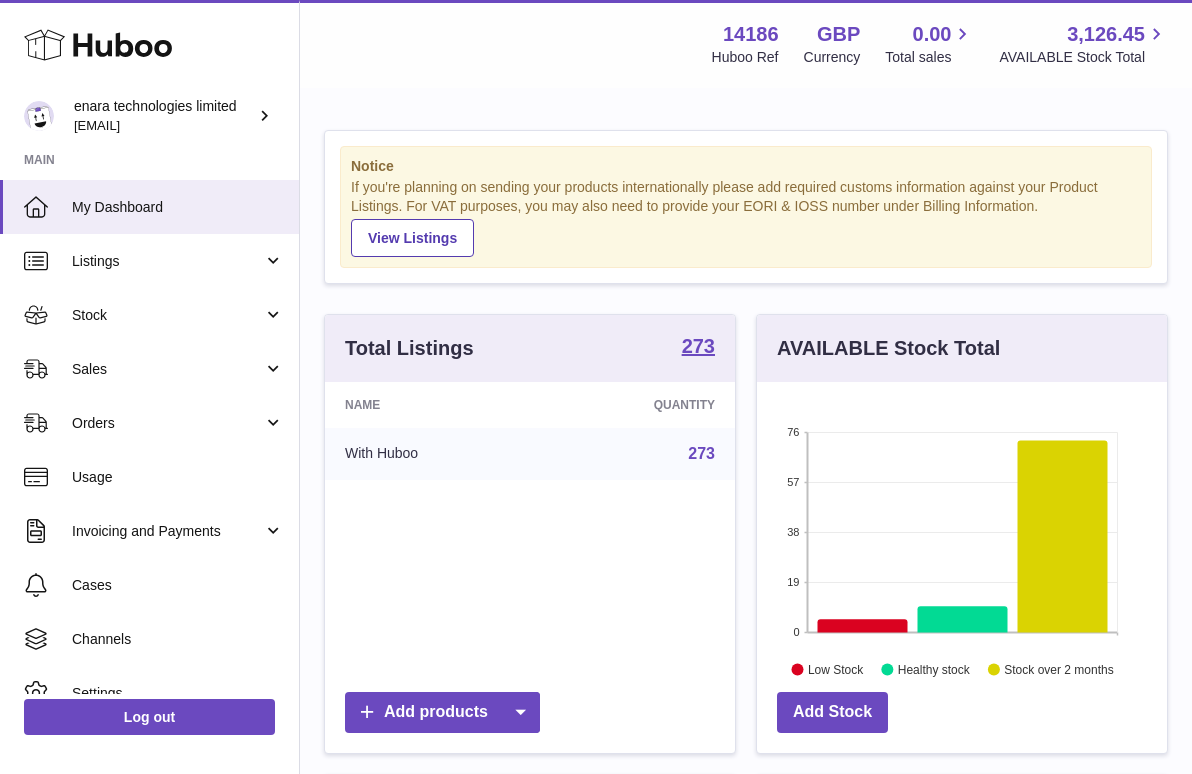 scroll, scrollTop: 0, scrollLeft: 0, axis: both 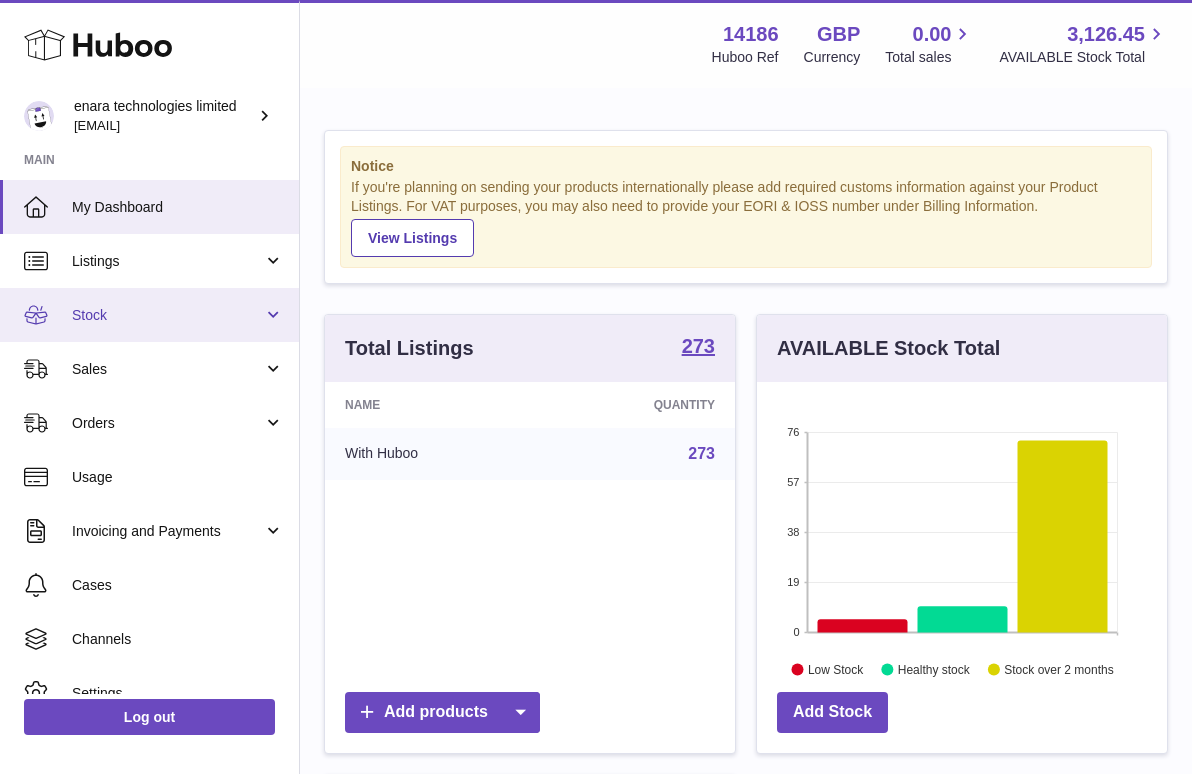 click on "Stock" at bounding box center [167, 315] 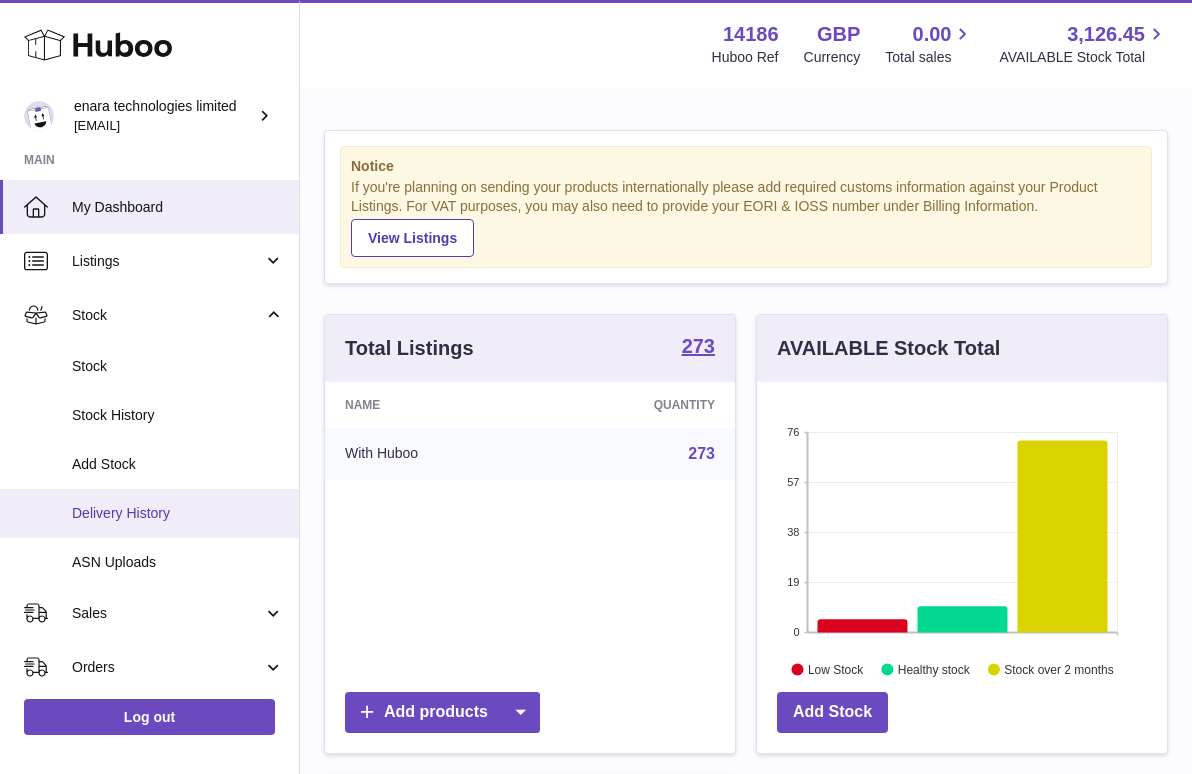 click on "Delivery History" at bounding box center [178, 513] 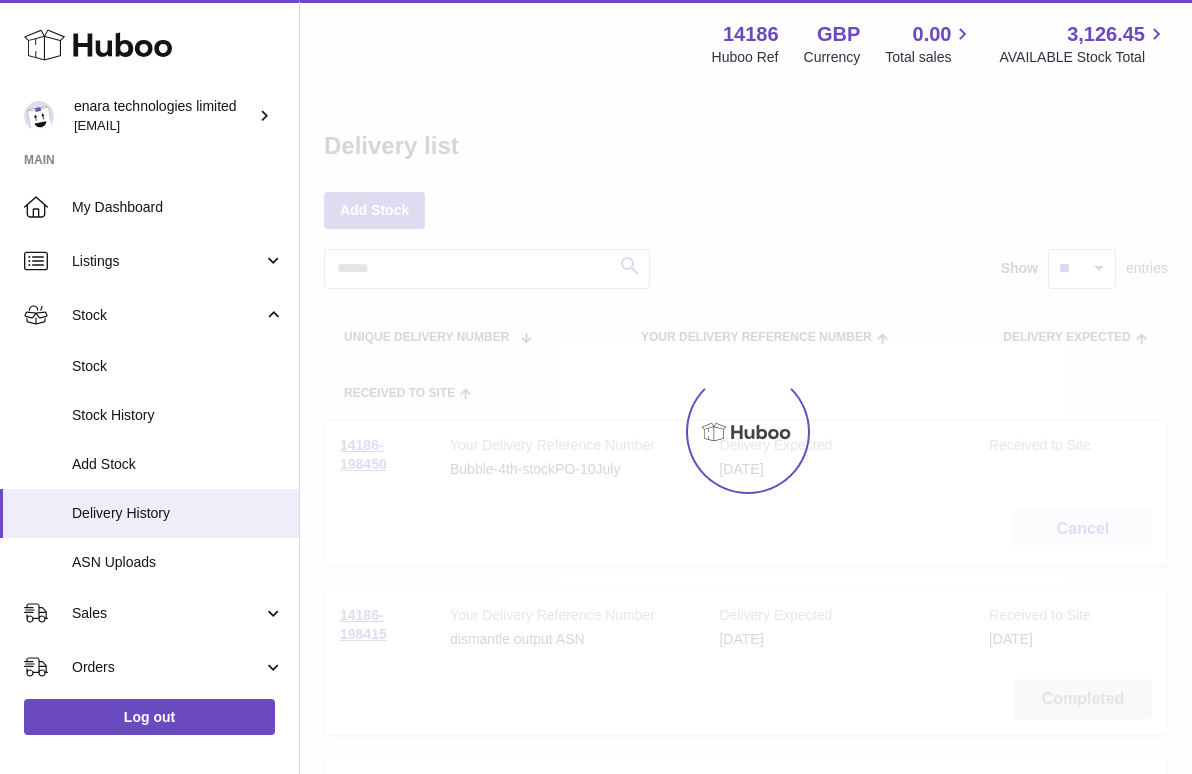 scroll, scrollTop: 0, scrollLeft: 0, axis: both 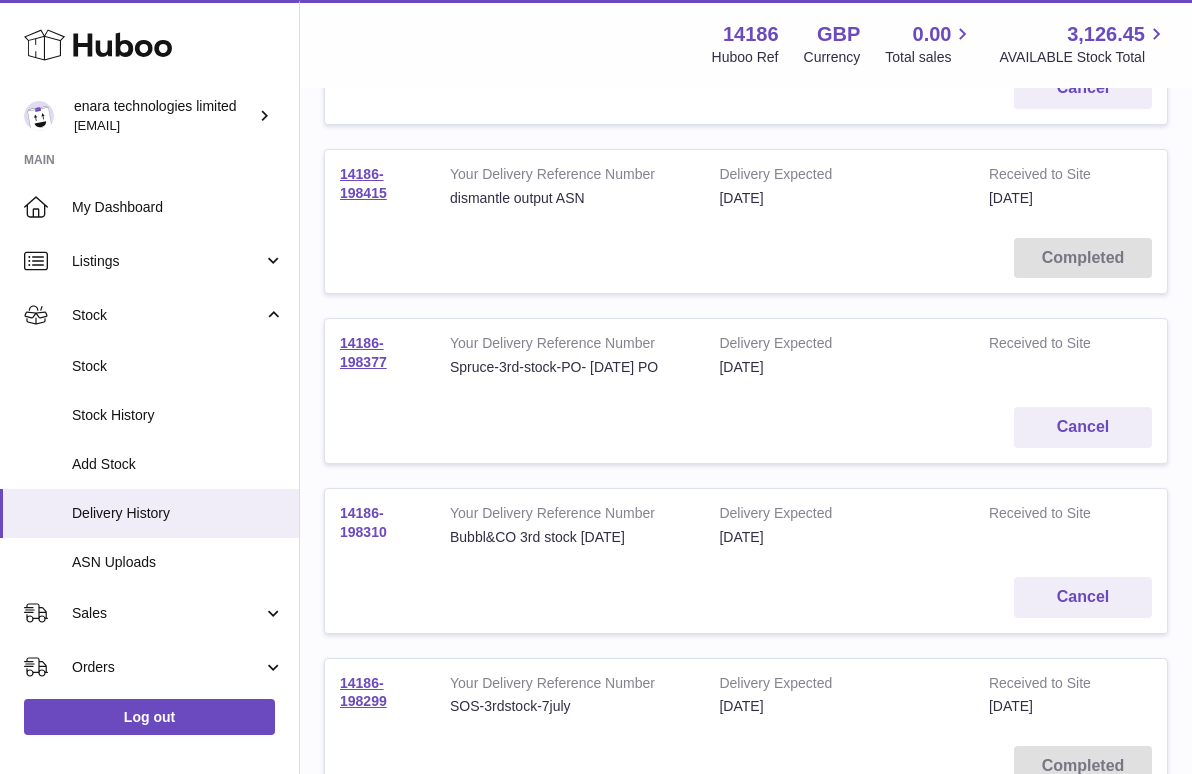 click on "14186-198310" at bounding box center [363, 522] 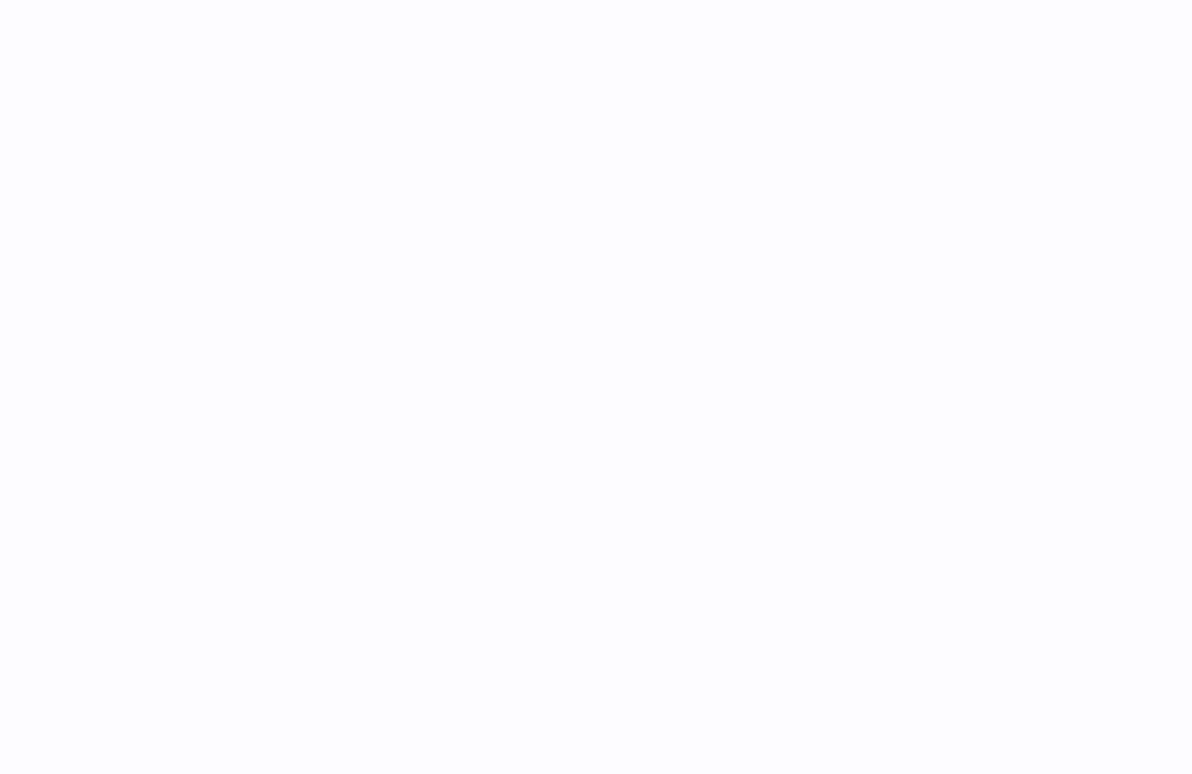 scroll, scrollTop: 0, scrollLeft: 0, axis: both 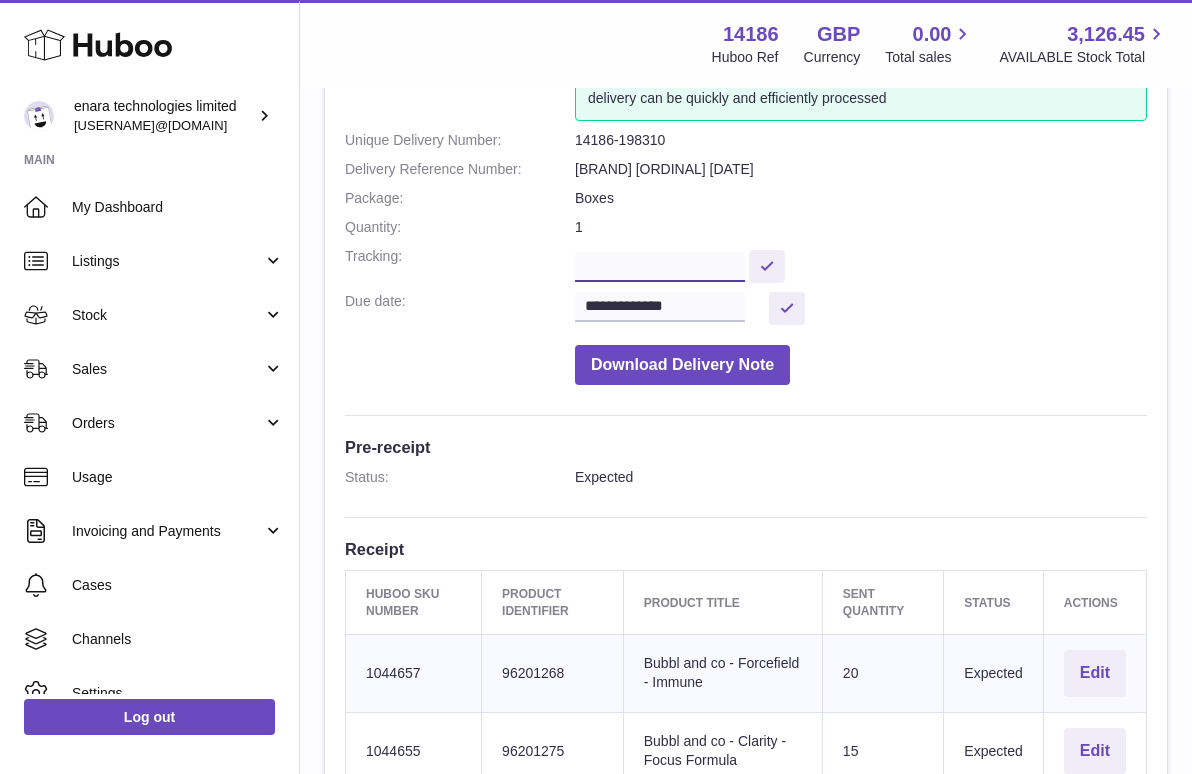 click at bounding box center (660, 267) 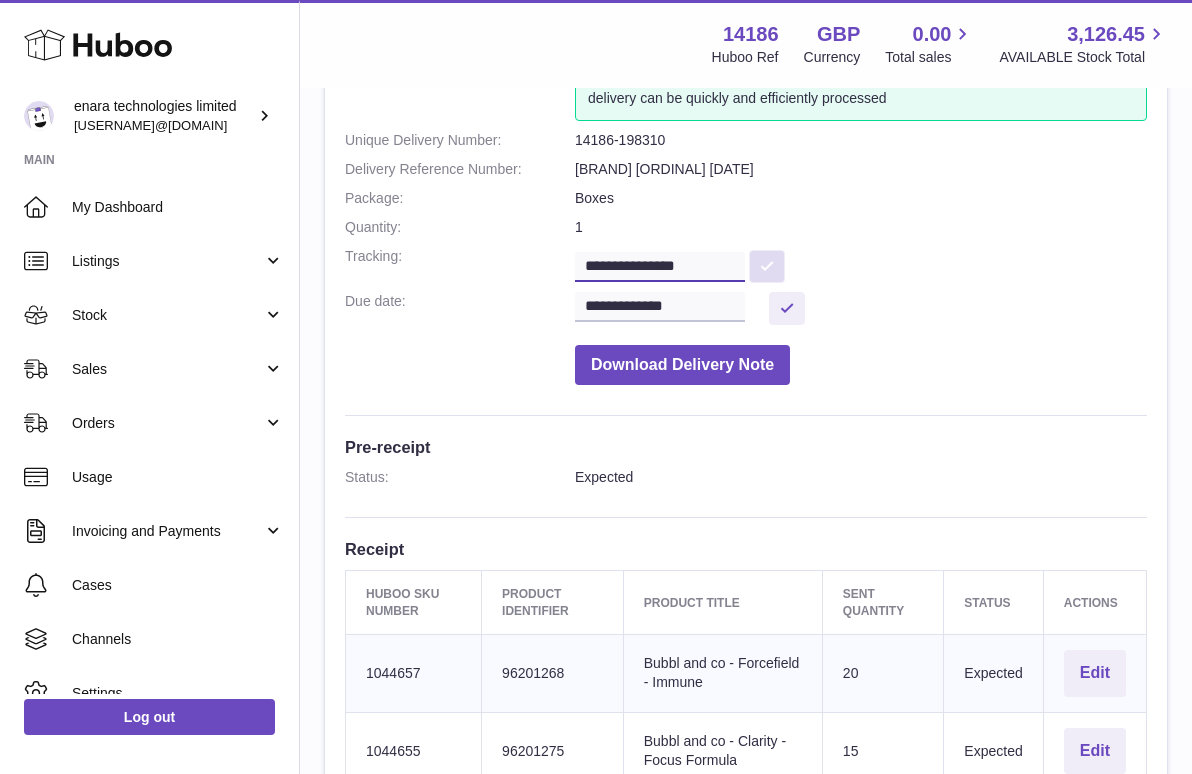 type on "**********" 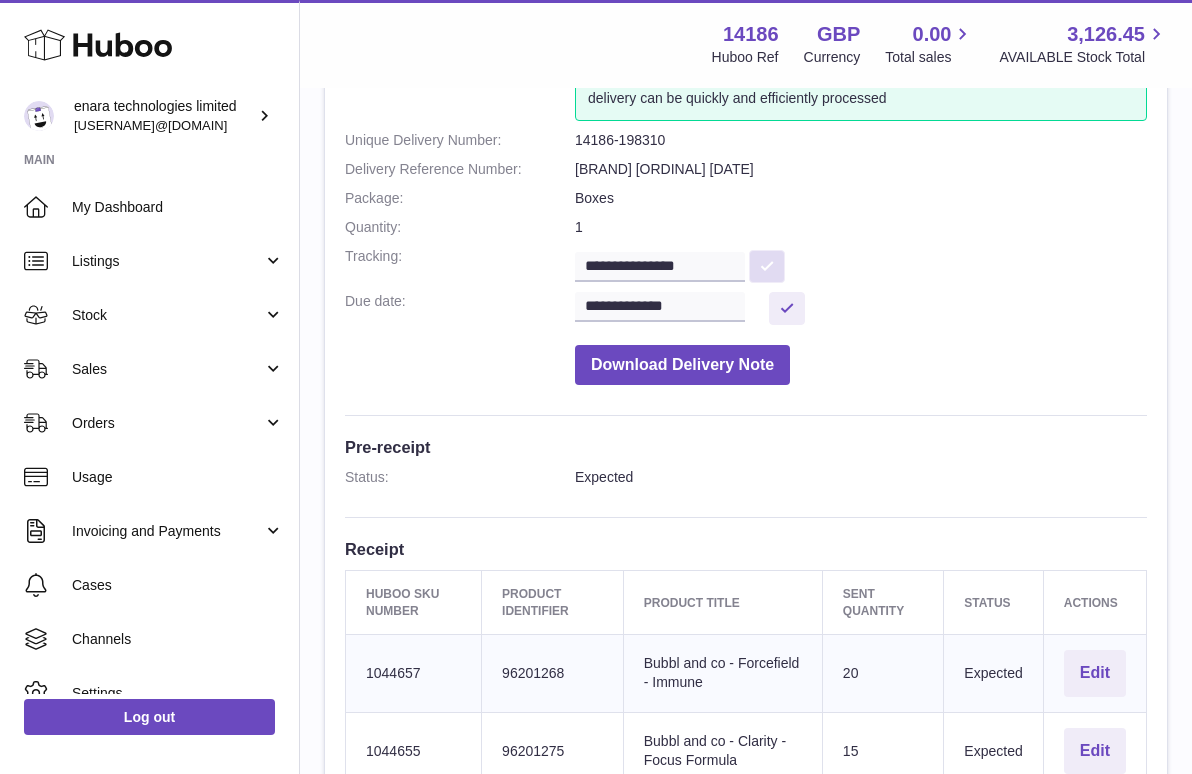 click at bounding box center [767, 266] 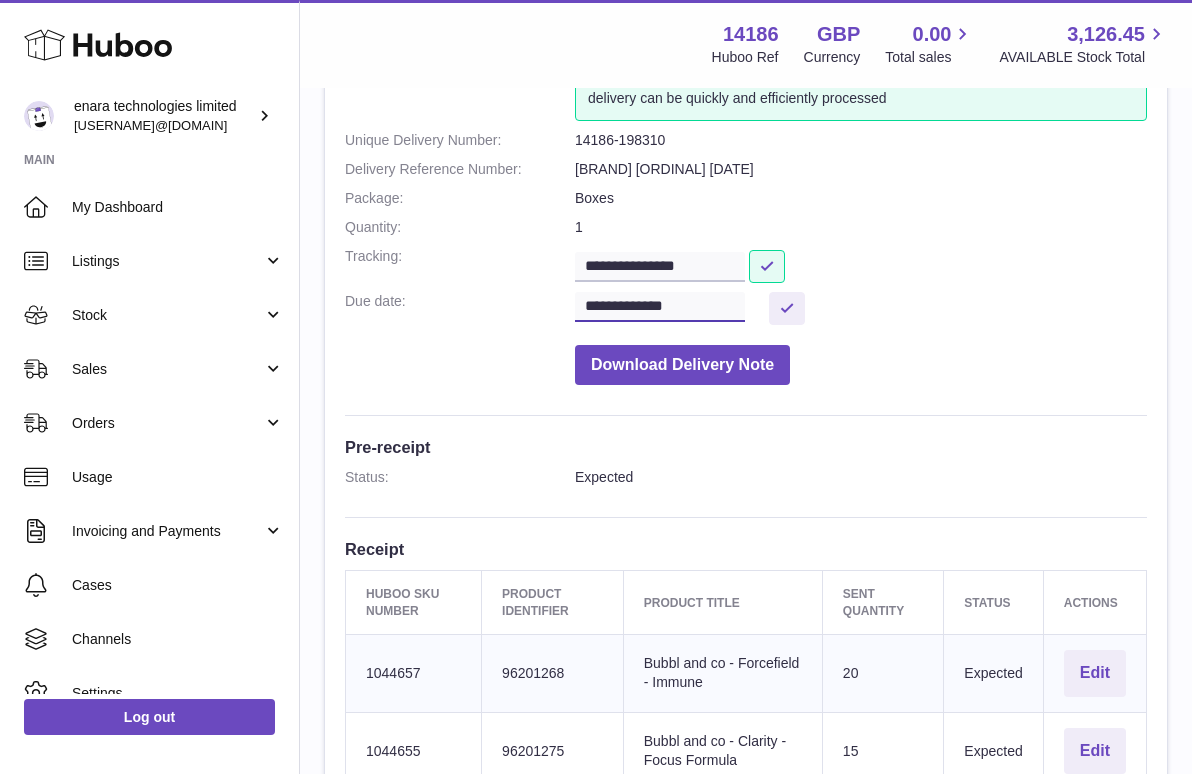 click on "**********" at bounding box center (660, 307) 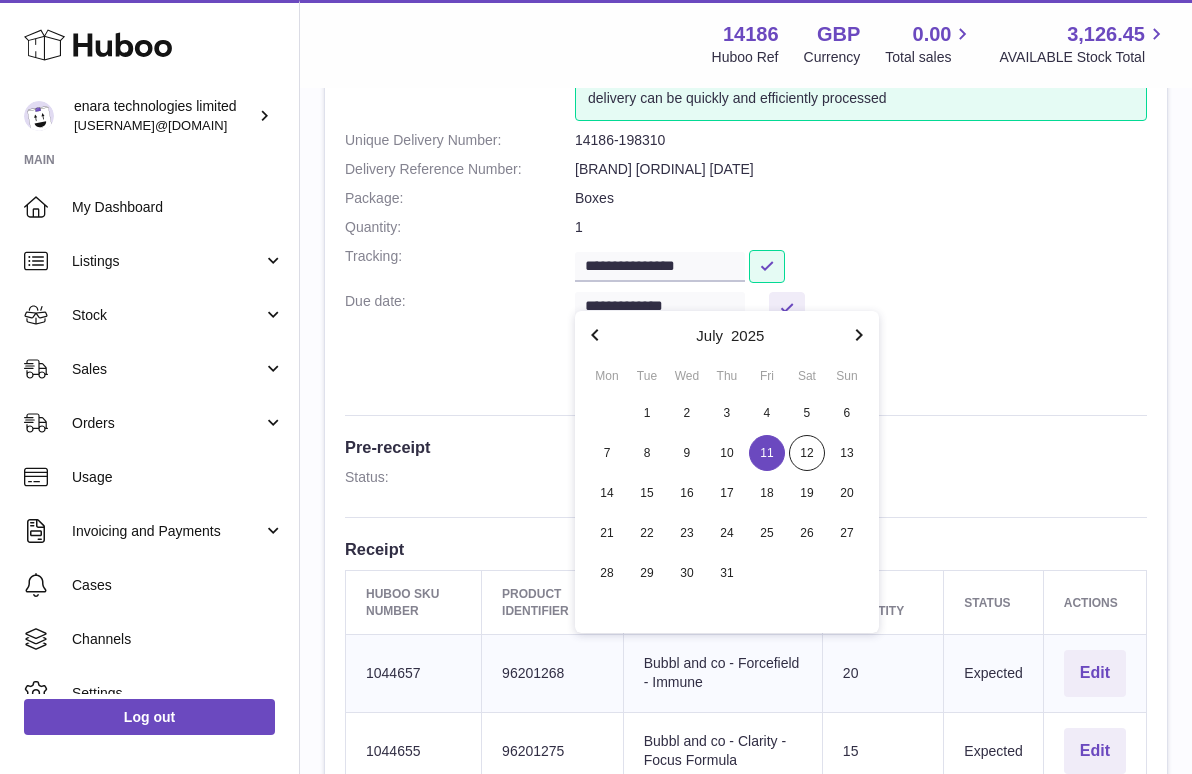 click on "Download Delivery Note" at bounding box center (861, 360) 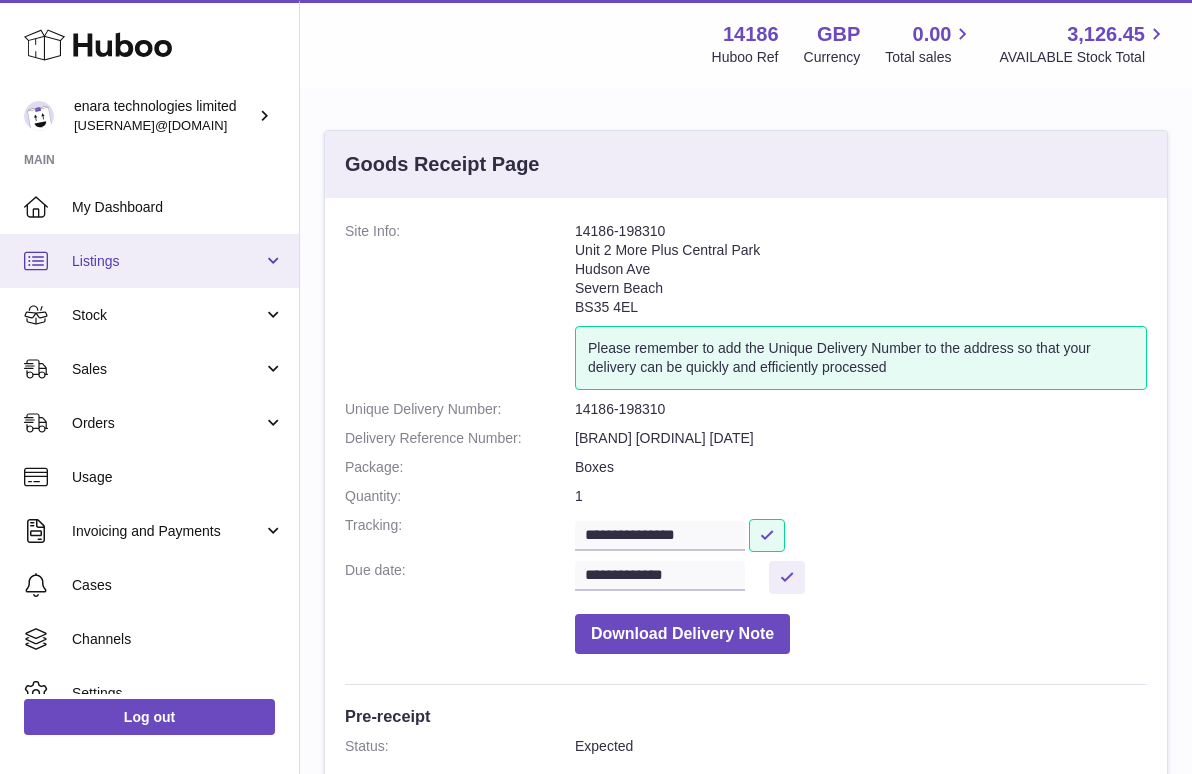 scroll, scrollTop: 0, scrollLeft: 0, axis: both 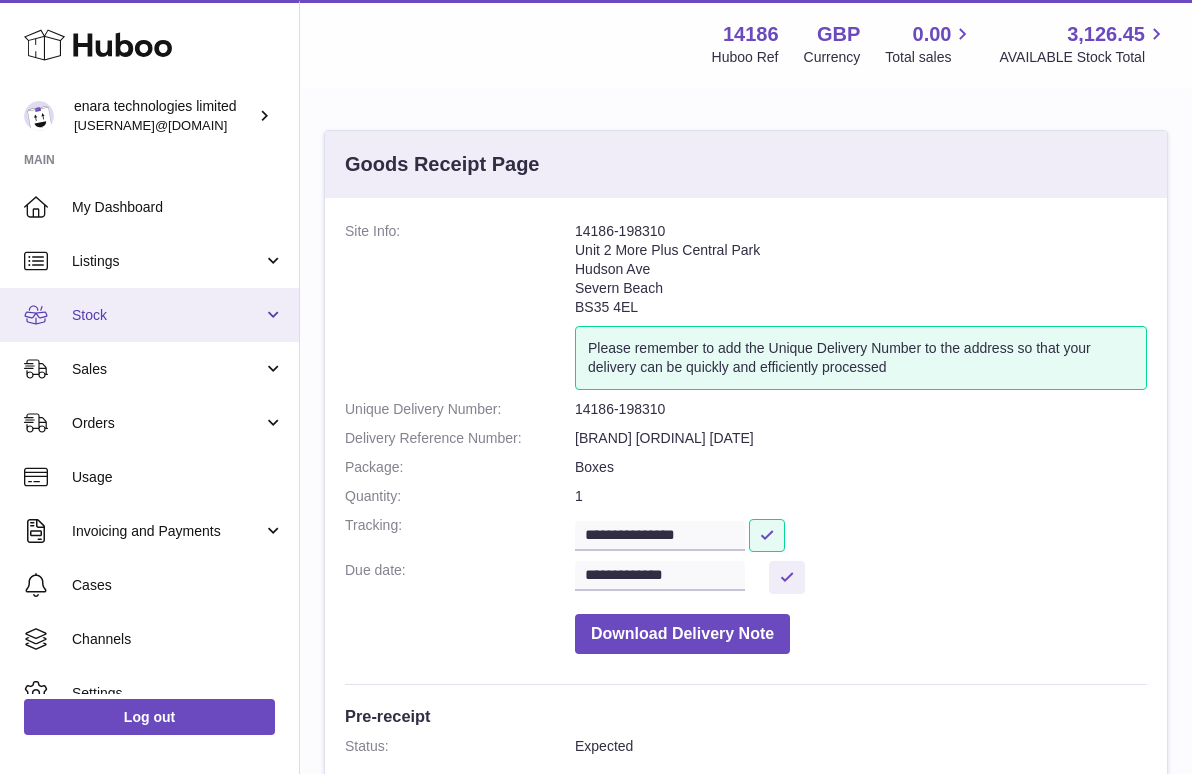 click on "Stock" at bounding box center (149, 315) 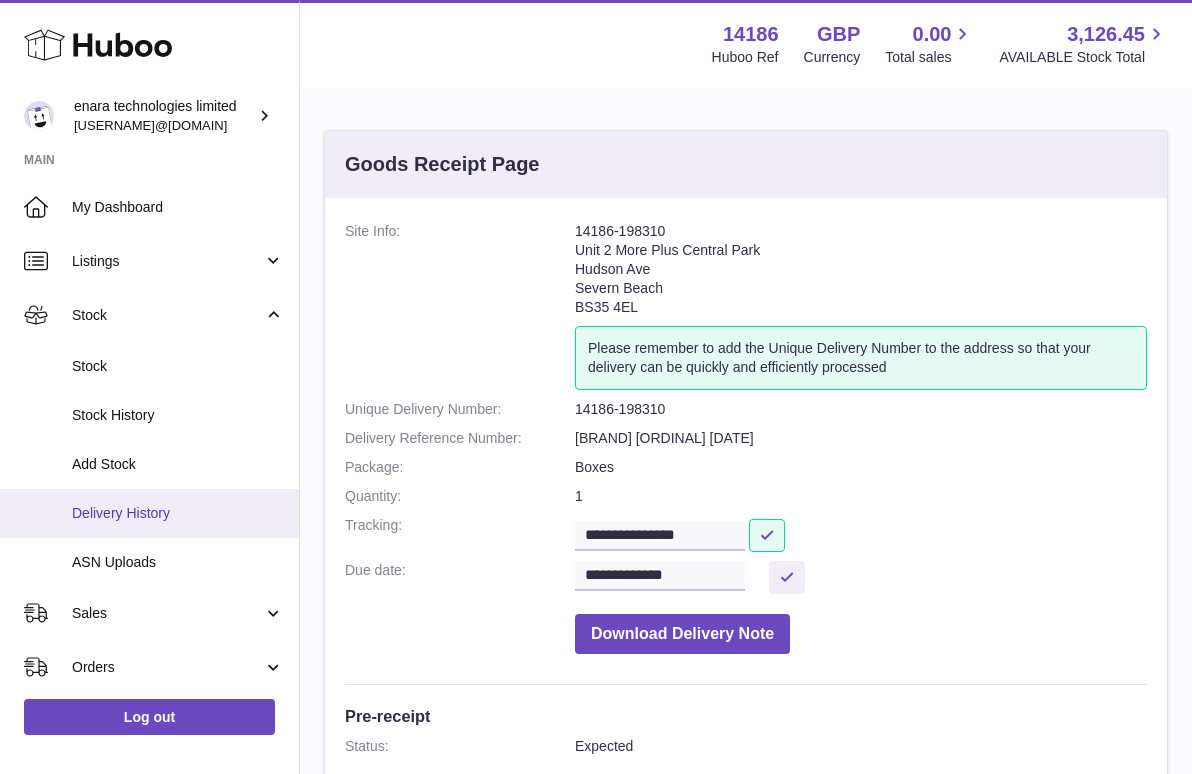 click on "Delivery History" at bounding box center (149, 513) 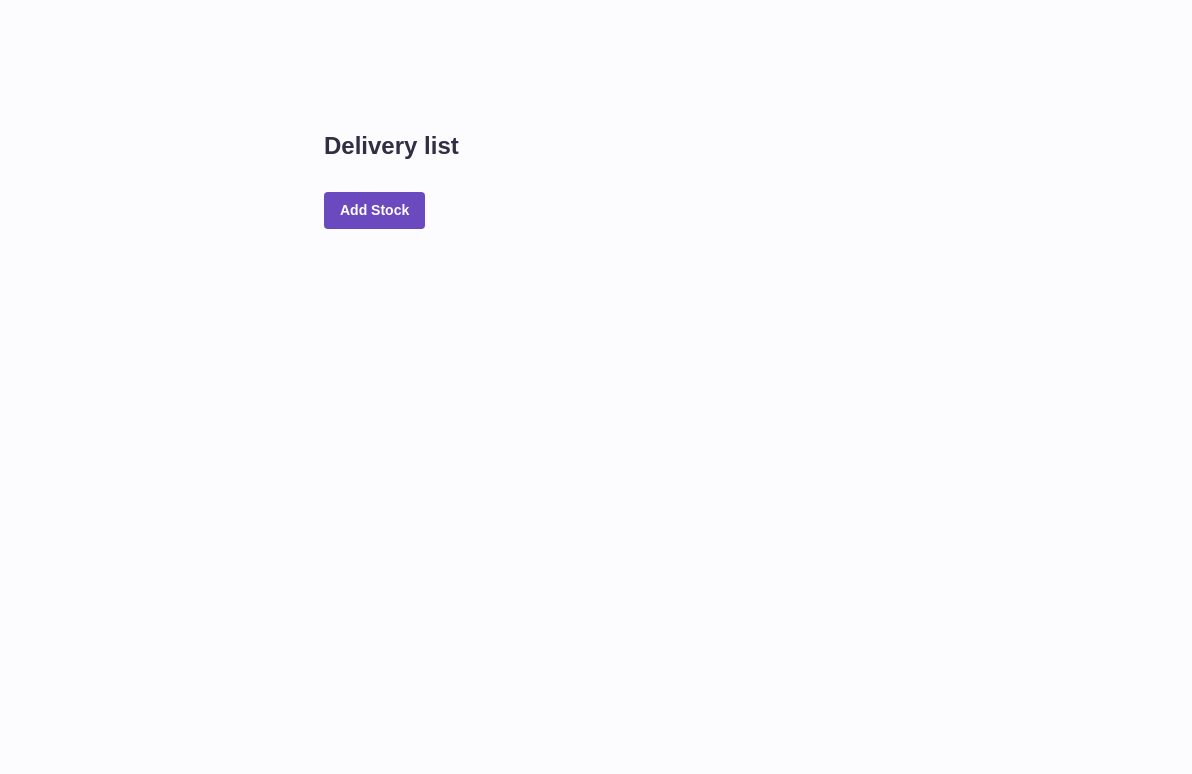 scroll, scrollTop: 0, scrollLeft: 0, axis: both 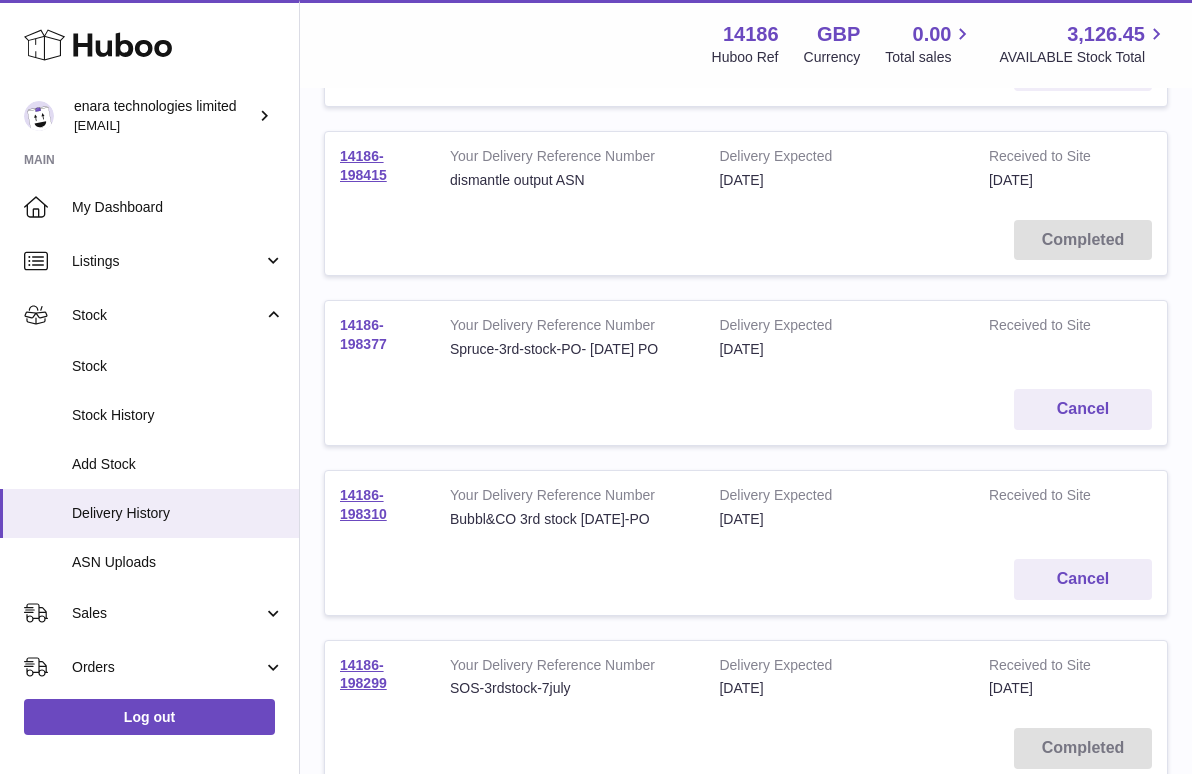 click on "14186-198377" at bounding box center (363, 334) 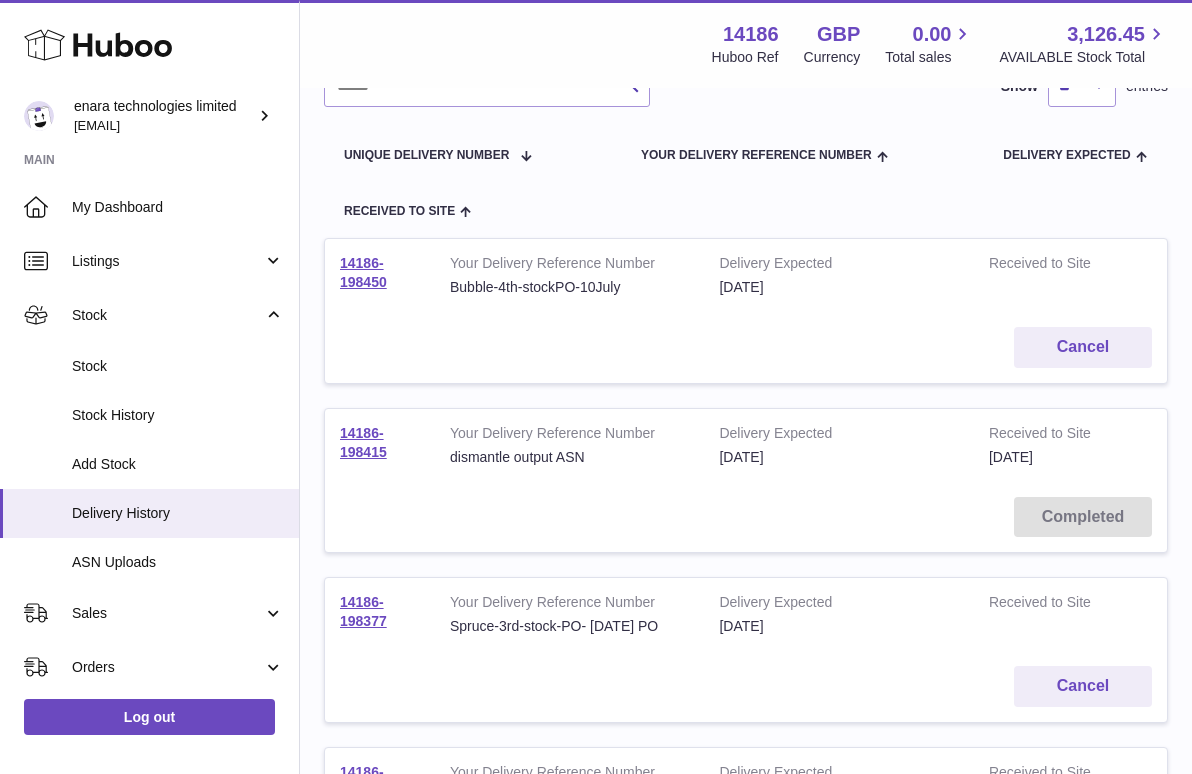 scroll, scrollTop: 151, scrollLeft: 0, axis: vertical 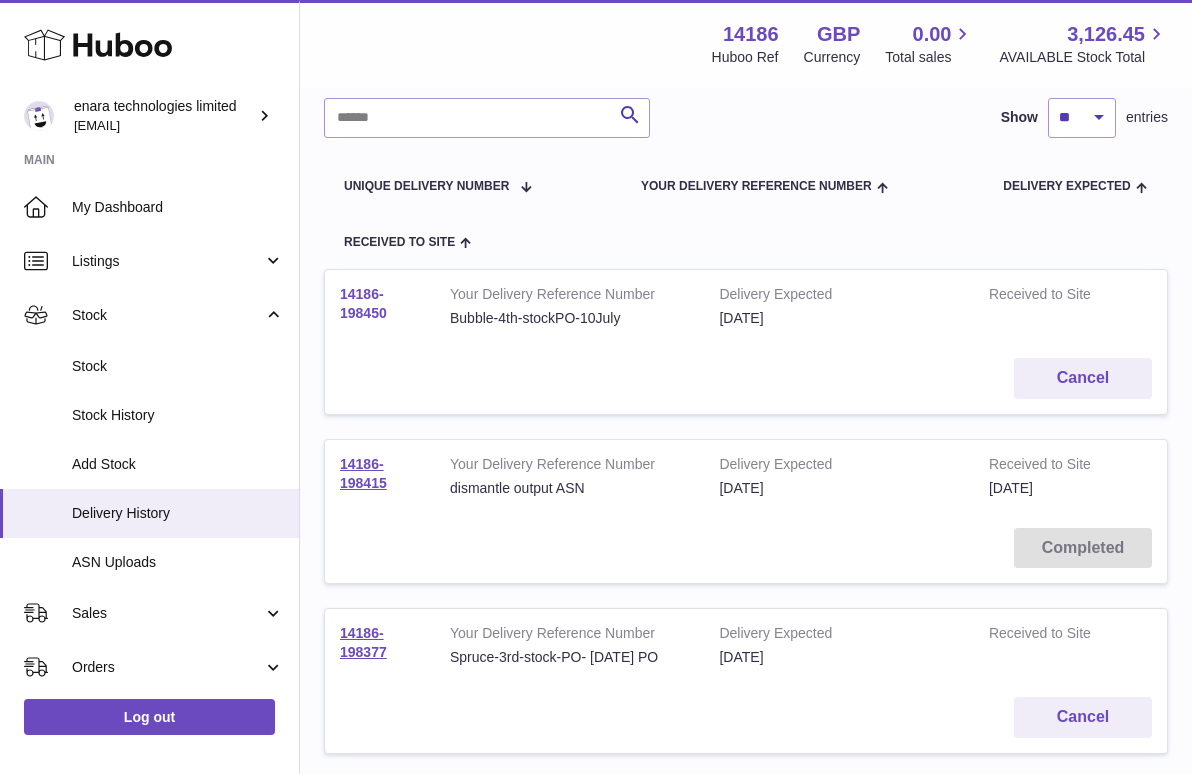 click on "14186-198450" at bounding box center (363, 303) 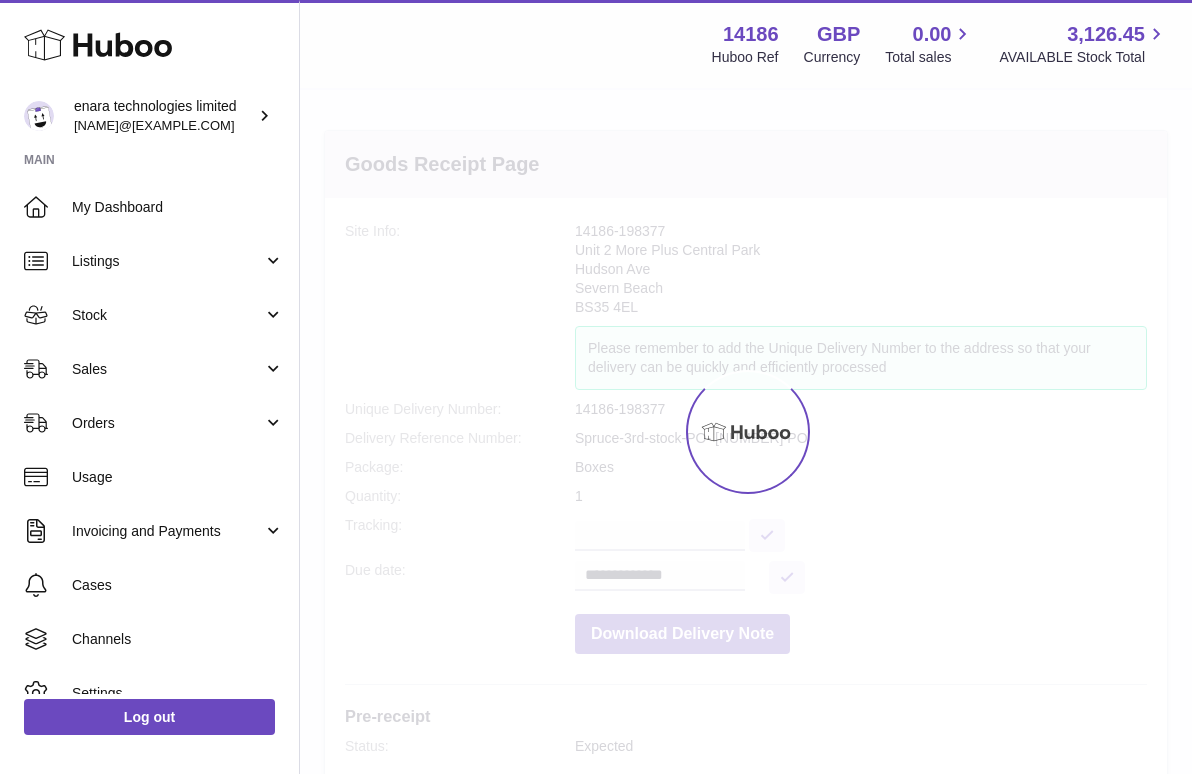 scroll, scrollTop: 45, scrollLeft: 0, axis: vertical 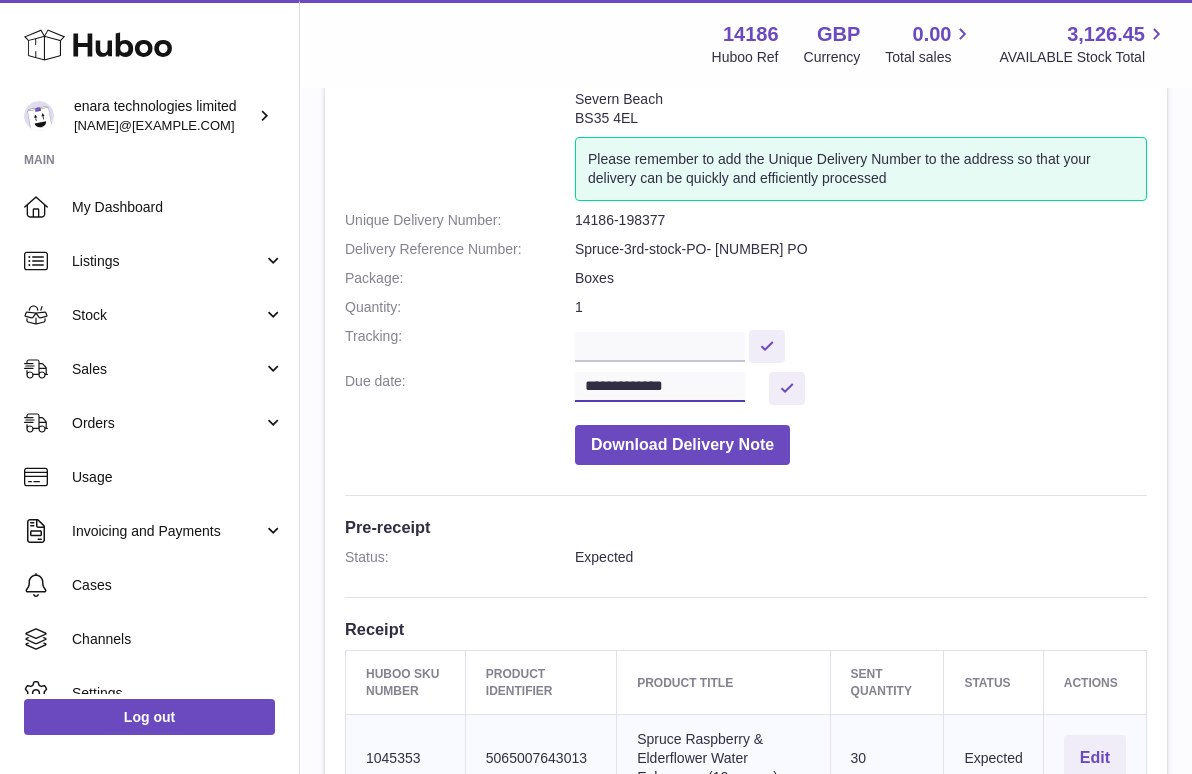 click on "**********" at bounding box center [660, 387] 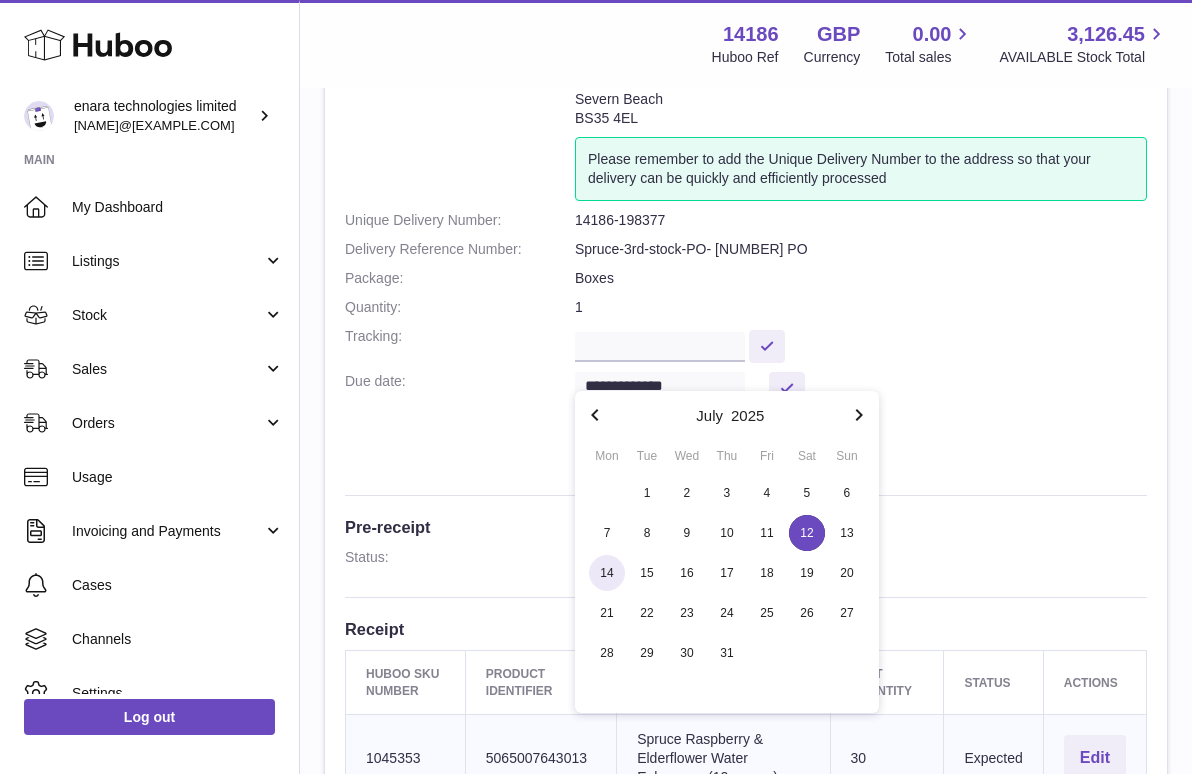 click on "14" at bounding box center (607, 573) 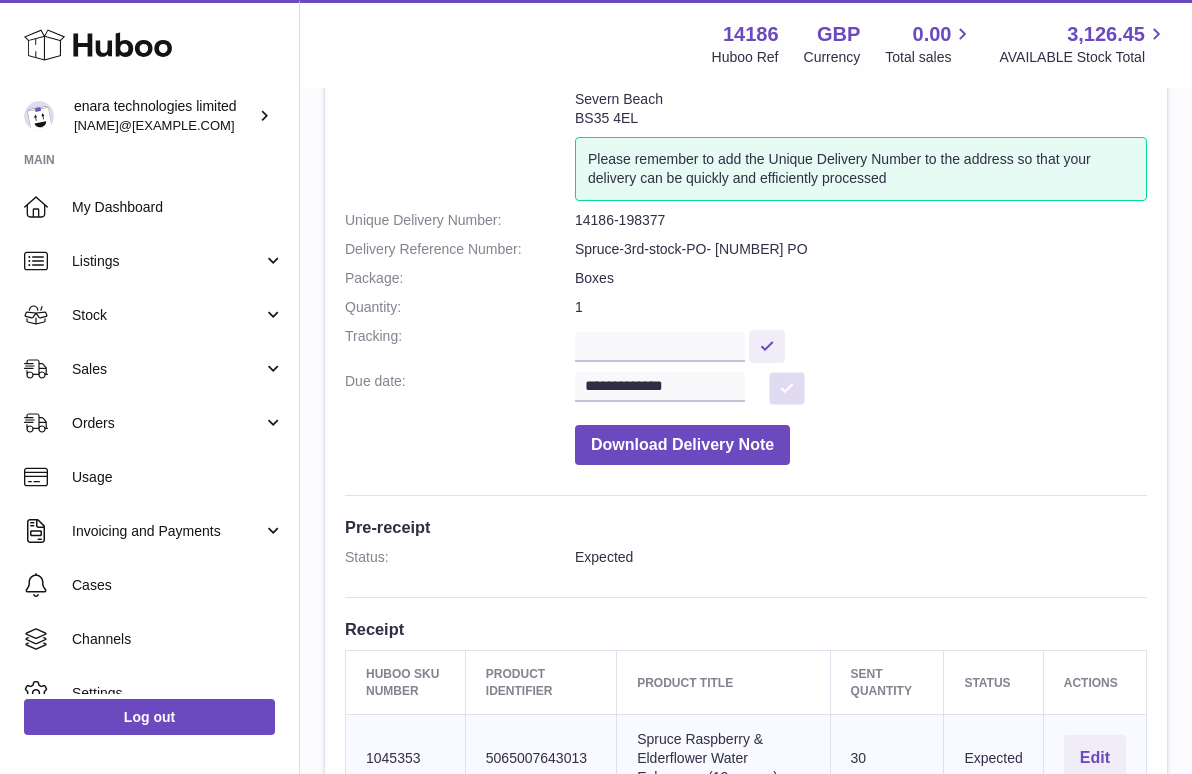 click at bounding box center (787, 388) 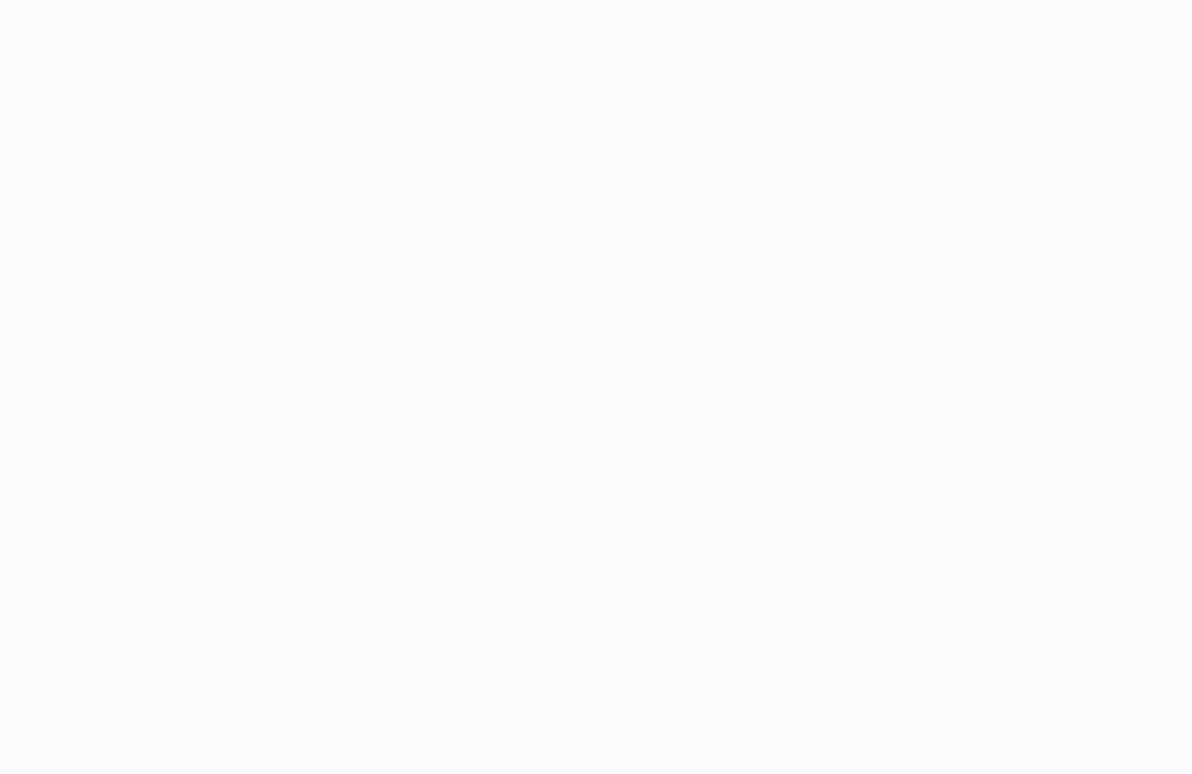 scroll, scrollTop: 0, scrollLeft: 0, axis: both 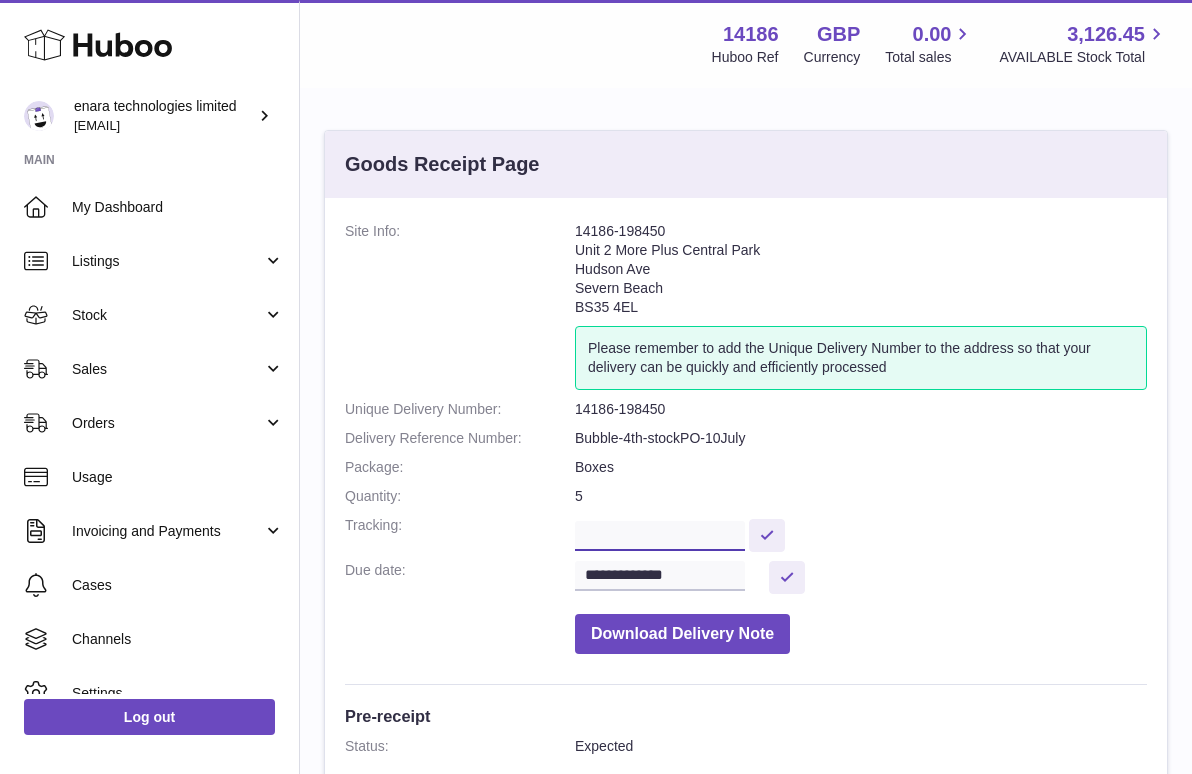 click at bounding box center (660, 536) 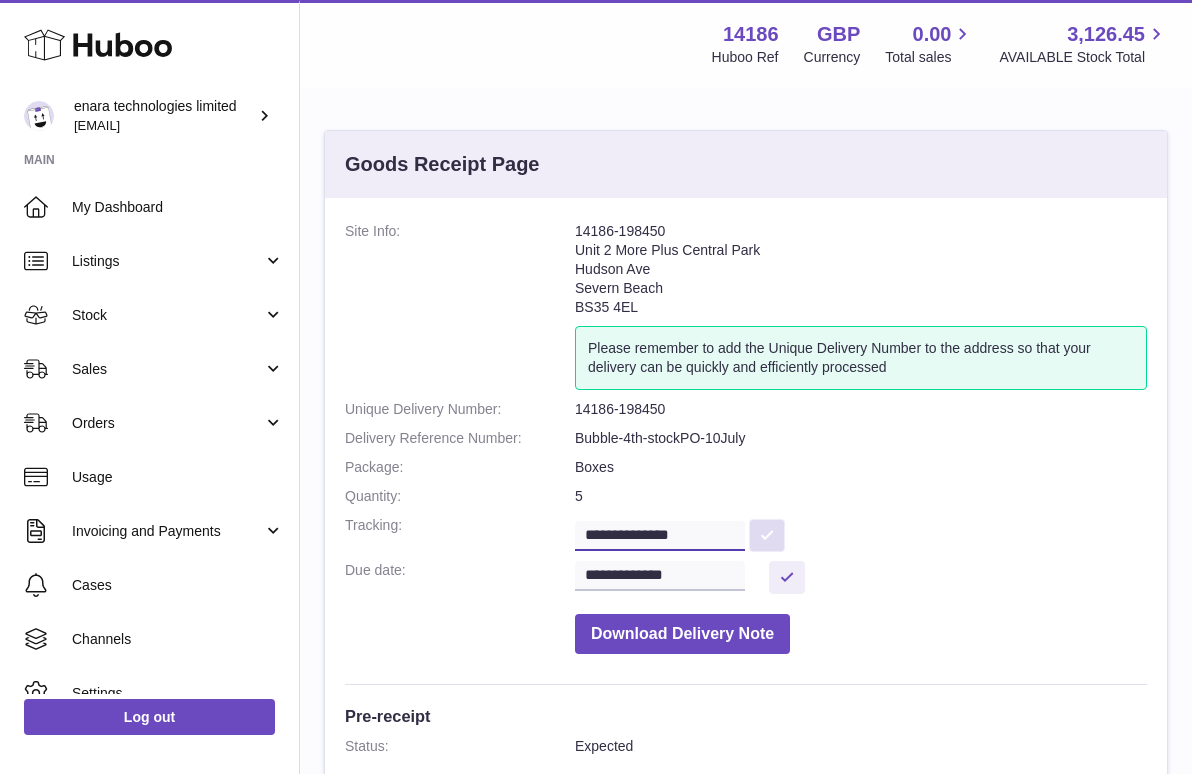 type on "**********" 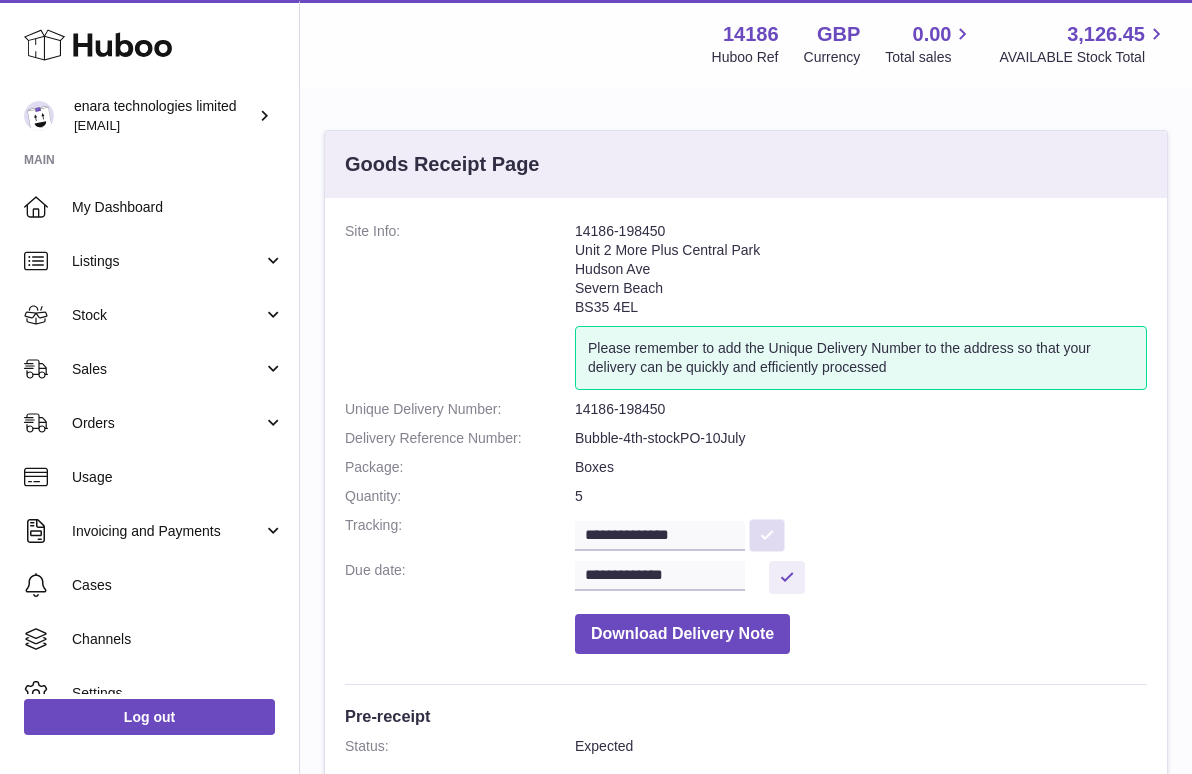 click at bounding box center [767, 535] 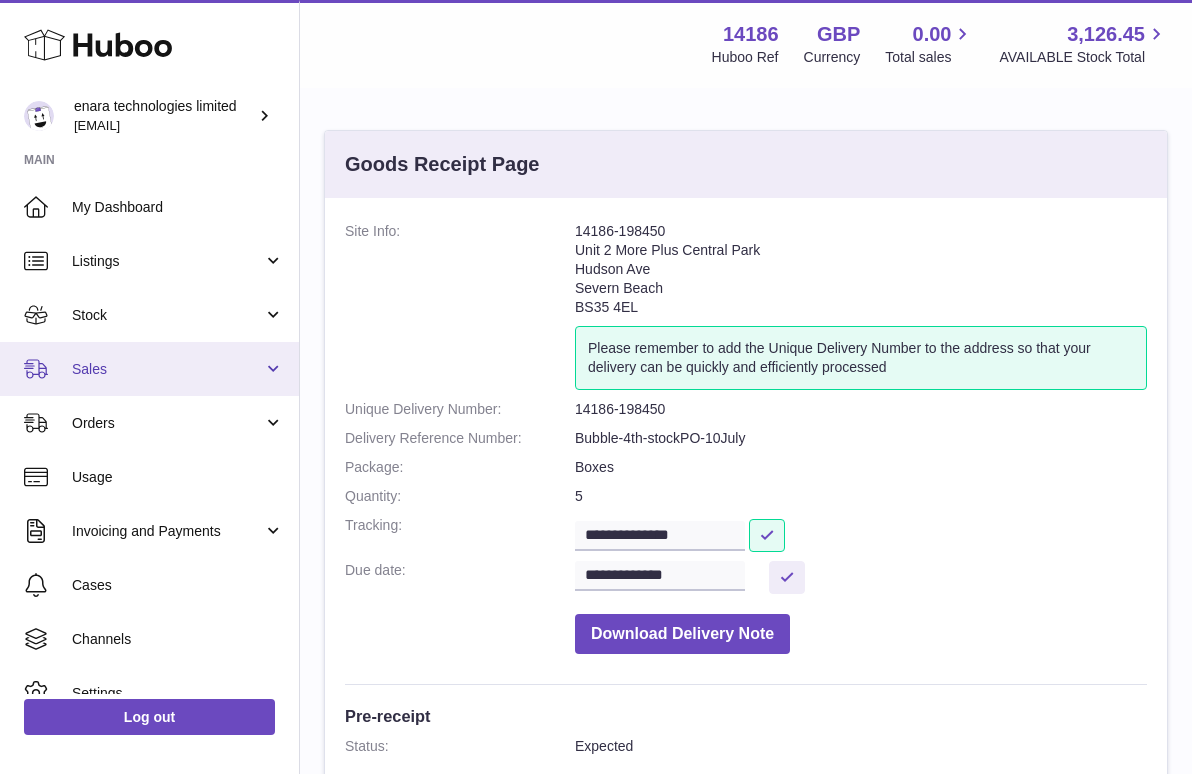 click on "Sales" at bounding box center [149, 369] 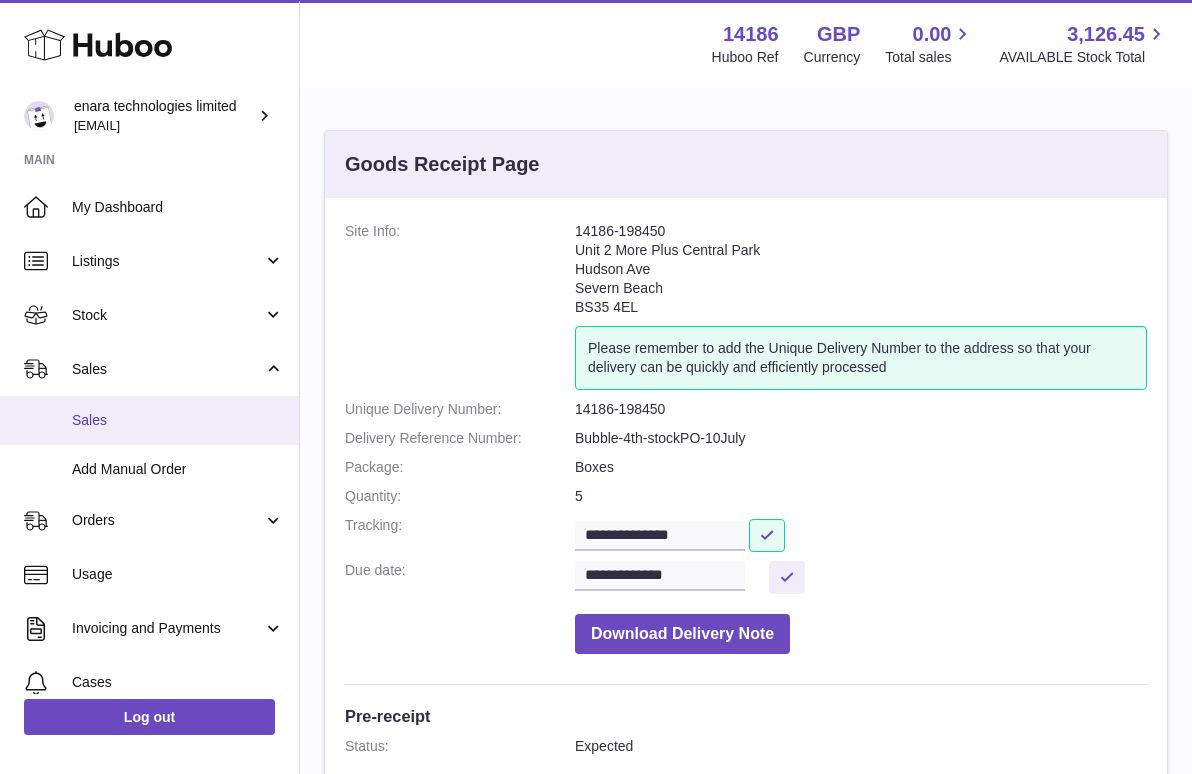 click on "Sales" at bounding box center [178, 420] 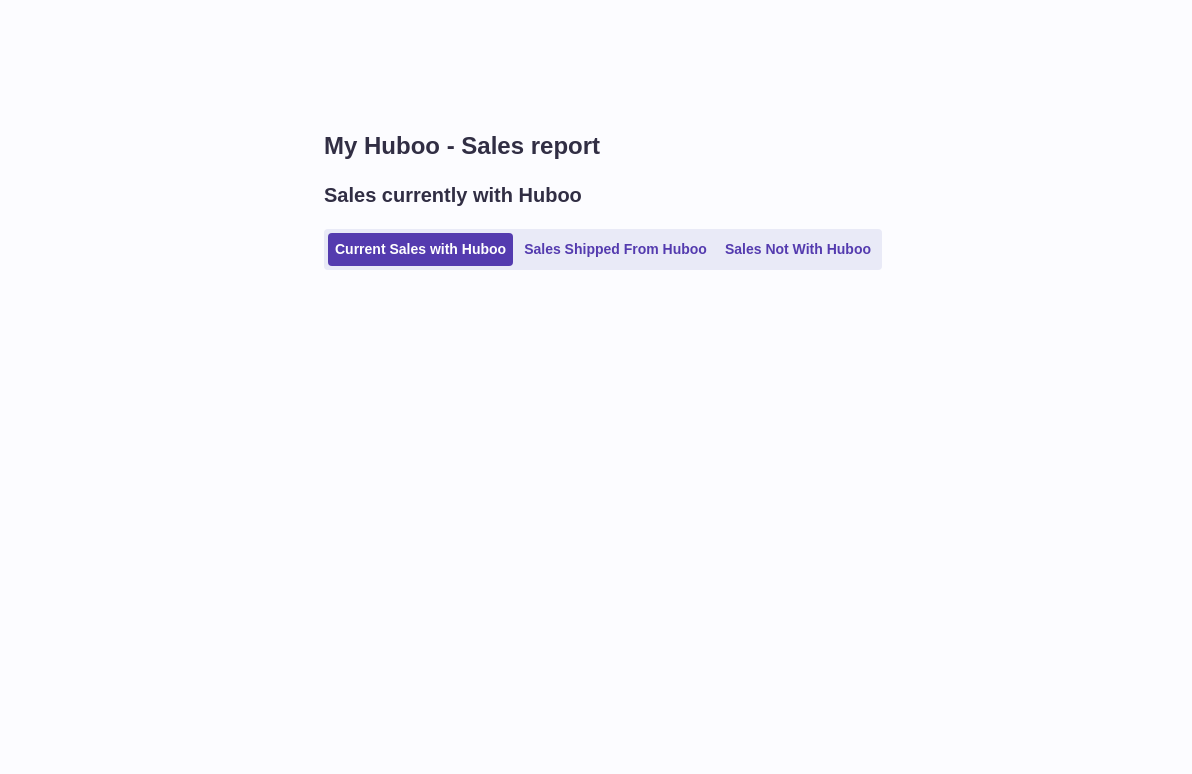 scroll, scrollTop: 0, scrollLeft: 0, axis: both 